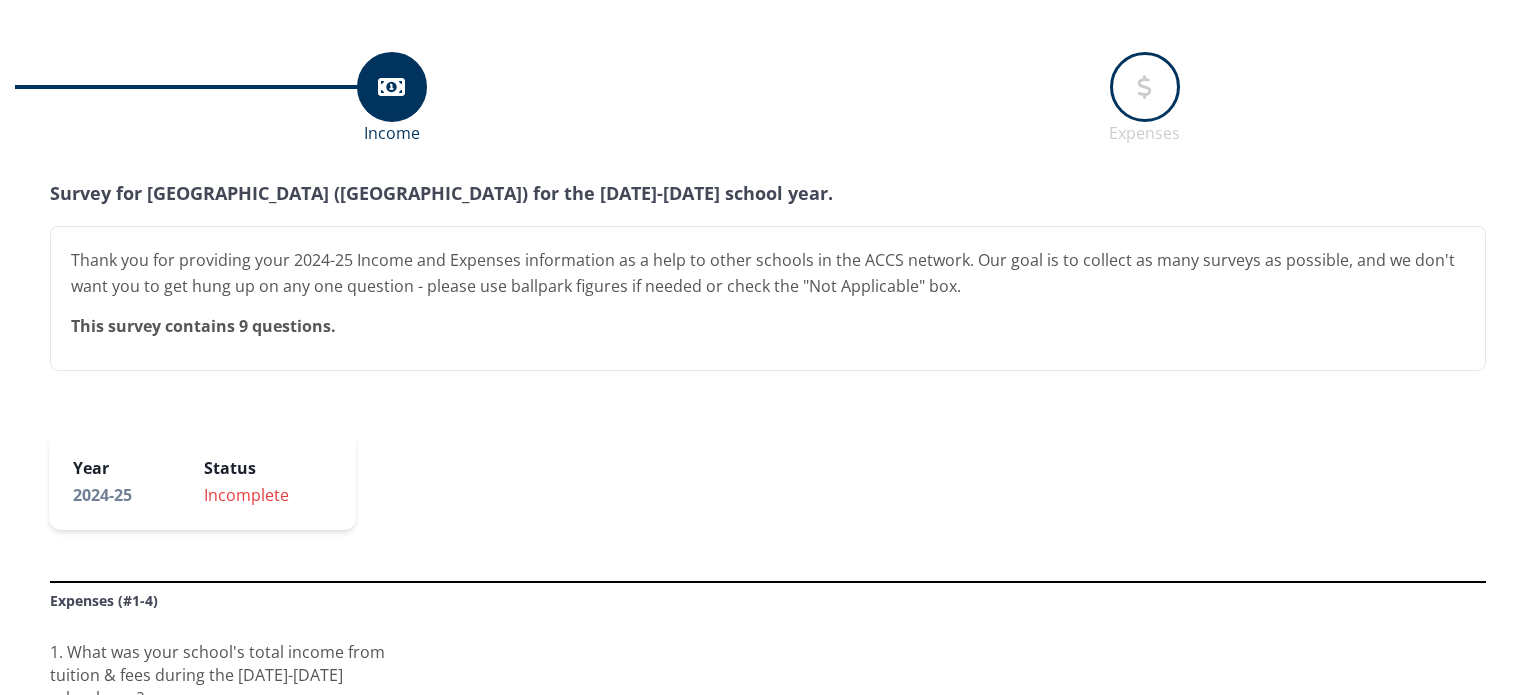 scroll, scrollTop: 0, scrollLeft: 0, axis: both 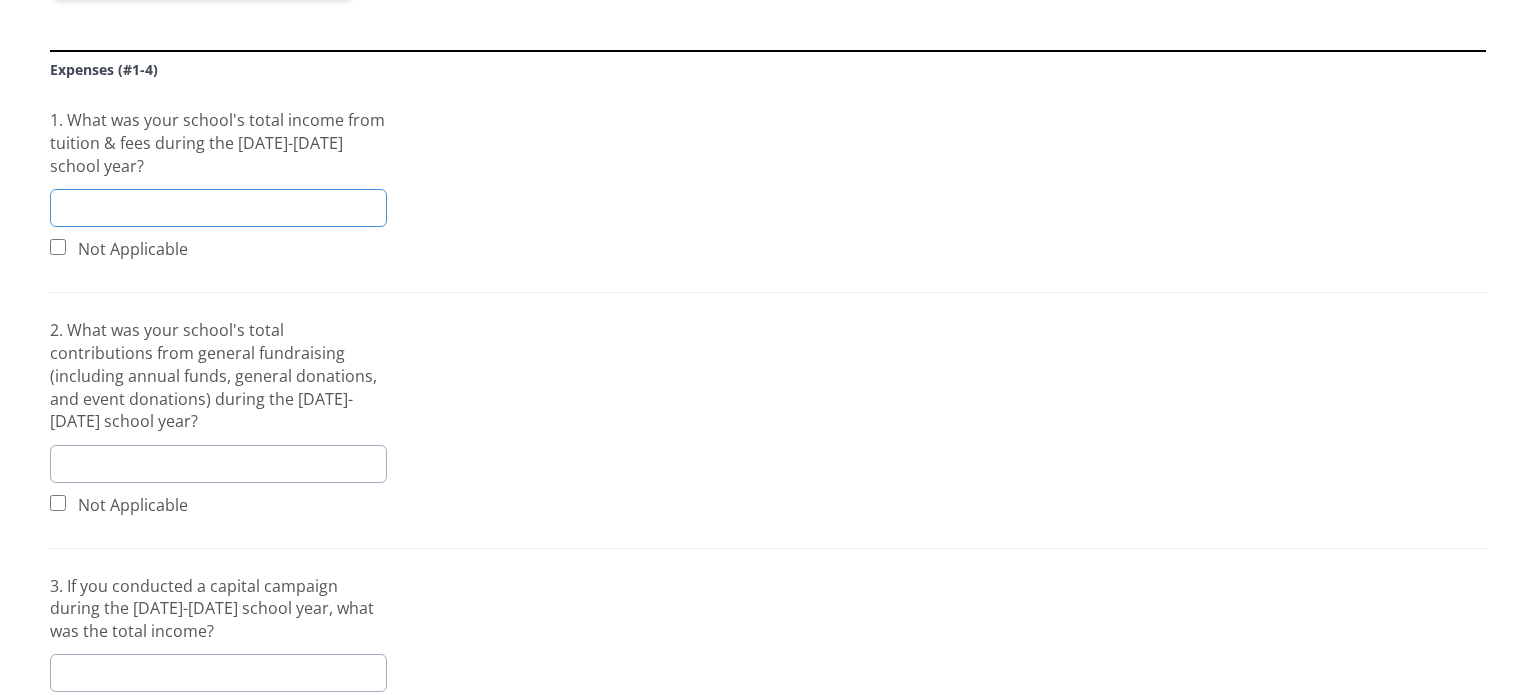 click at bounding box center (218, 208) 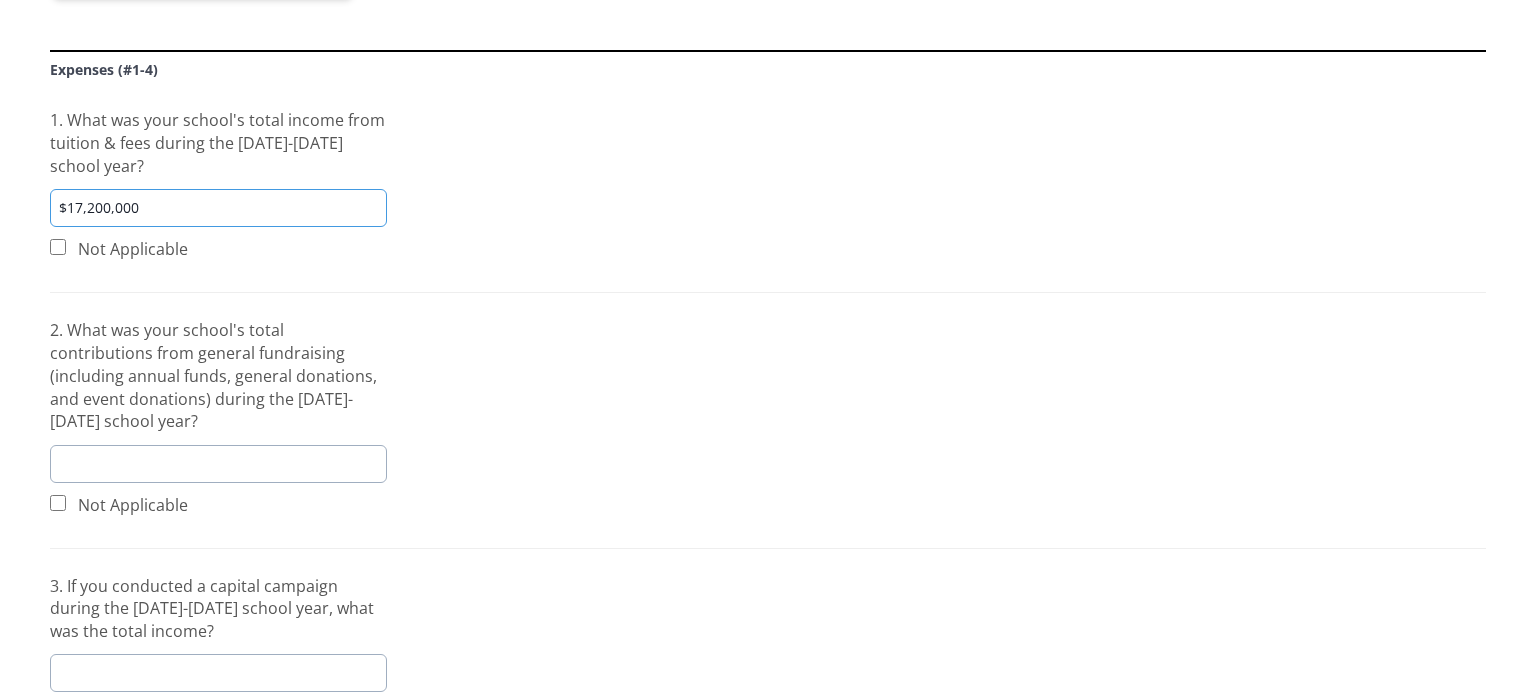 type on "$17,200,000" 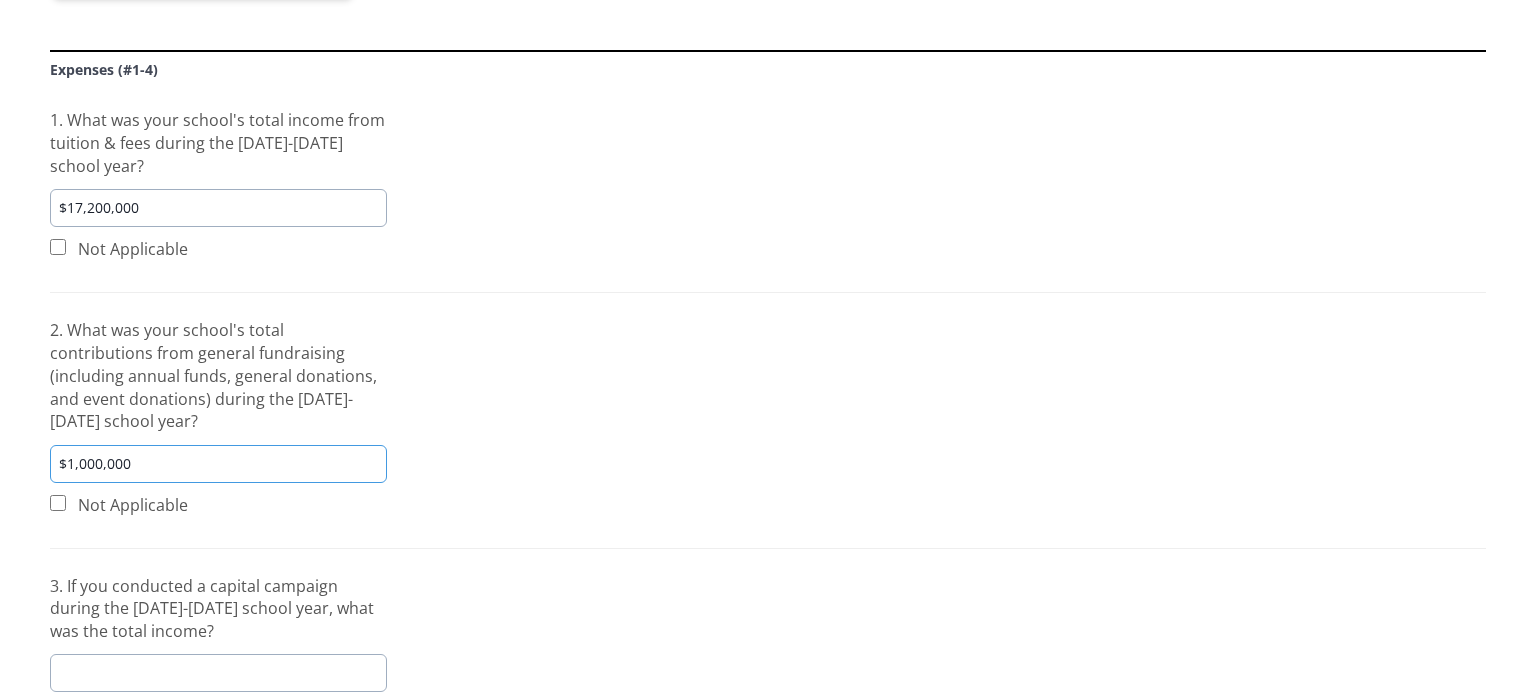 type on "$1,000,000" 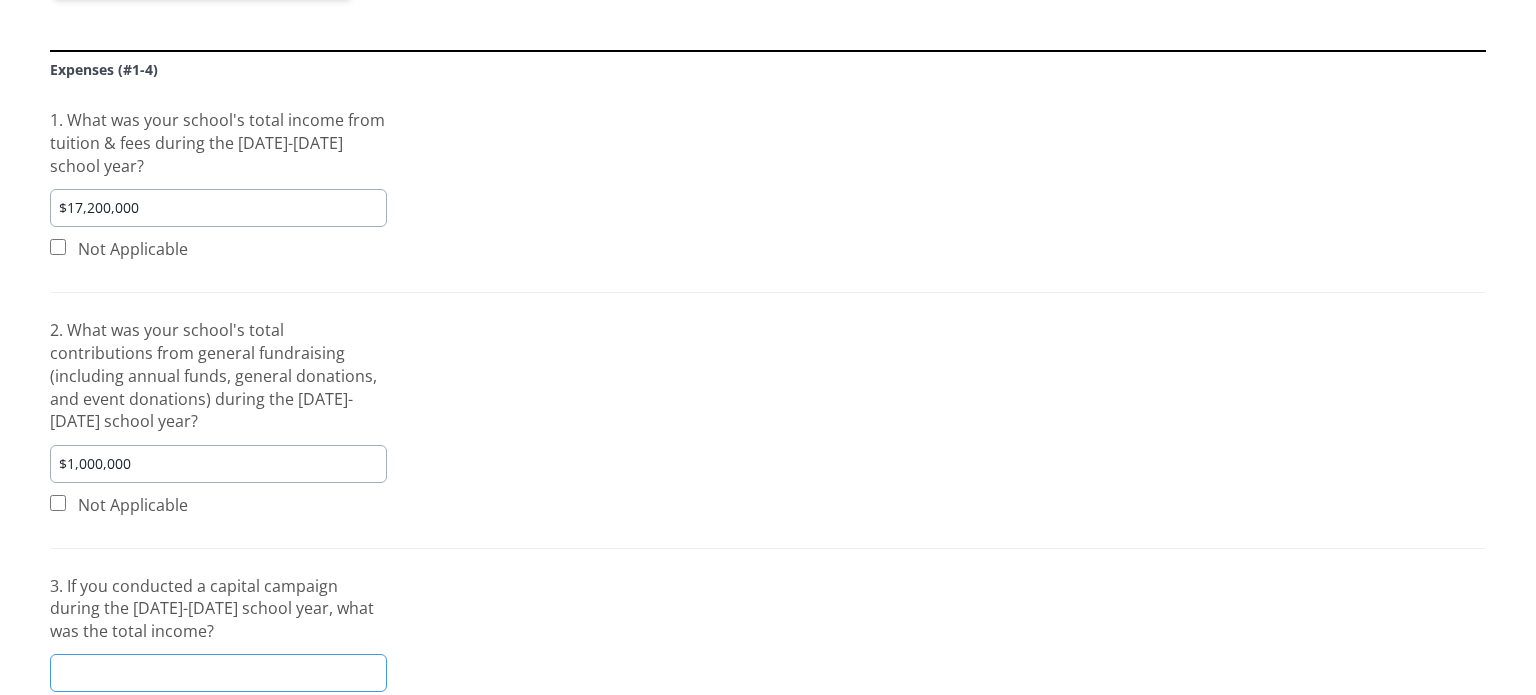 scroll, scrollTop: 585, scrollLeft: 0, axis: vertical 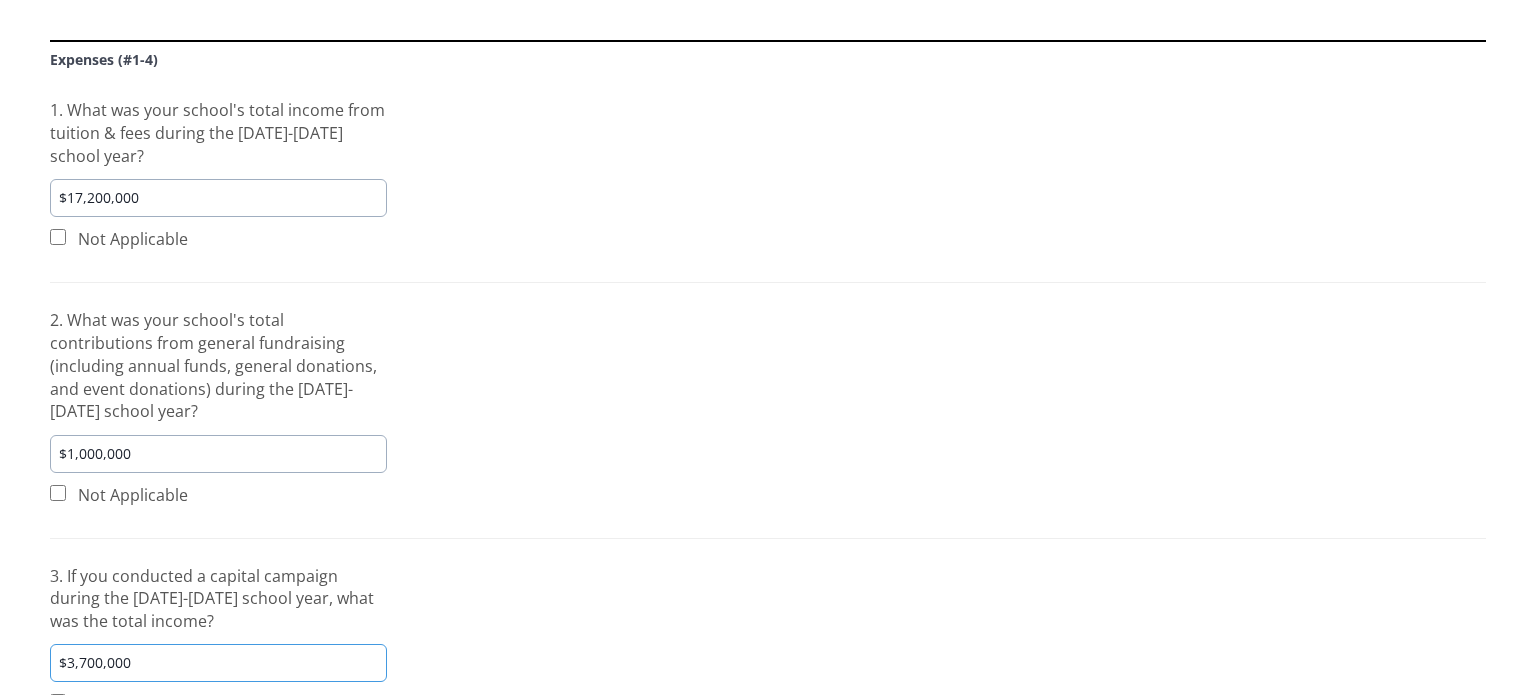 type on "$3,700,000" 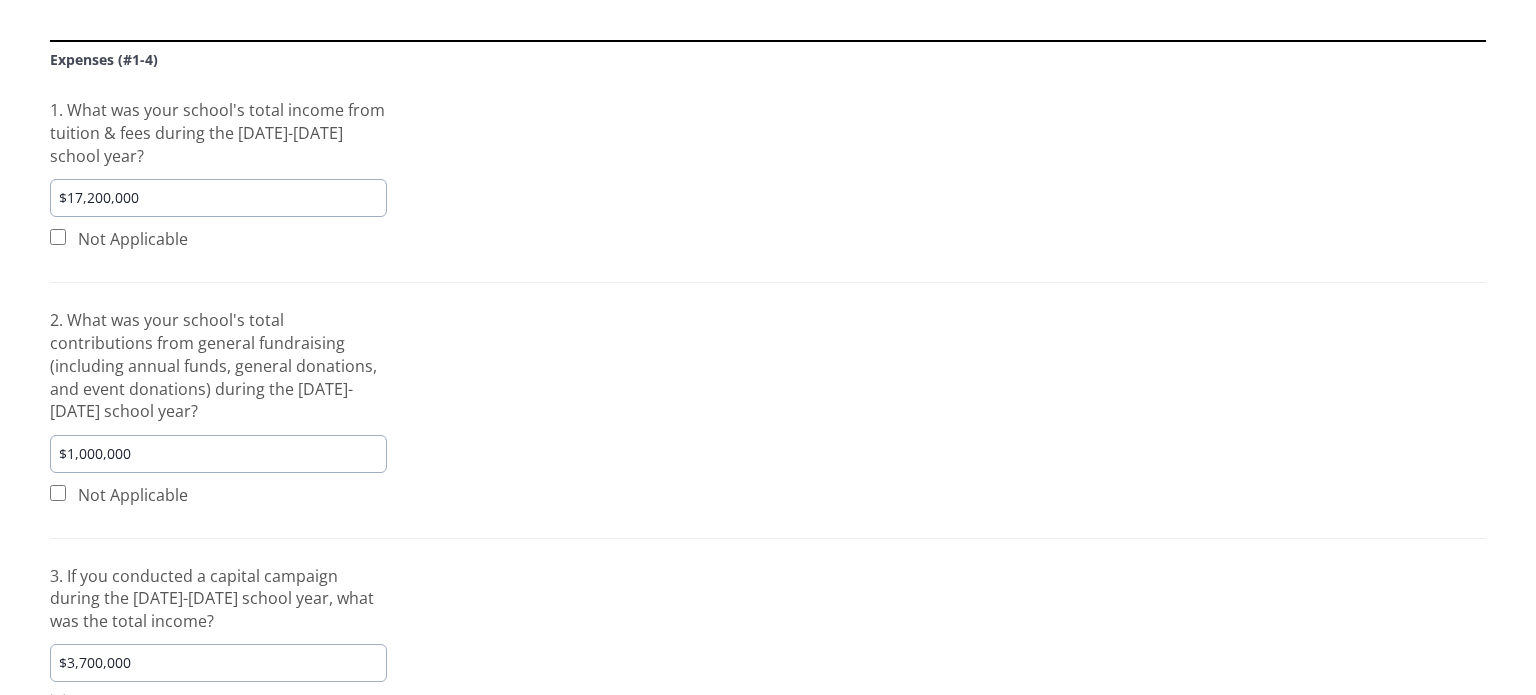 scroll, scrollTop: 945, scrollLeft: 0, axis: vertical 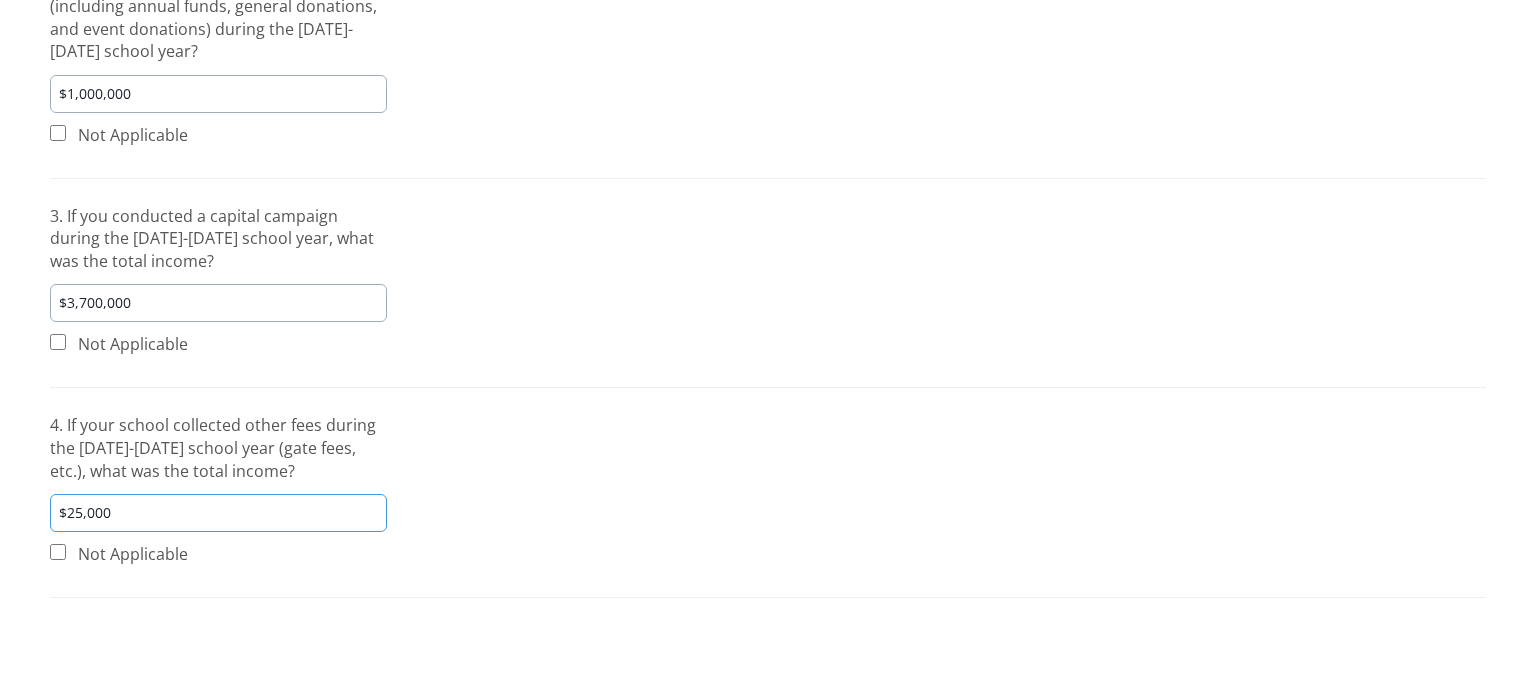 type on "$25,000" 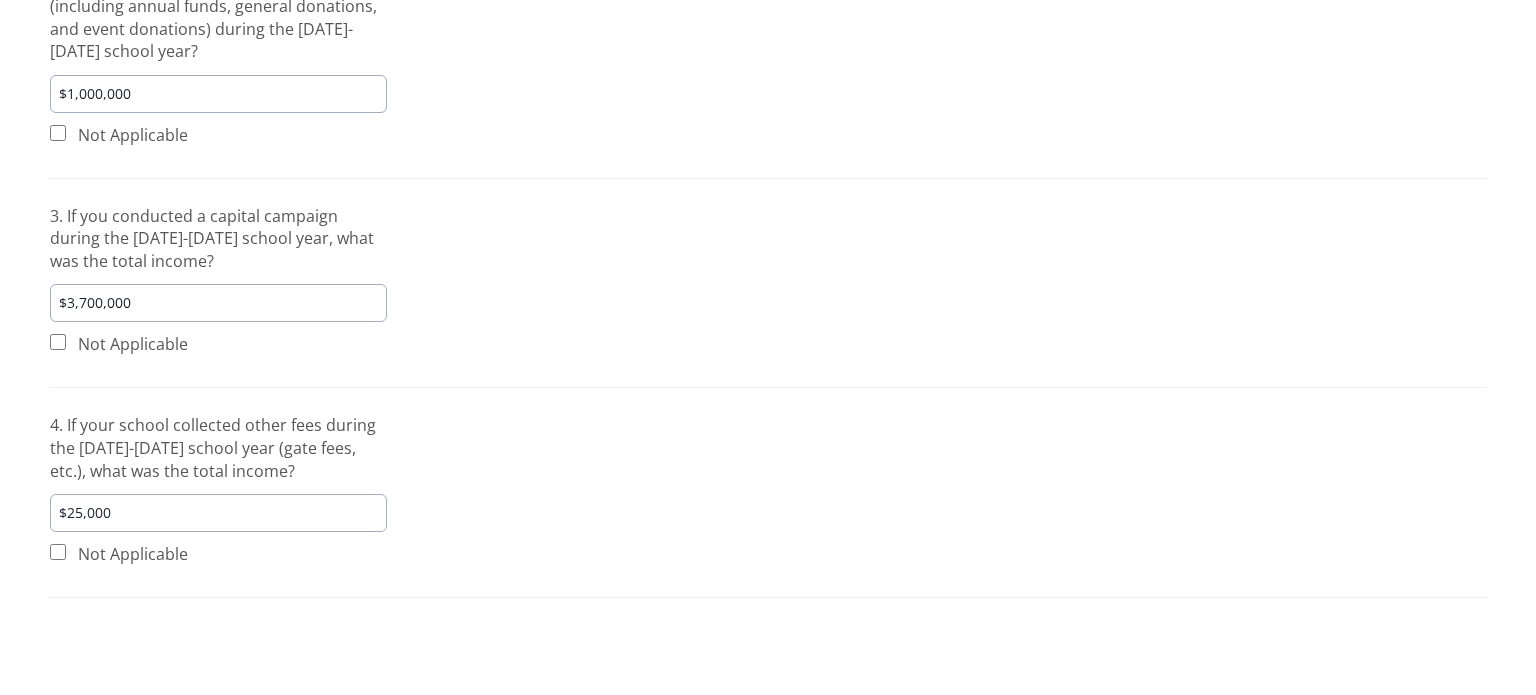 scroll, scrollTop: 1048, scrollLeft: 0, axis: vertical 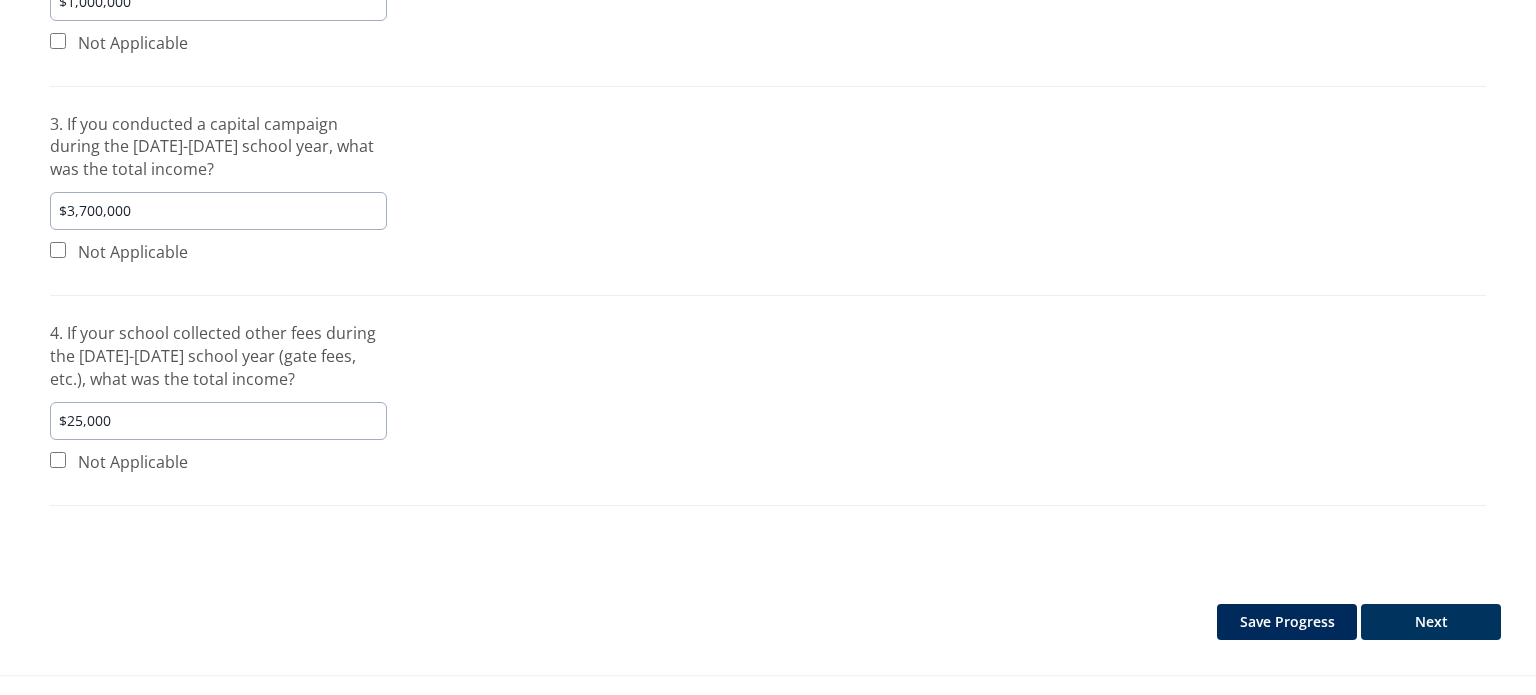 click on "Next" at bounding box center (1431, 622) 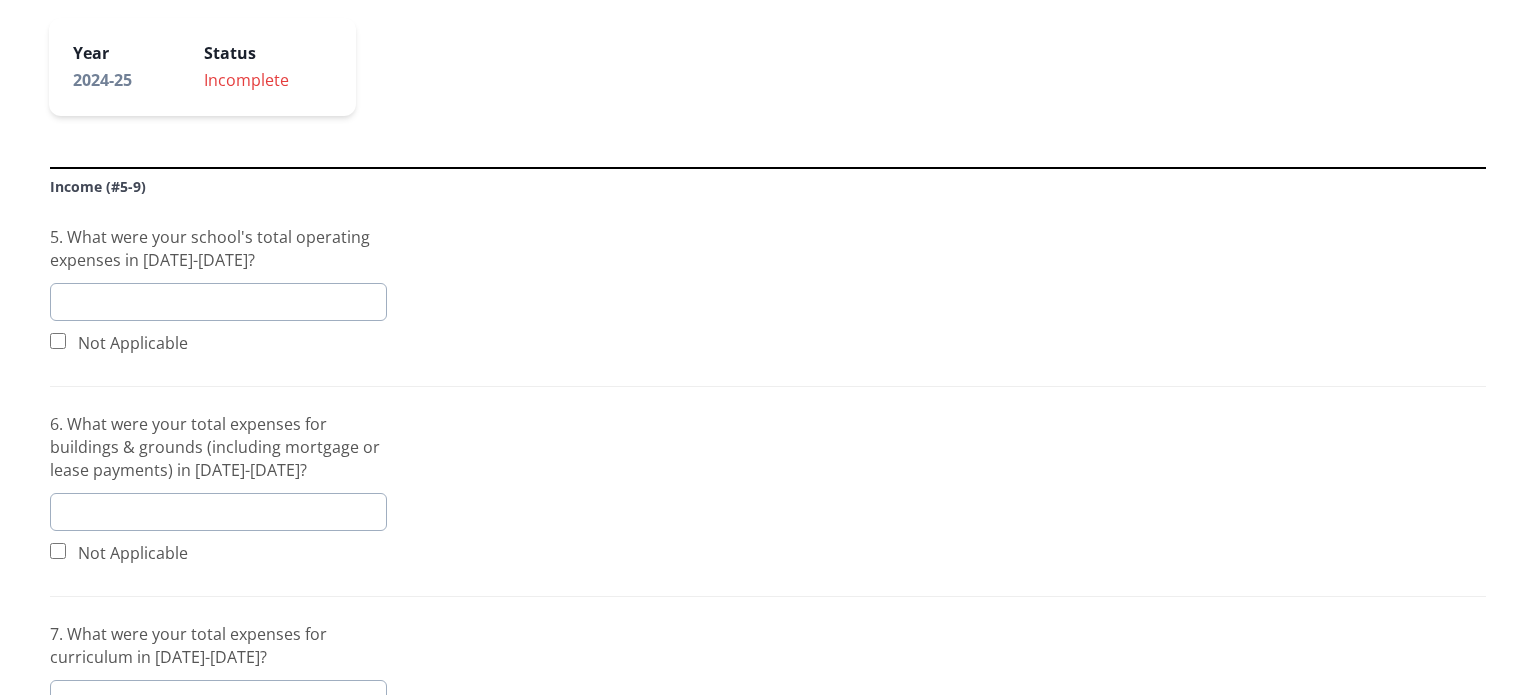 scroll, scrollTop: 272, scrollLeft: 0, axis: vertical 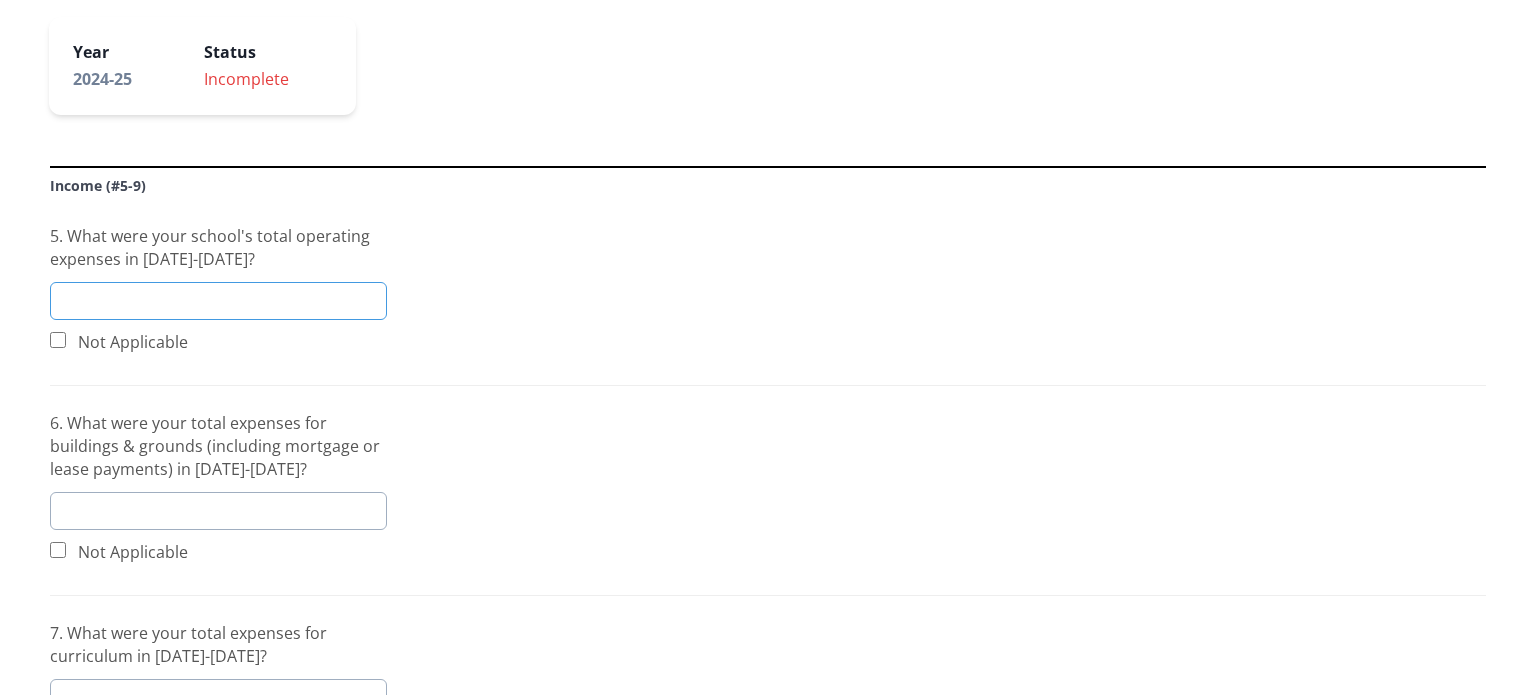 click at bounding box center [218, 301] 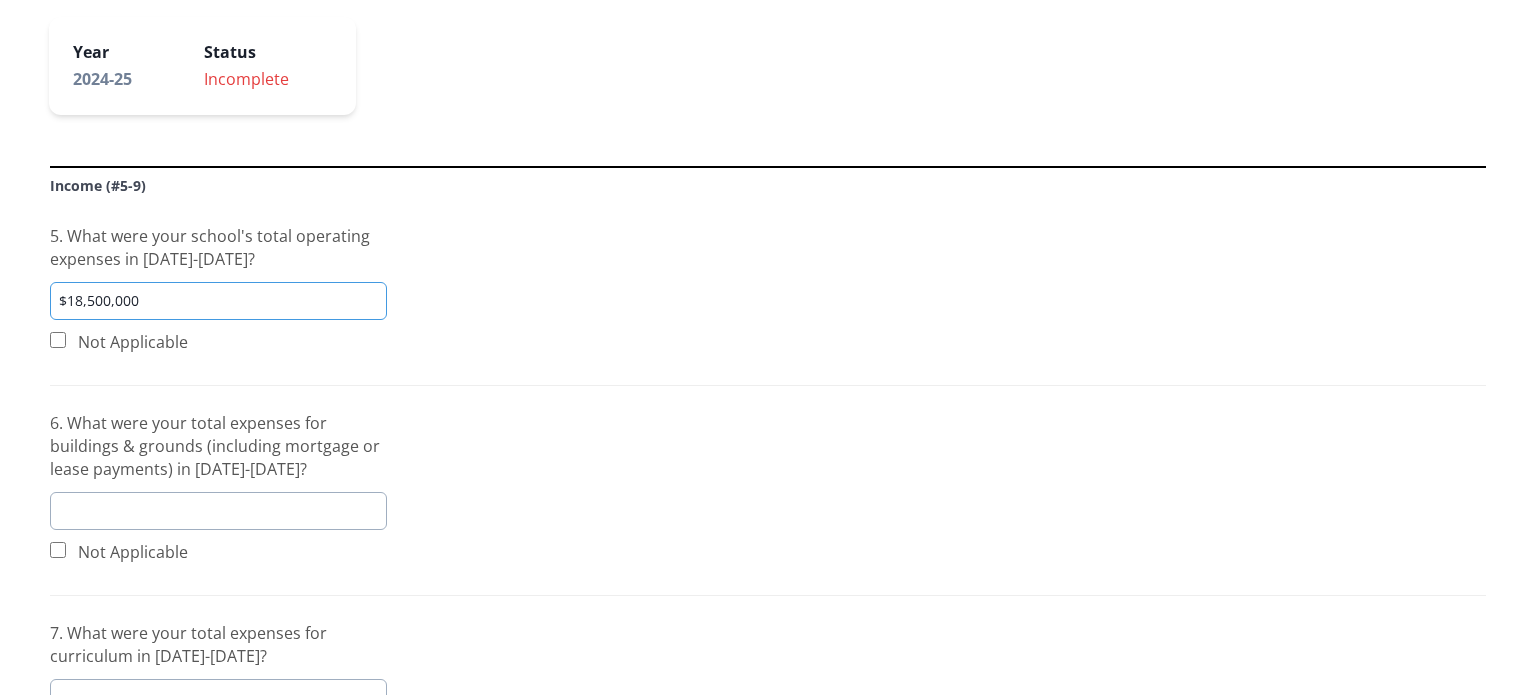 type on "$18,500,000" 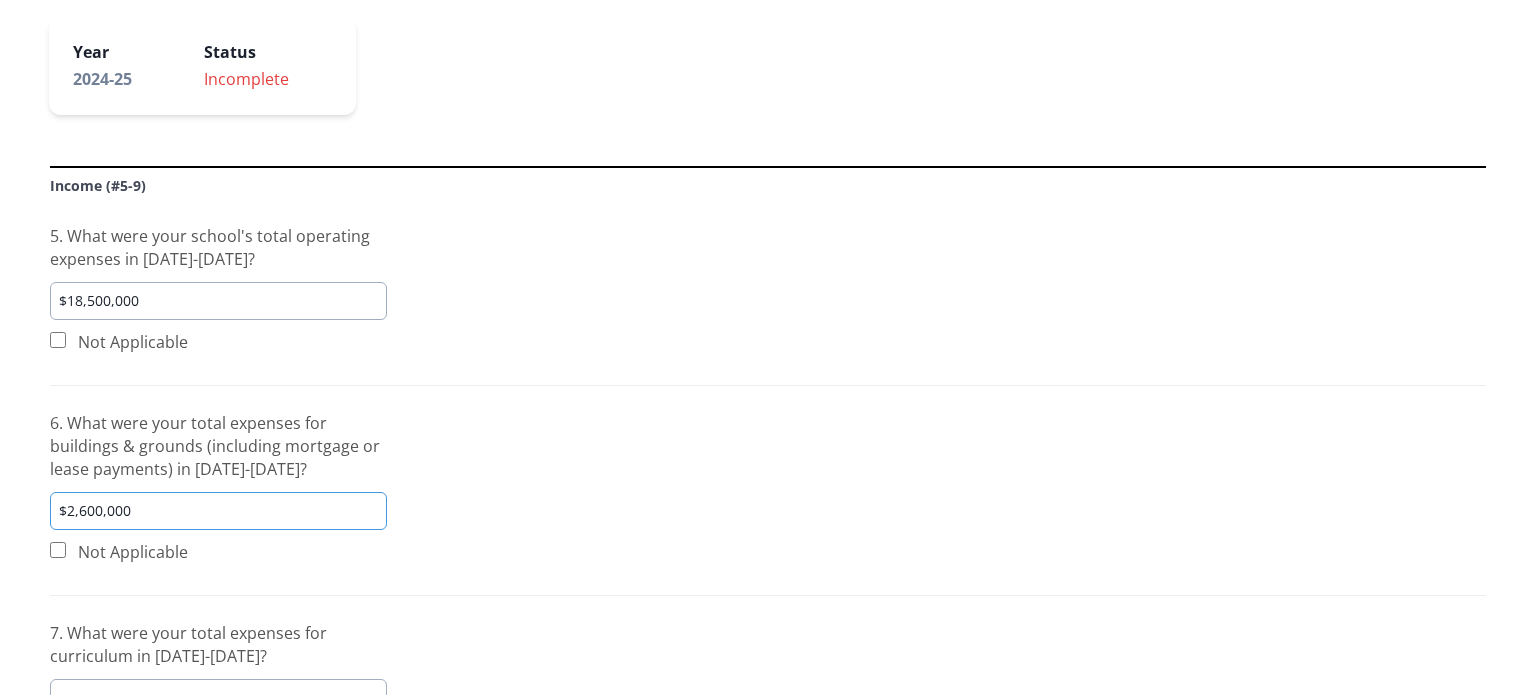 type on "$2,600,000" 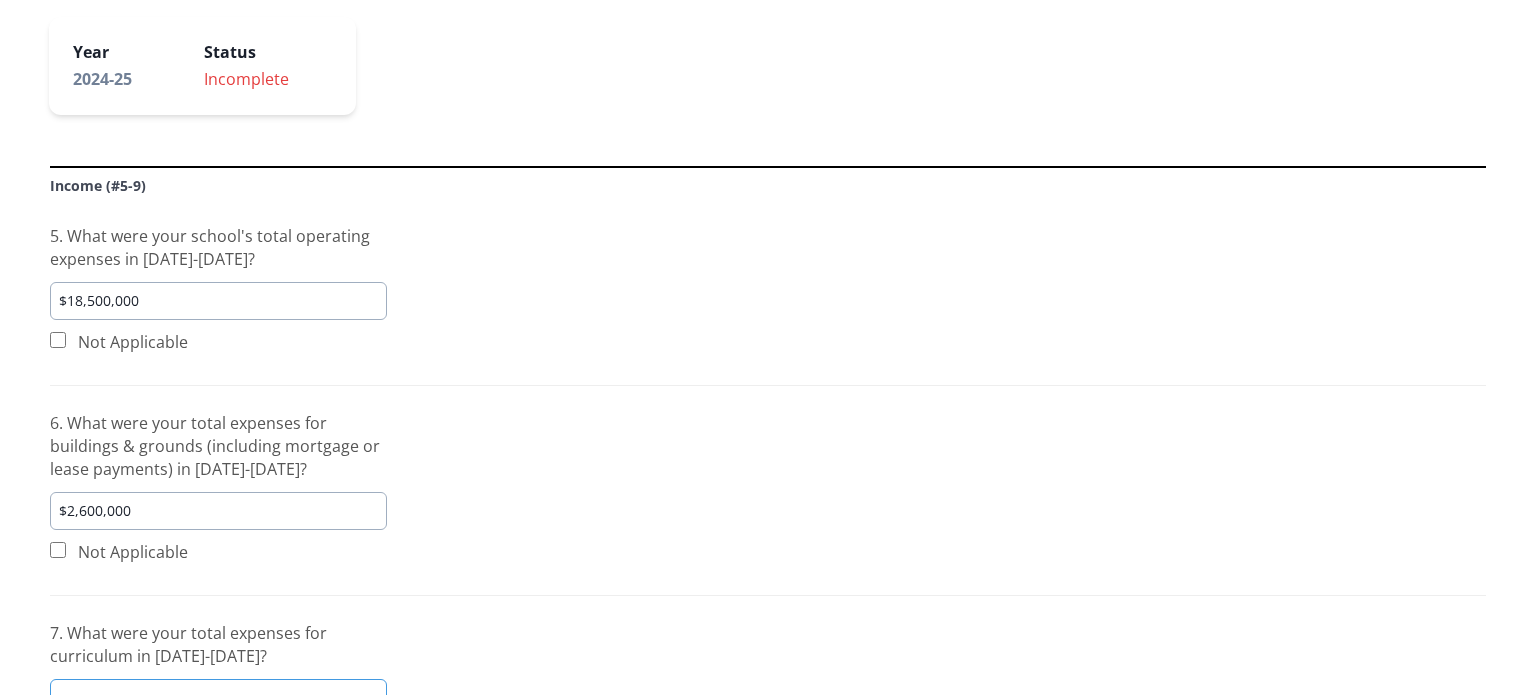 scroll, scrollTop: 307, scrollLeft: 0, axis: vertical 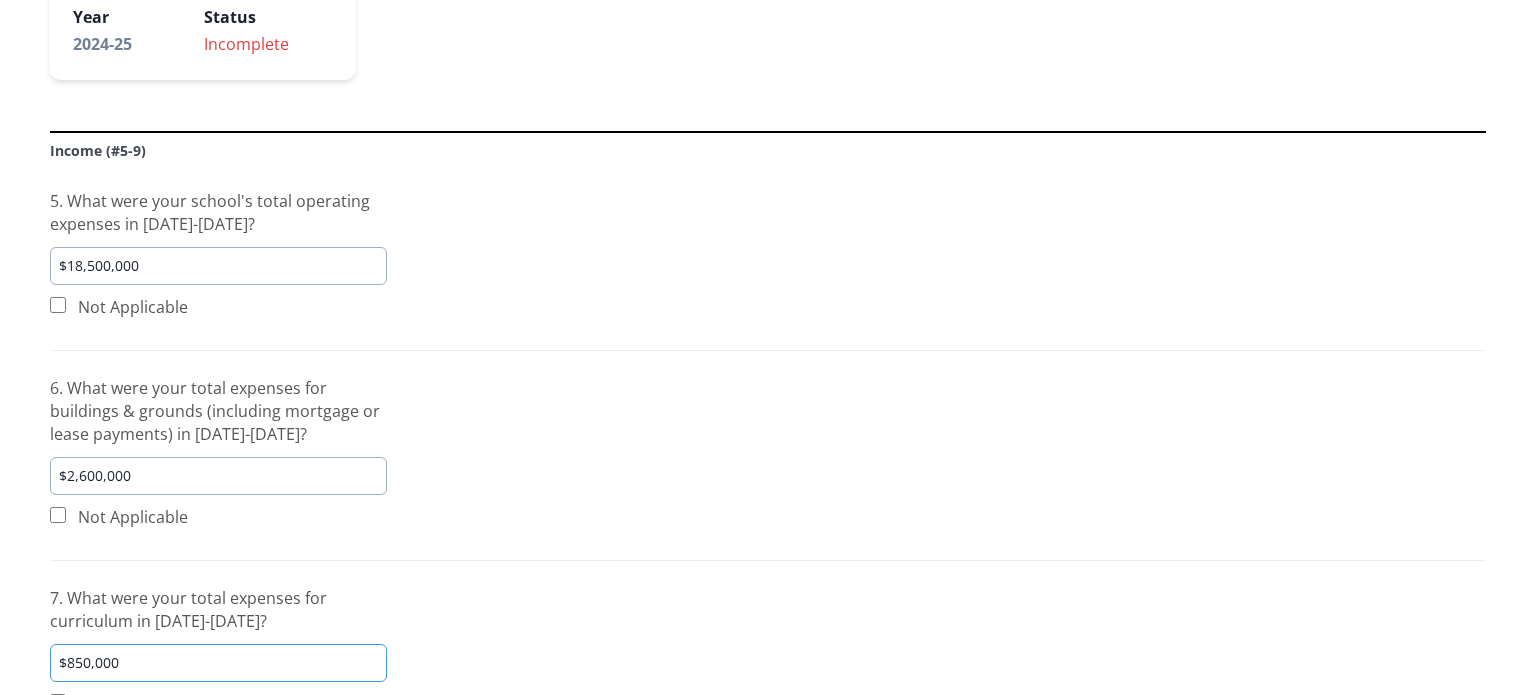 type on "$850,000" 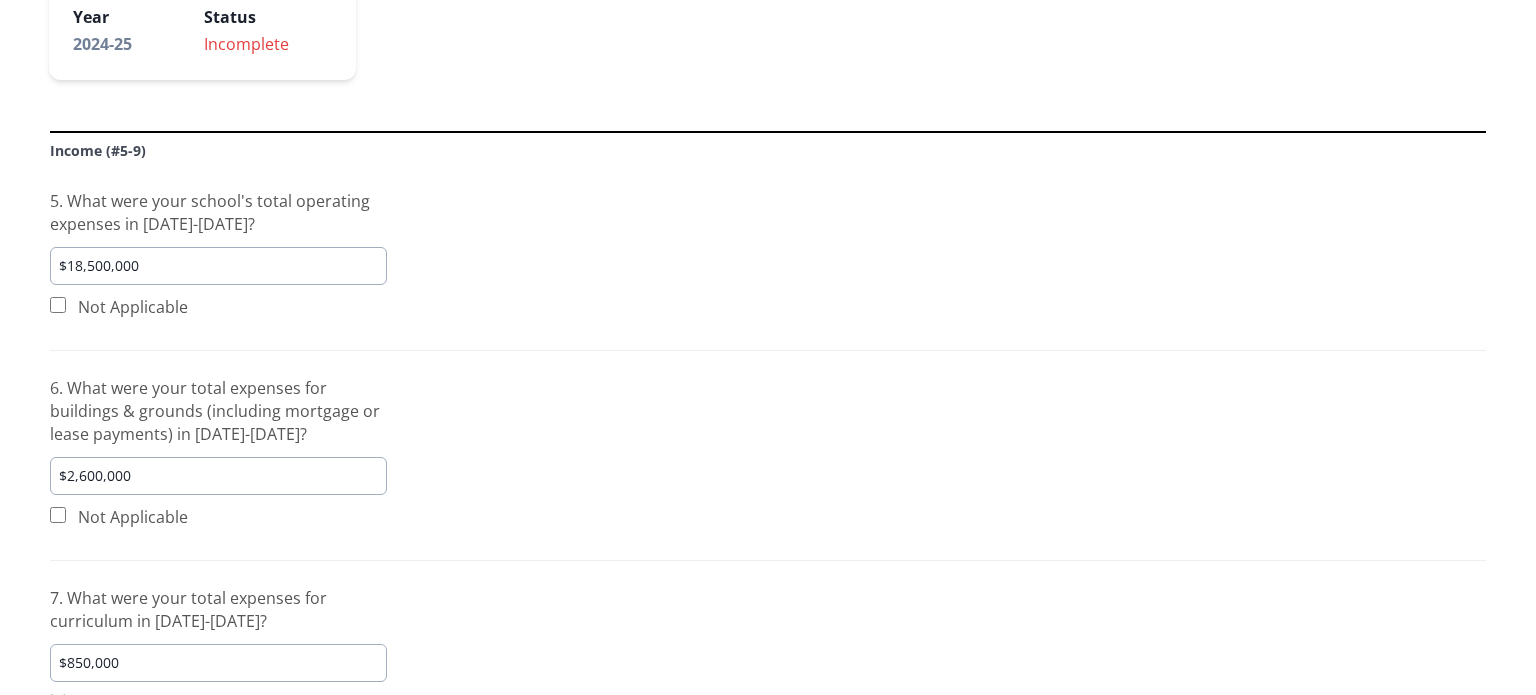 scroll, scrollTop: 667, scrollLeft: 0, axis: vertical 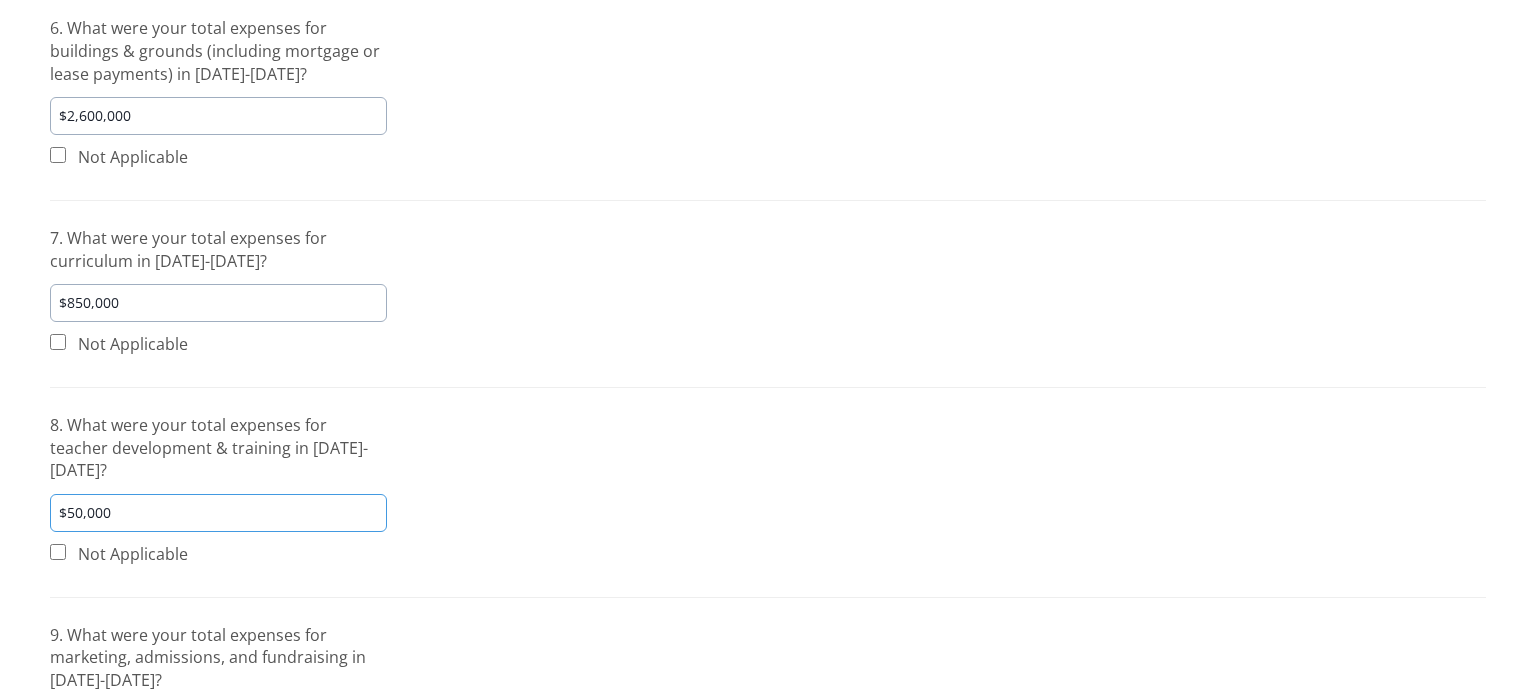 type on "$50,000" 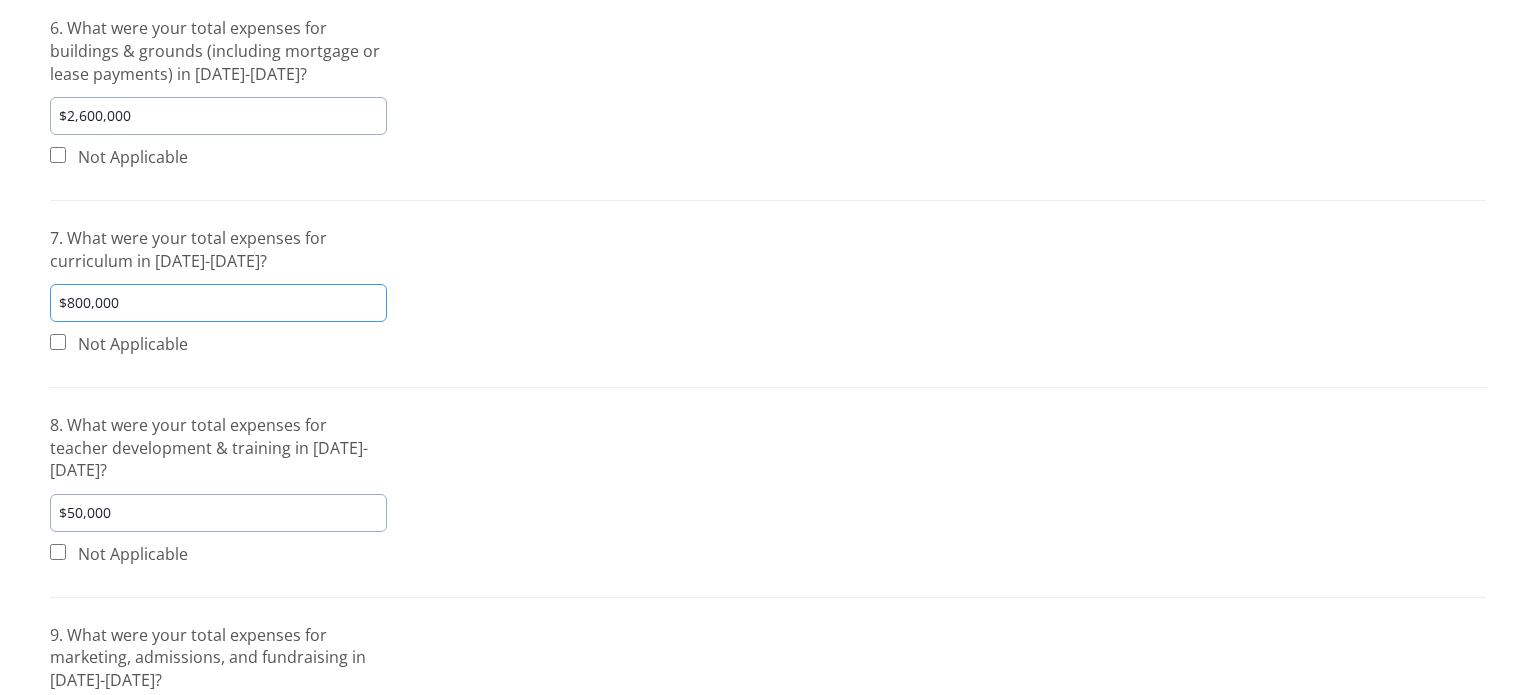 type on "$800,000" 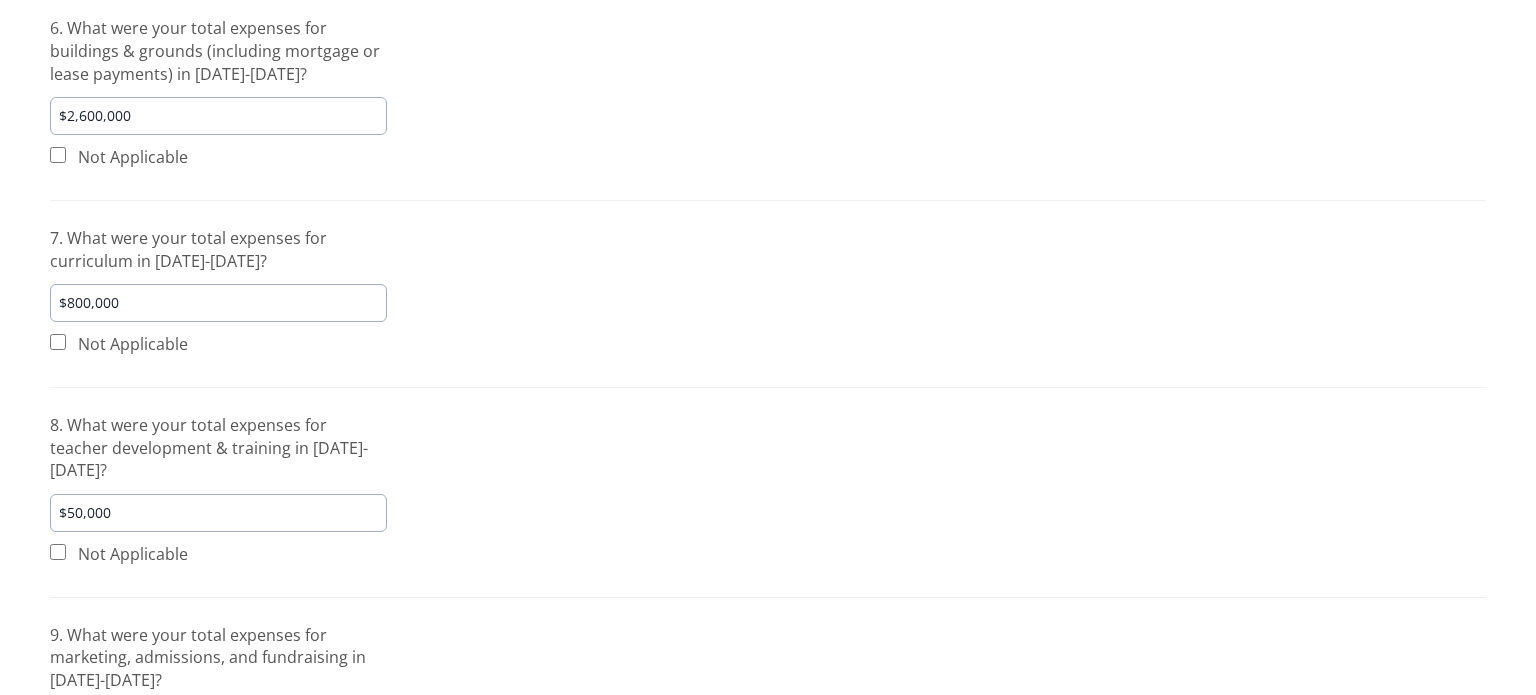 scroll, scrollTop: 980, scrollLeft: 0, axis: vertical 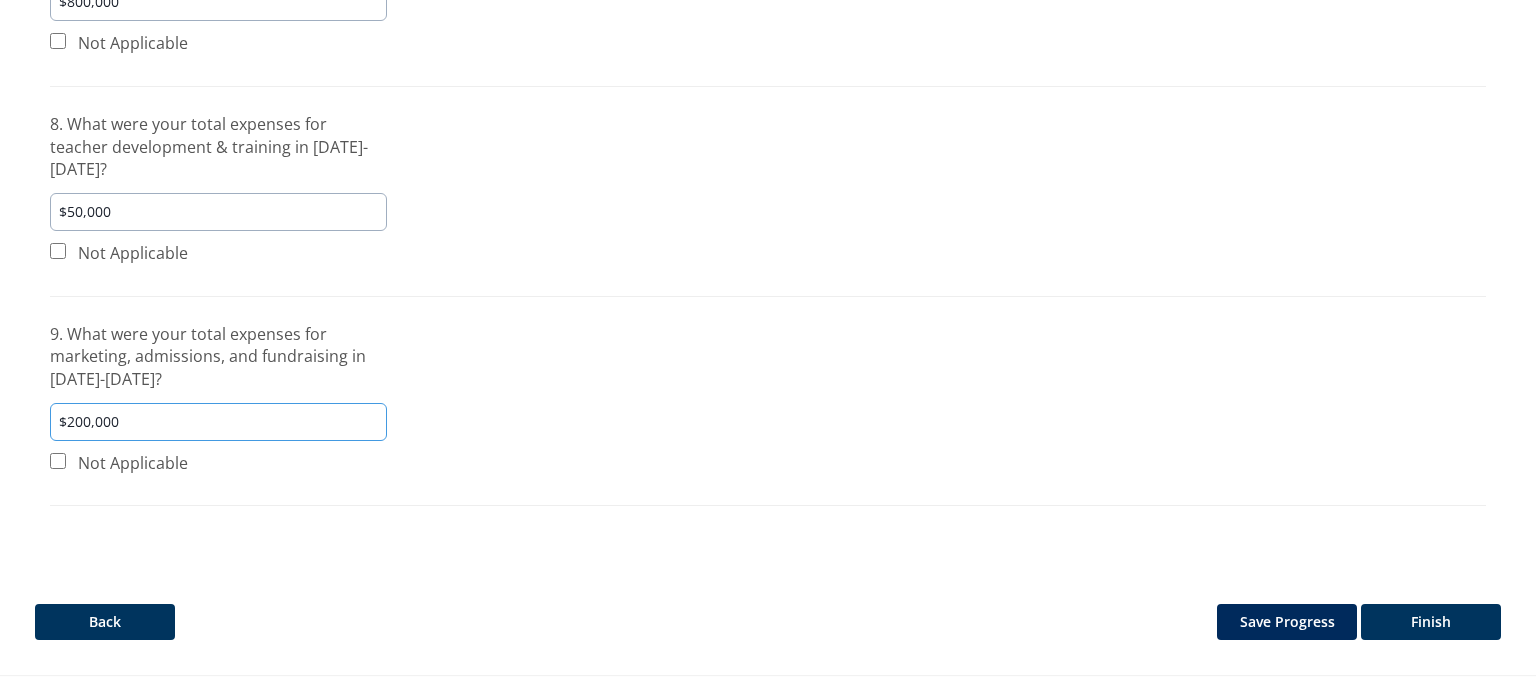 type on "$200,000" 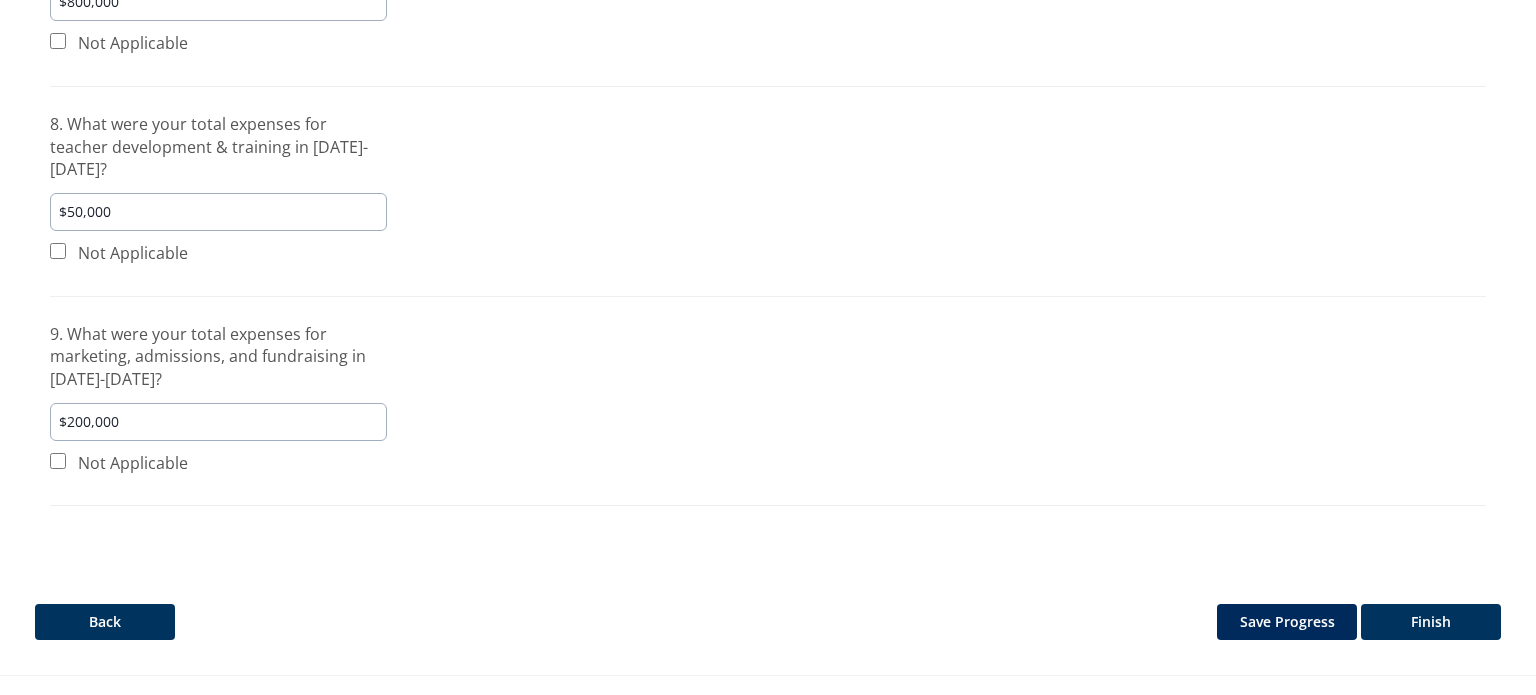 click on "Finish" at bounding box center (1431, 622) 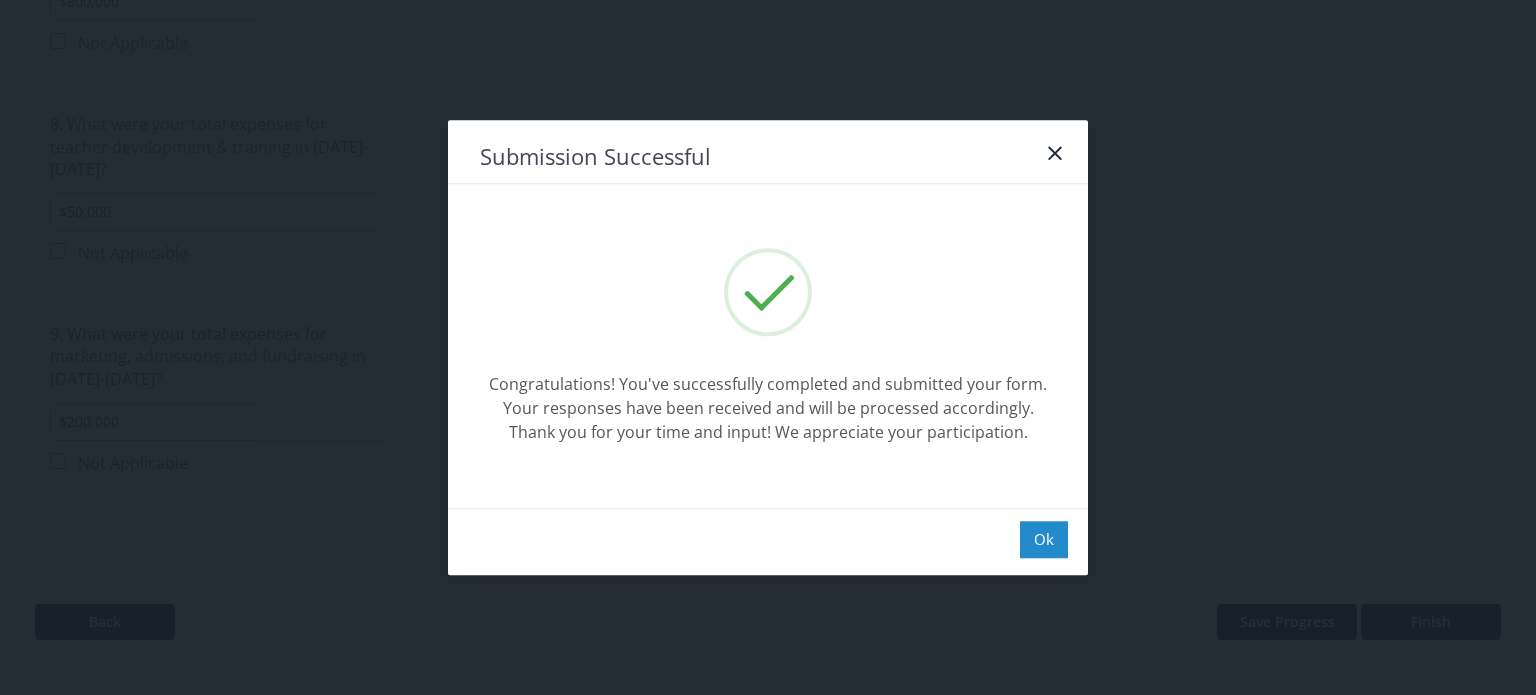 click on "Ok" at bounding box center (1044, 539) 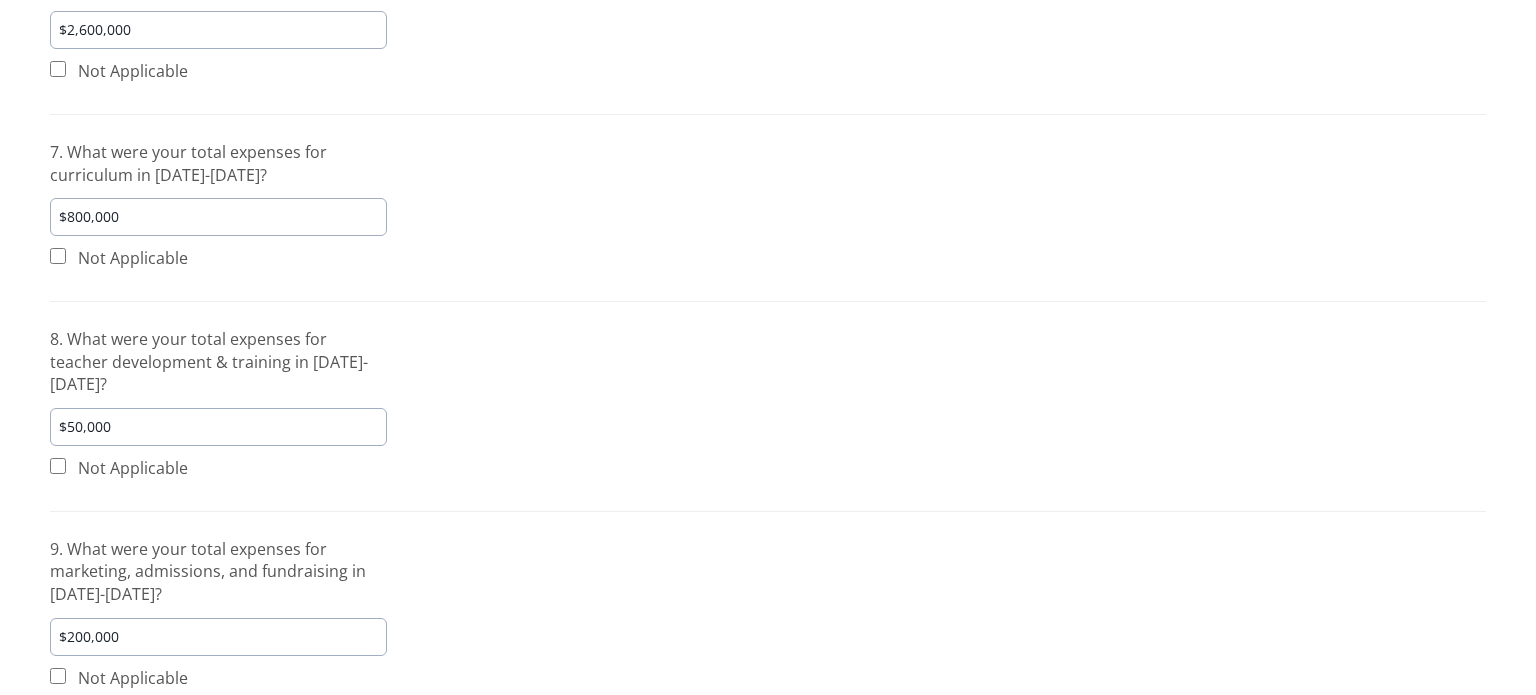 scroll, scrollTop: 980, scrollLeft: 0, axis: vertical 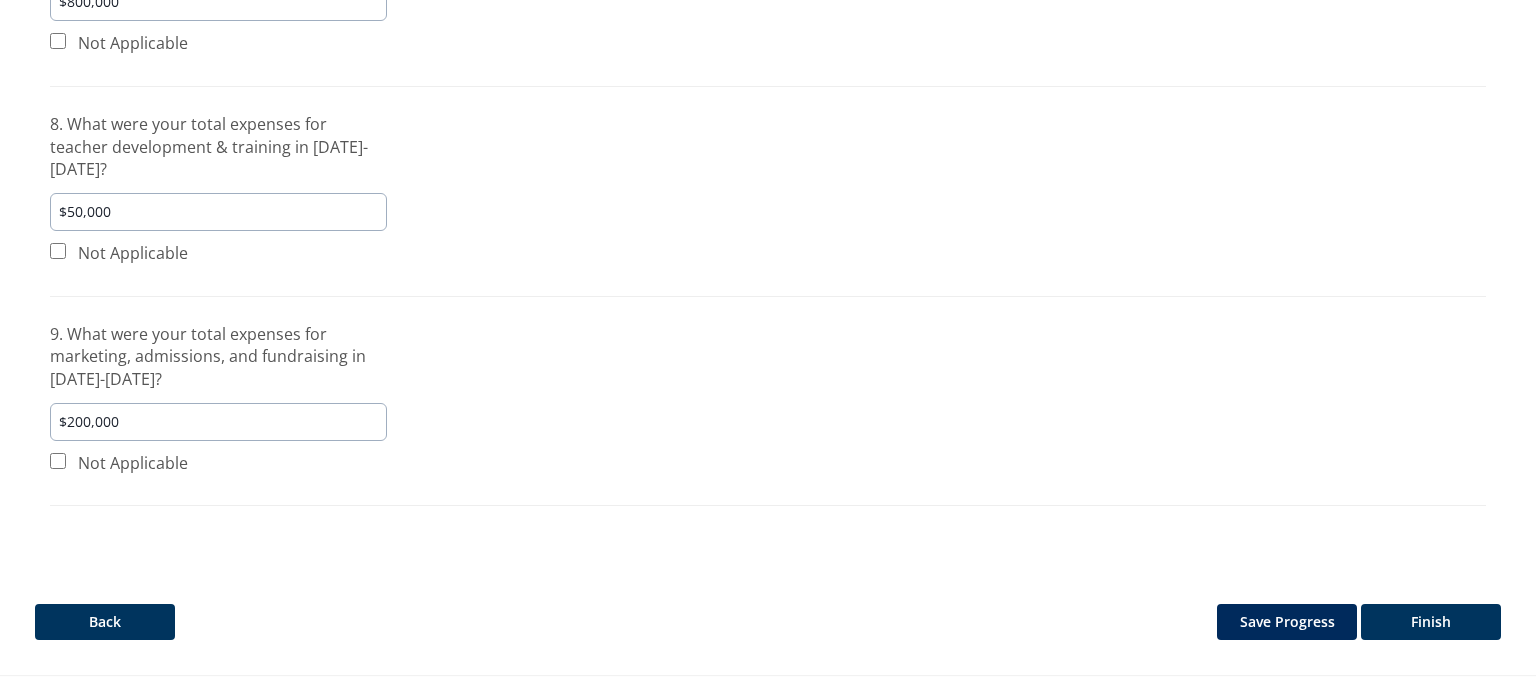 click on "Finish" at bounding box center [1431, 622] 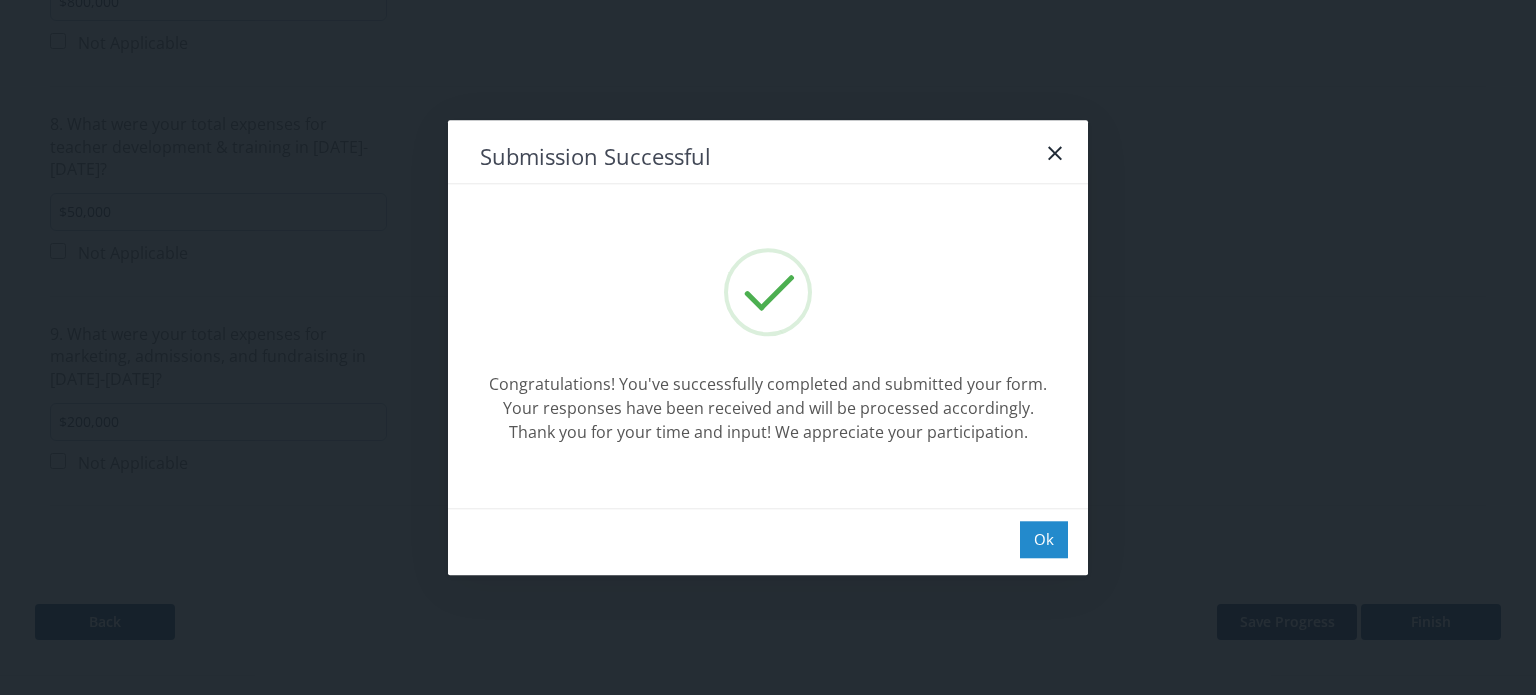 click on "Ok" at bounding box center (1044, 539) 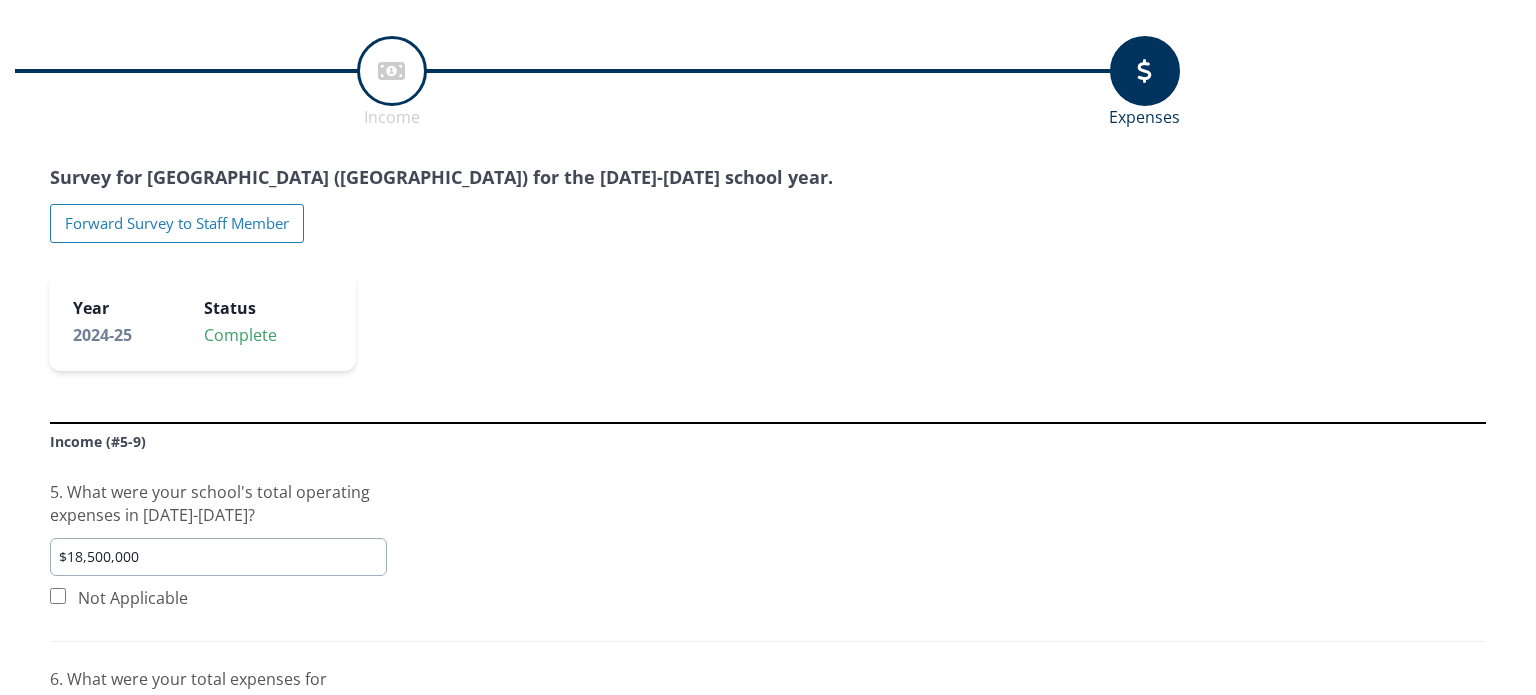 scroll, scrollTop: 0, scrollLeft: 0, axis: both 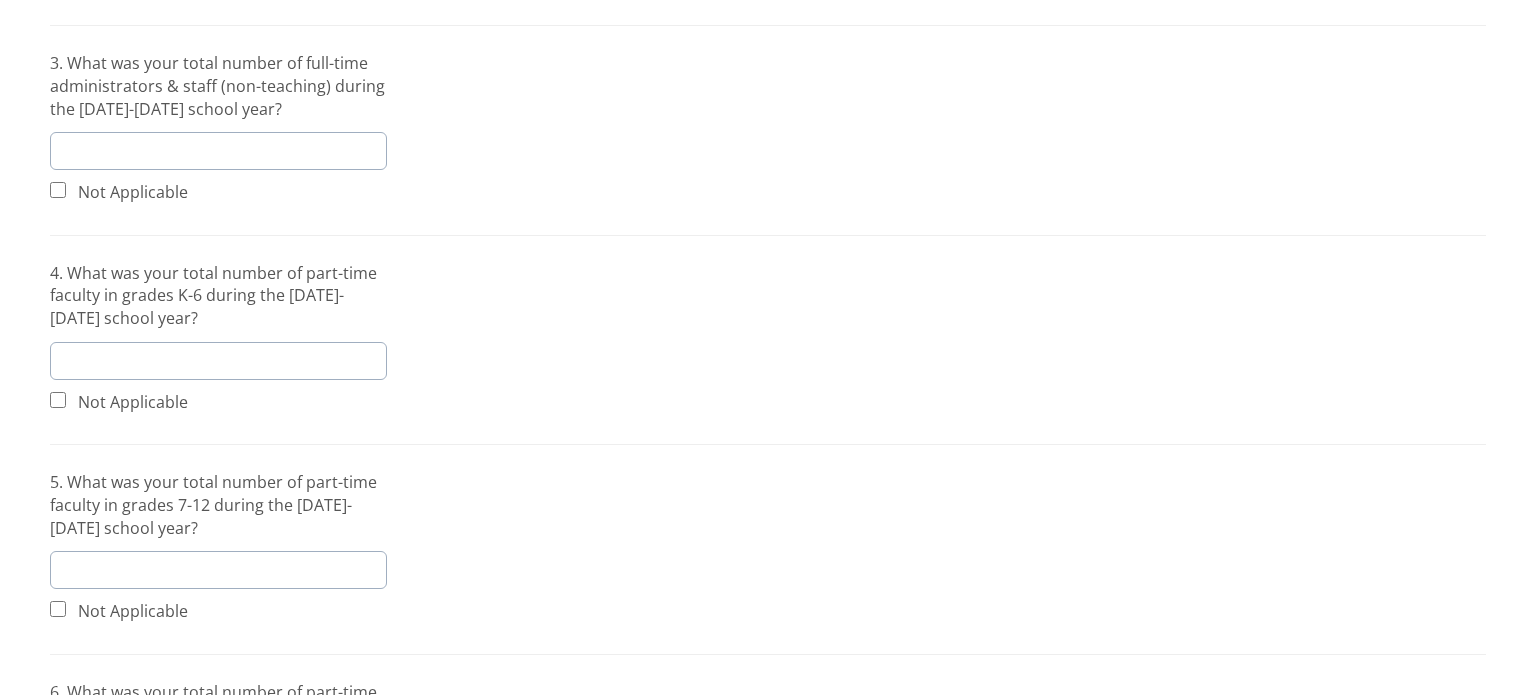 click on "Survey for [GEOGRAPHIC_DATA] ([GEOGRAPHIC_DATA]) for the [DATE]-[DATE] school year.
Thank you for providing your 2024-25 Staffing, Salary, and Tuition information as a help to other schools in the ACCS network. Our goal is to collect as many surveys as possible, and we don't want you to get hung up on any one question - please use ballpark figures if needed or check the "Not Applicable" box.
This survey contains 32 questions.
Forward Survey to Staff Member
Year   Status   2024-25   Incomplete                         Staffing (#1-7)         1. What was your total number of full-time faculty in grades K-6 in the [DATE]-[DATE] school year?     67     Not Applicable                 2. What was your total number of full-time faculty in grades 7-12 during the [DATE]-[DATE] school year?     65     Not Applicable                 3. What was your total number of full-time administrators & staff (non-teaching) during the [DATE]-[DATE] school year?" at bounding box center (768, 103) 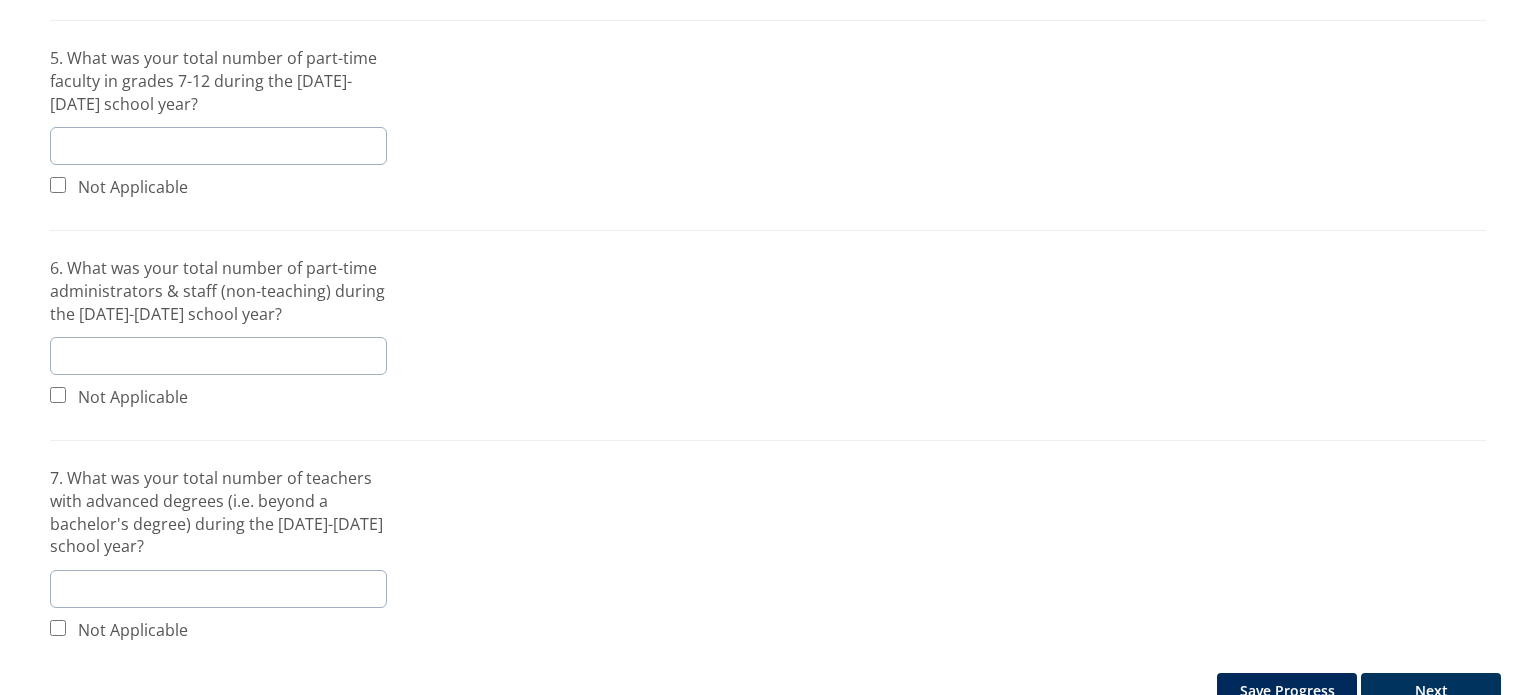 scroll, scrollTop: 1556, scrollLeft: 0, axis: vertical 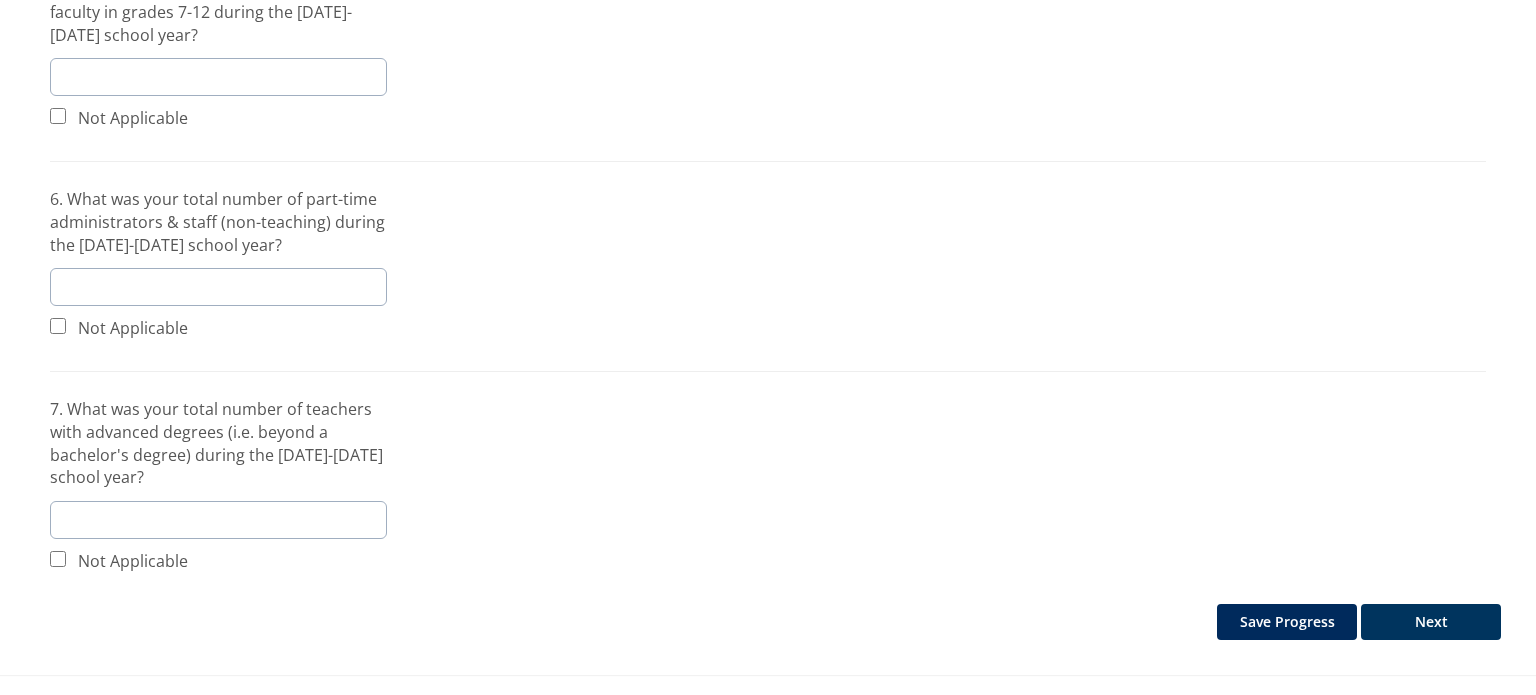 click on "Next" at bounding box center (1431, 622) 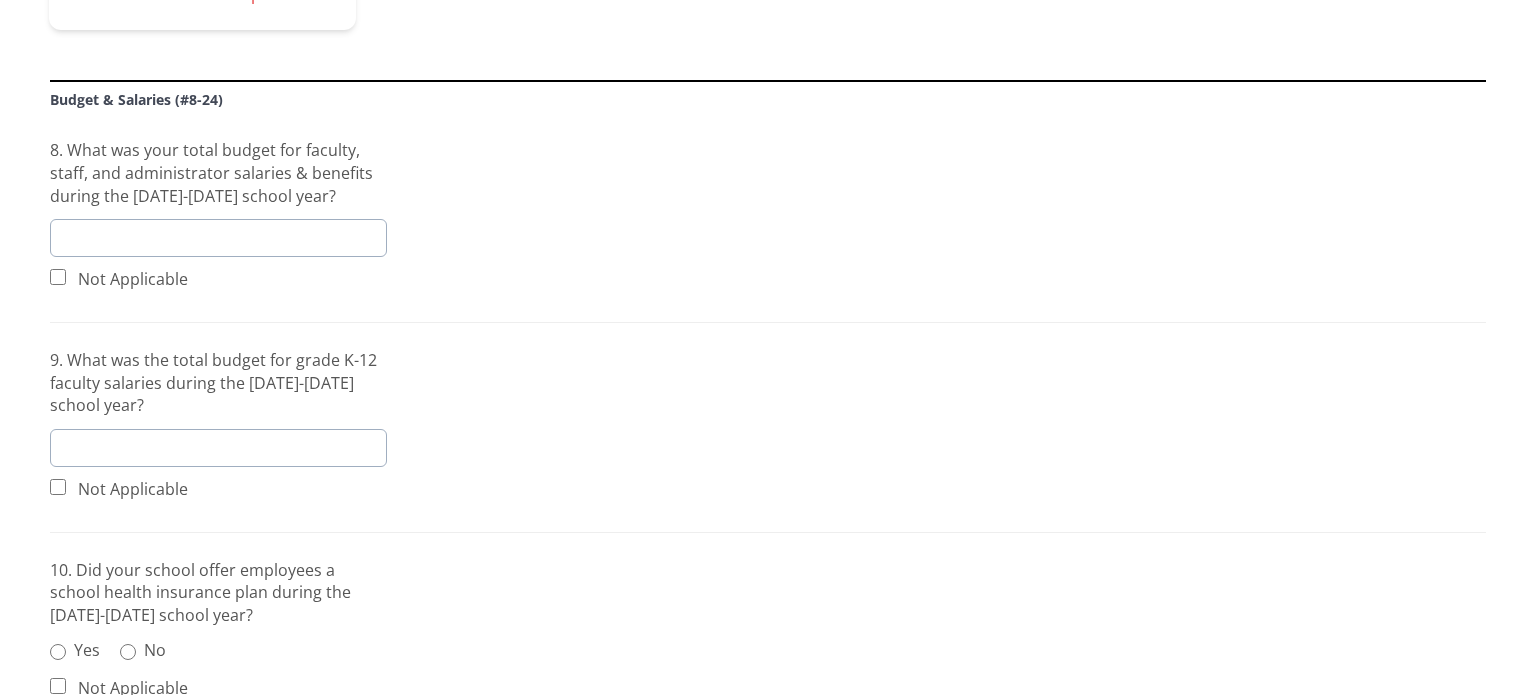 scroll, scrollTop: 397, scrollLeft: 0, axis: vertical 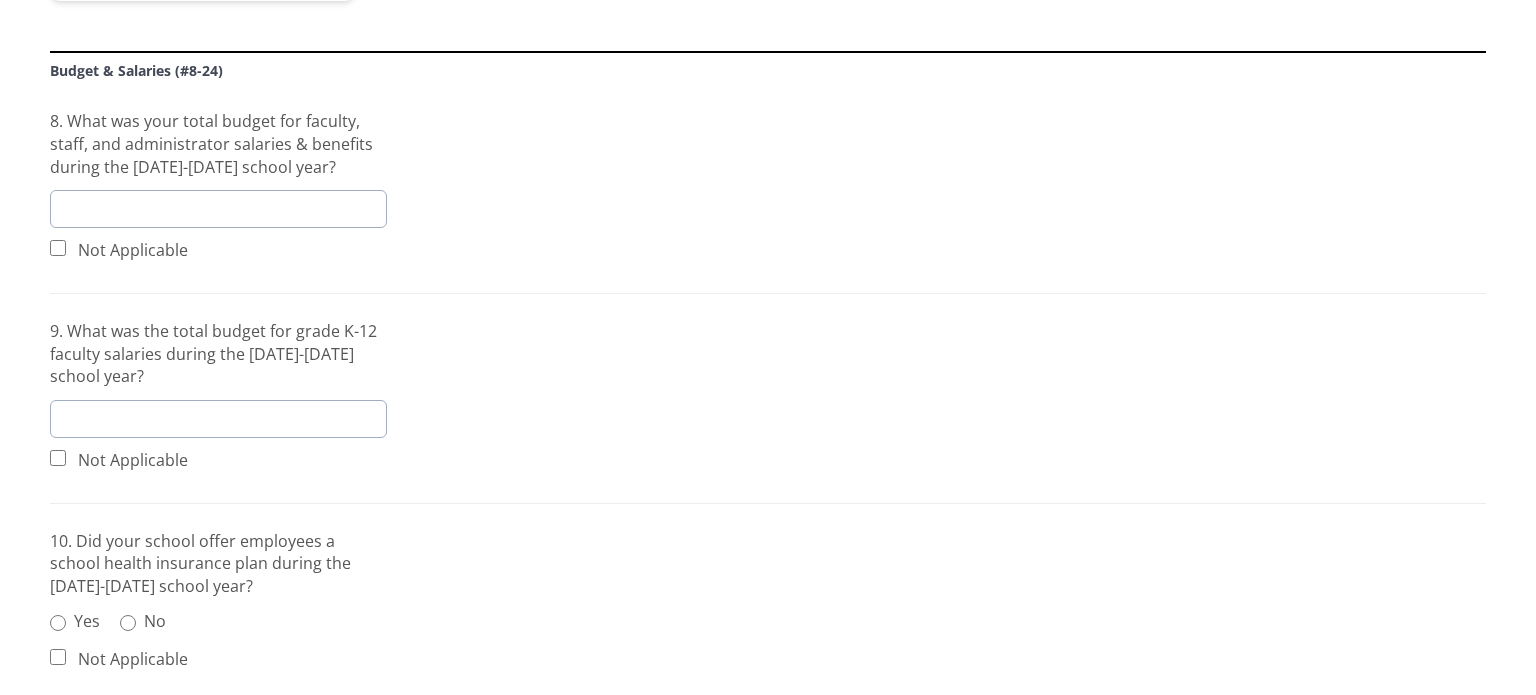 type 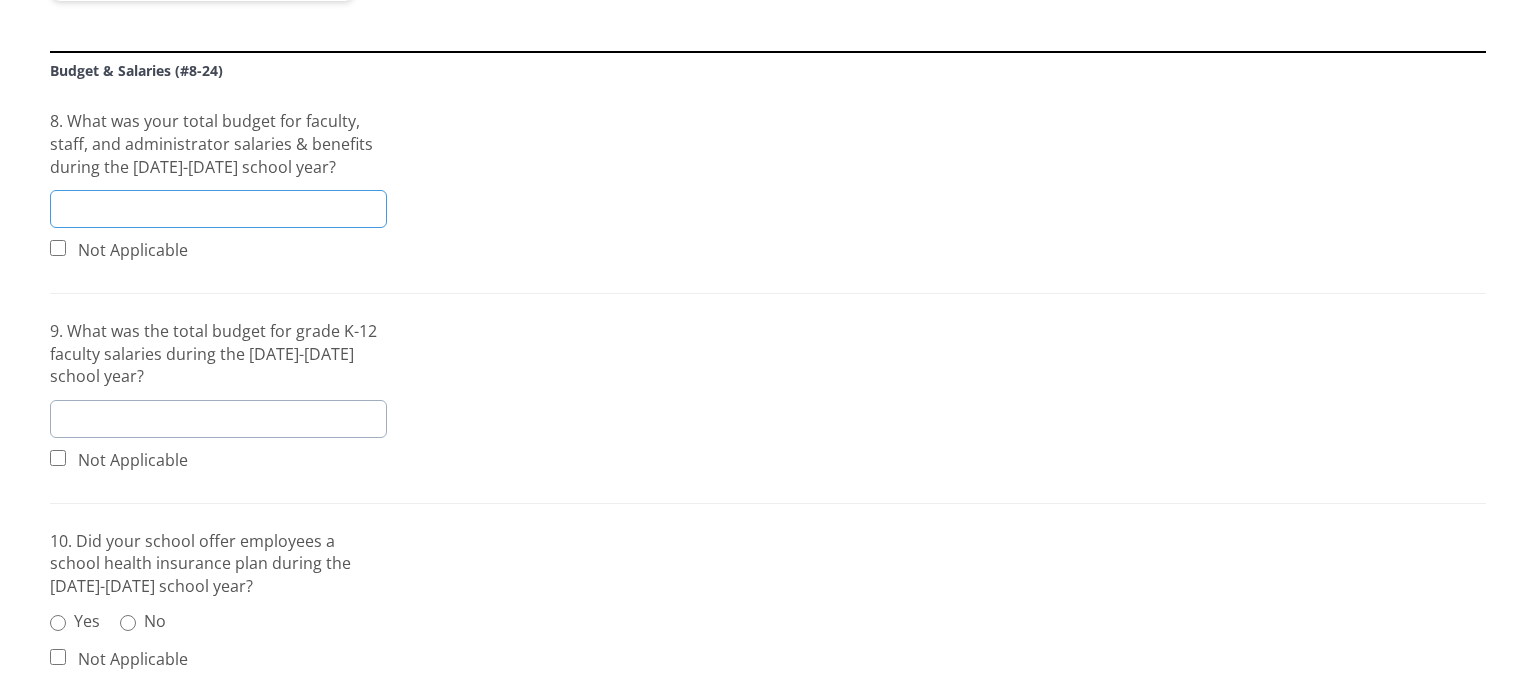 click at bounding box center (218, 209) 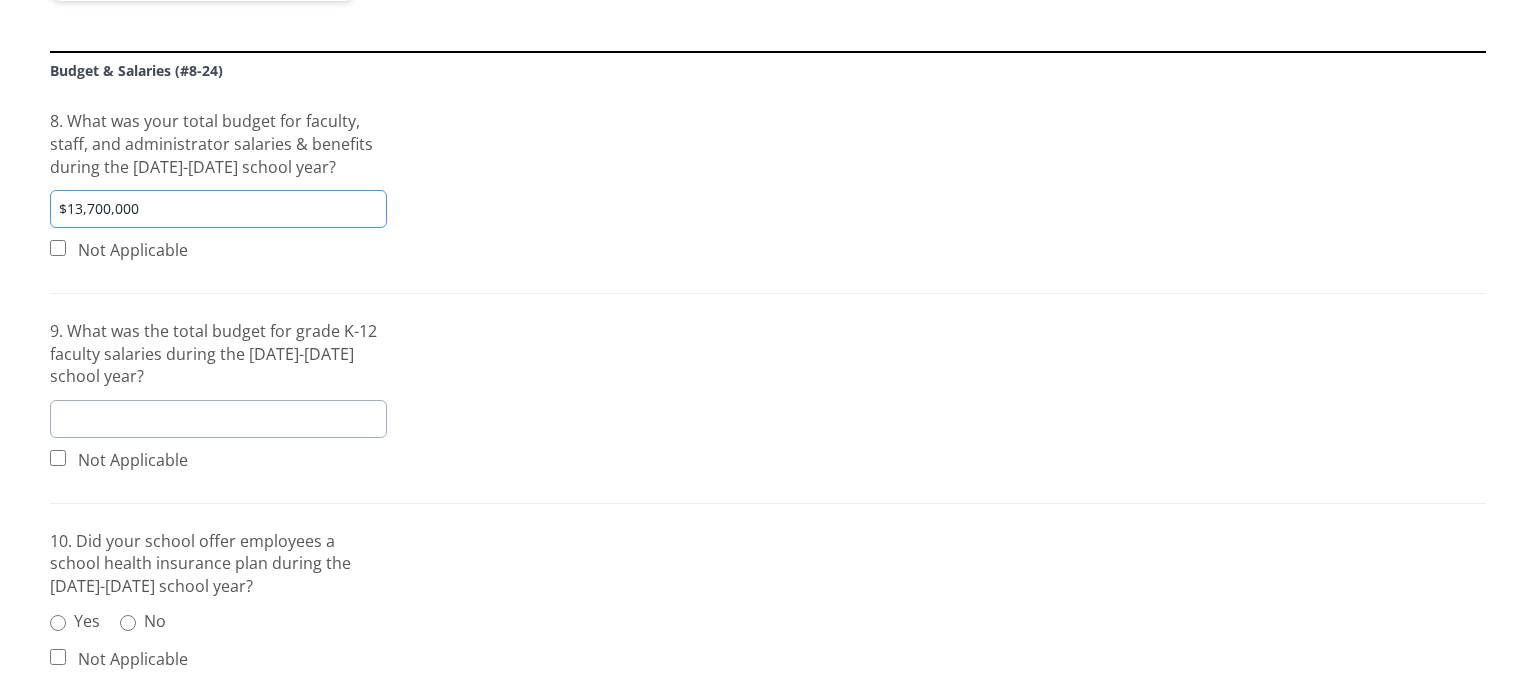 type on "$13,700,000" 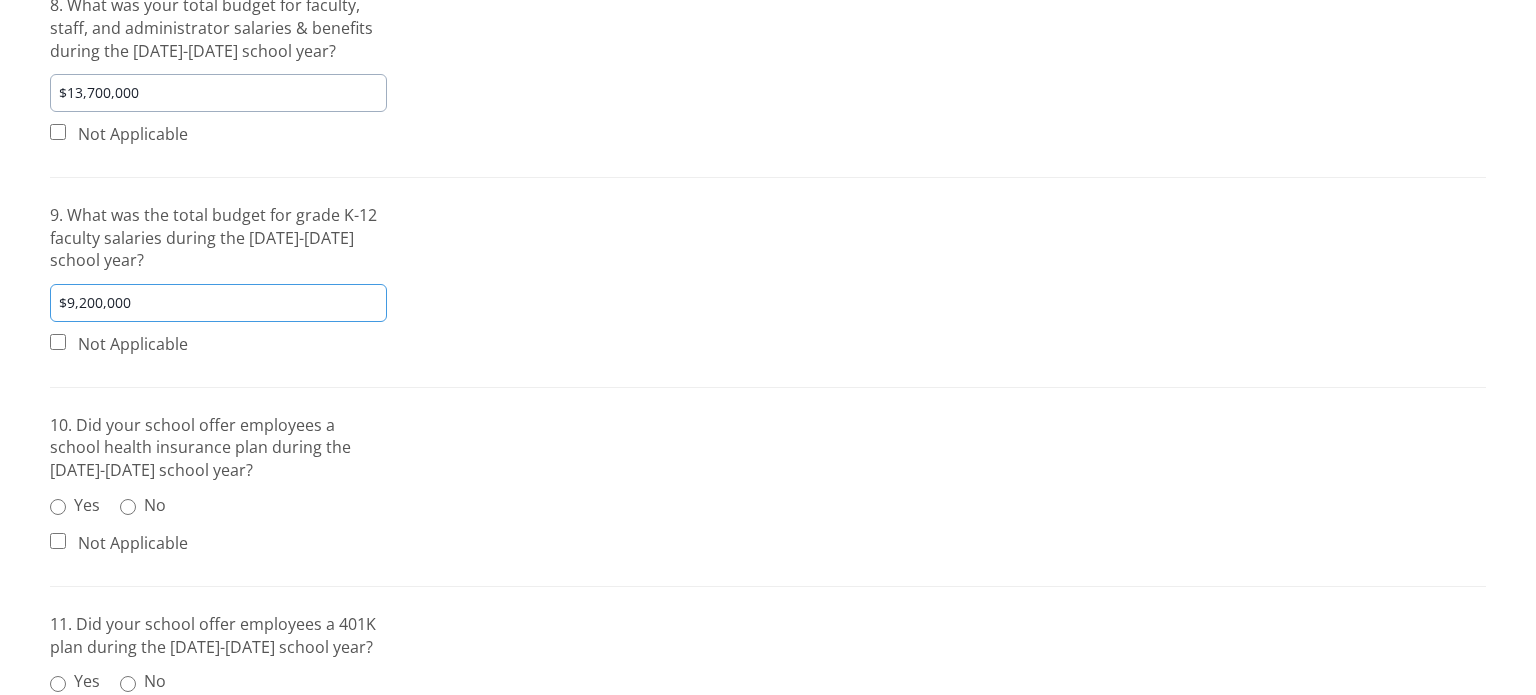 scroll, scrollTop: 619, scrollLeft: 0, axis: vertical 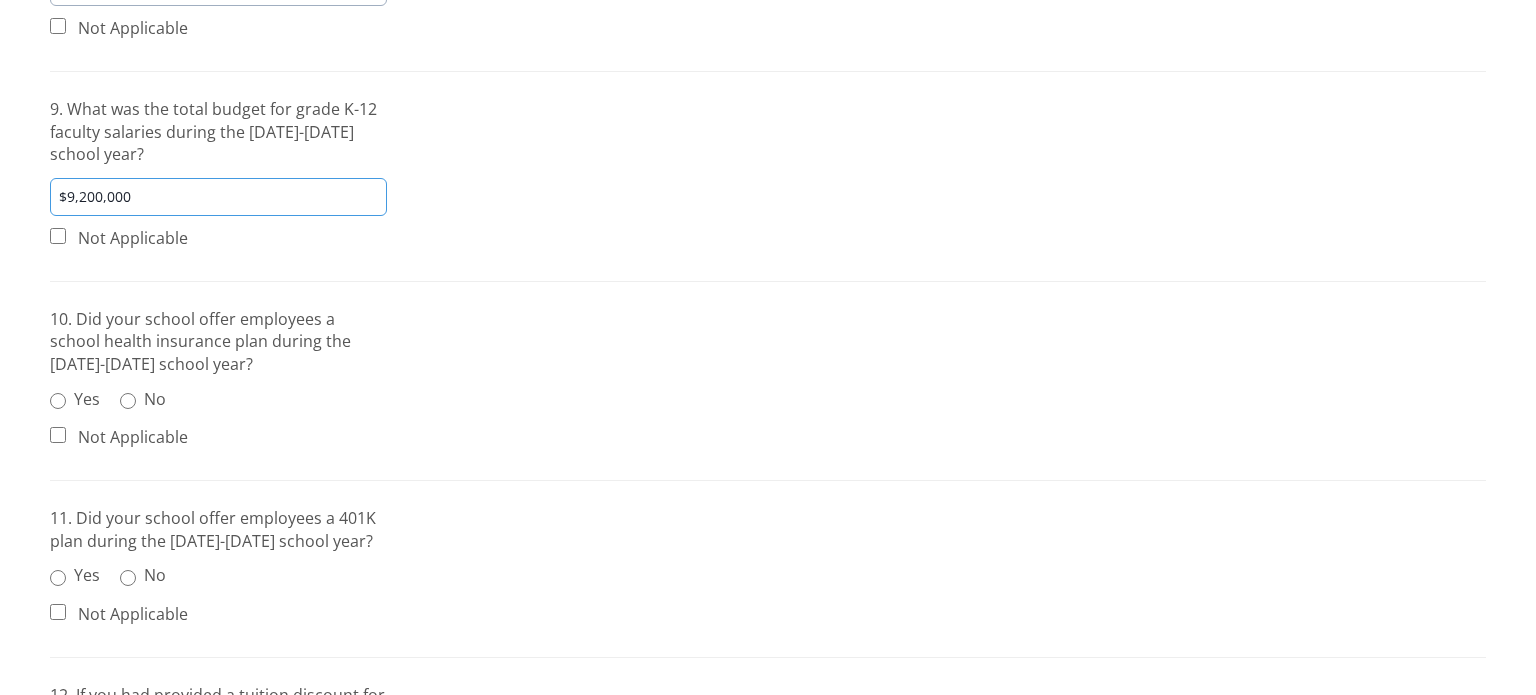 type on "$9,200,000" 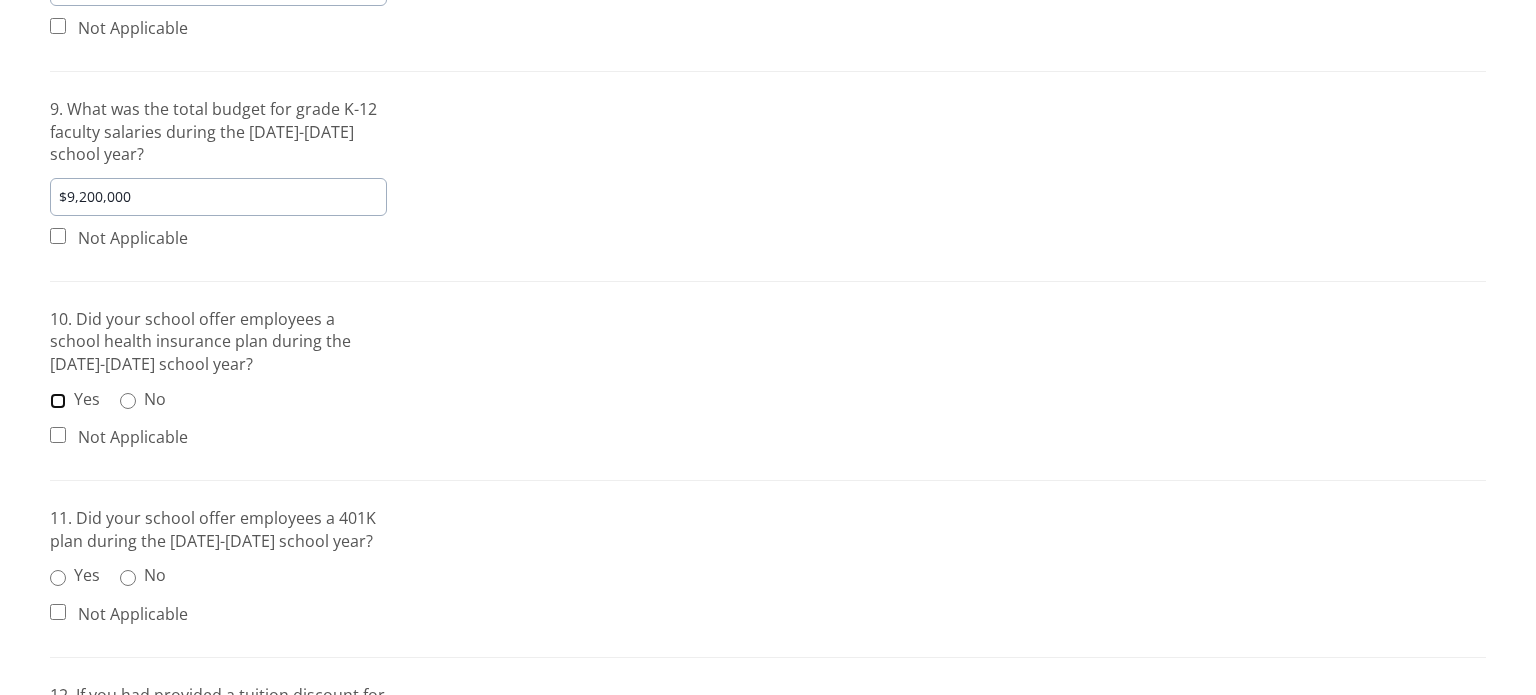click on "Yes" at bounding box center [58, 401] 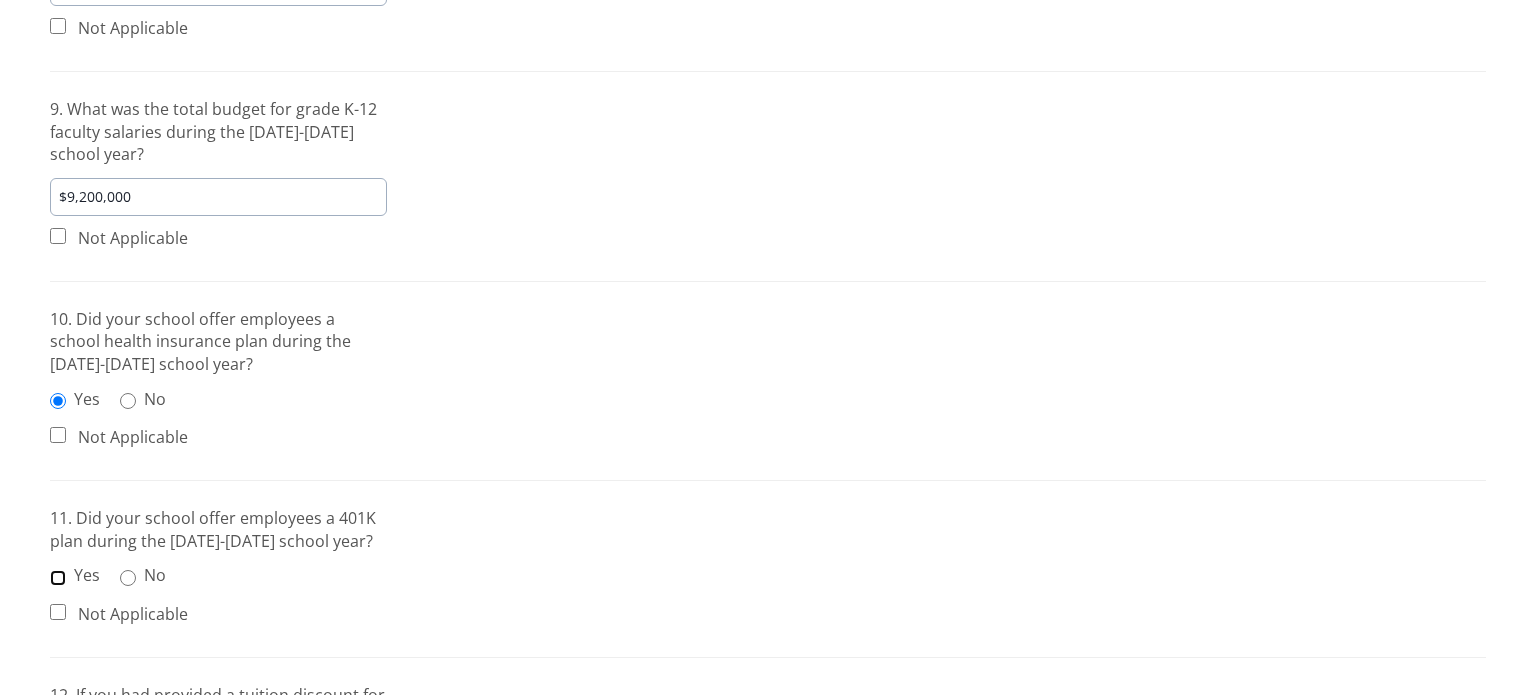 click on "Yes" at bounding box center (58, 578) 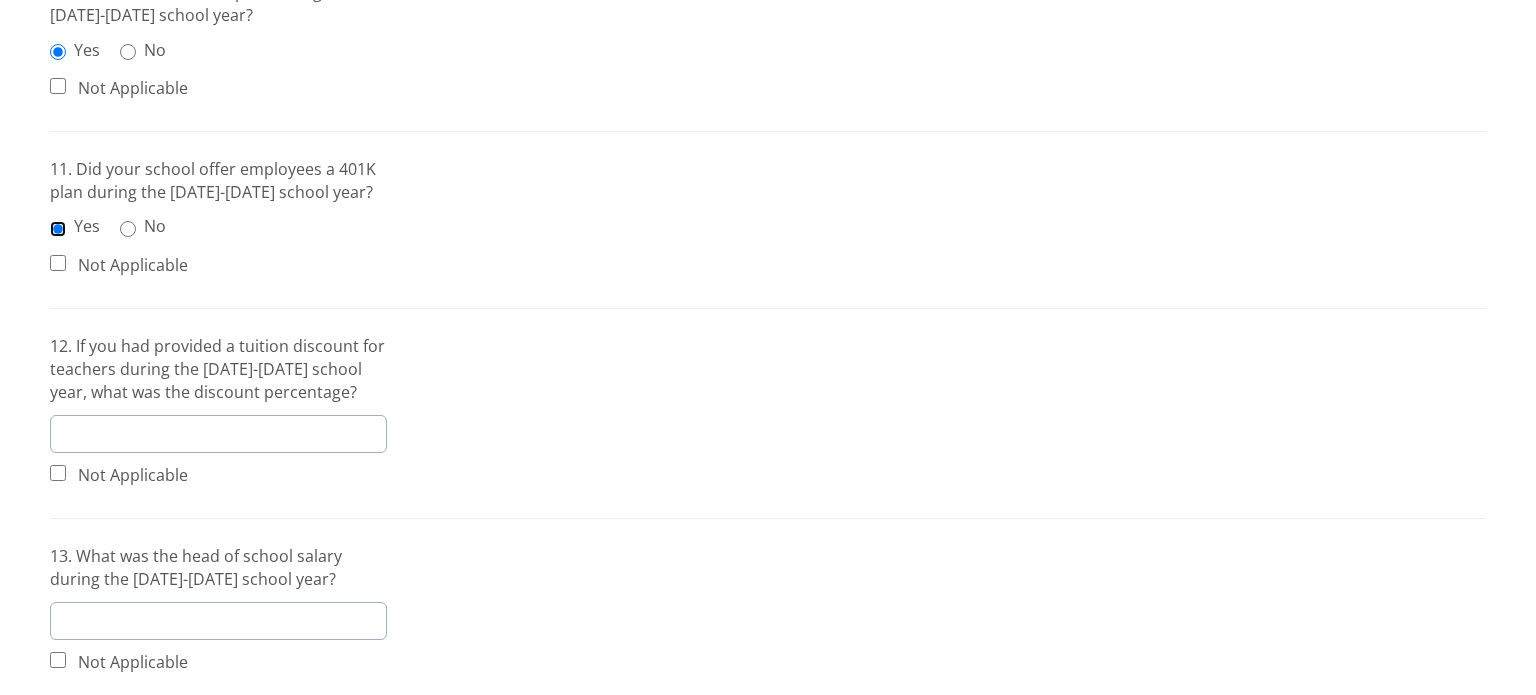scroll, scrollTop: 968, scrollLeft: 0, axis: vertical 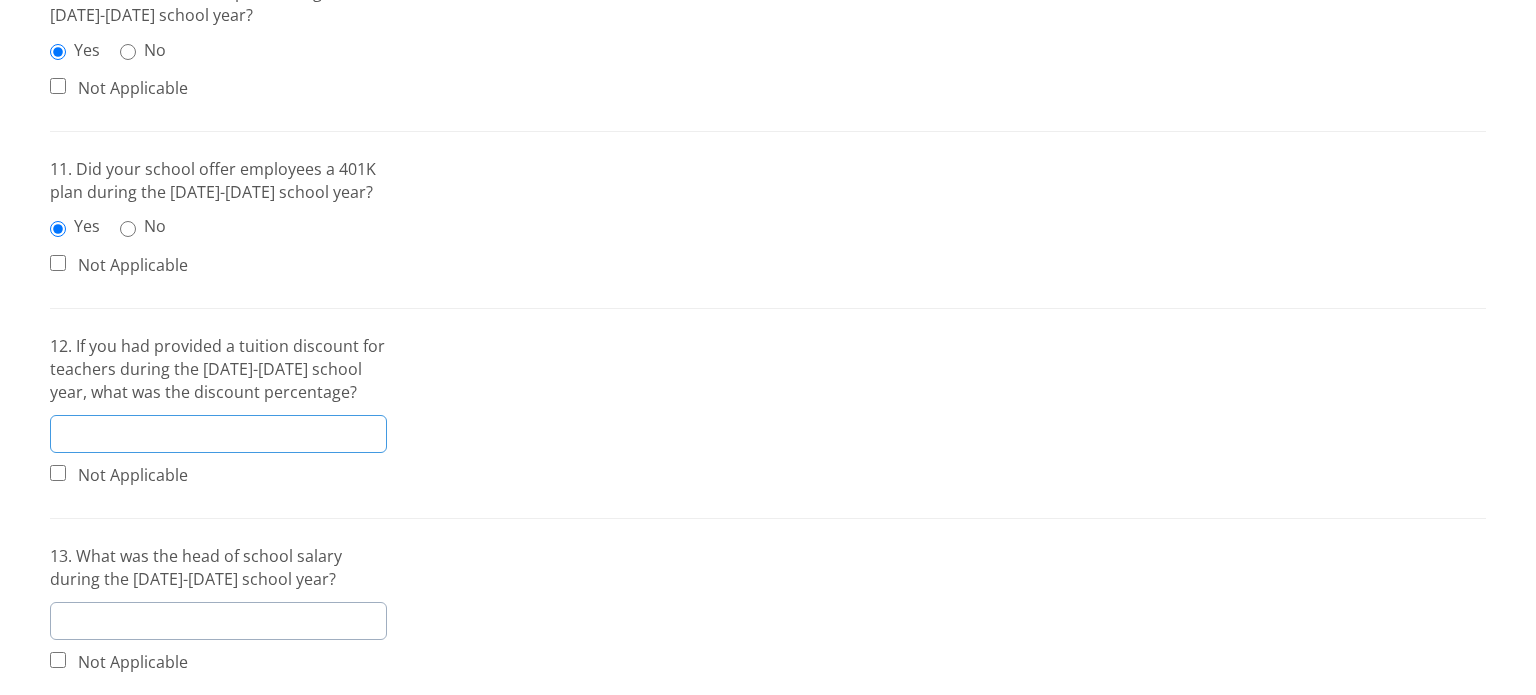 click at bounding box center [218, 434] 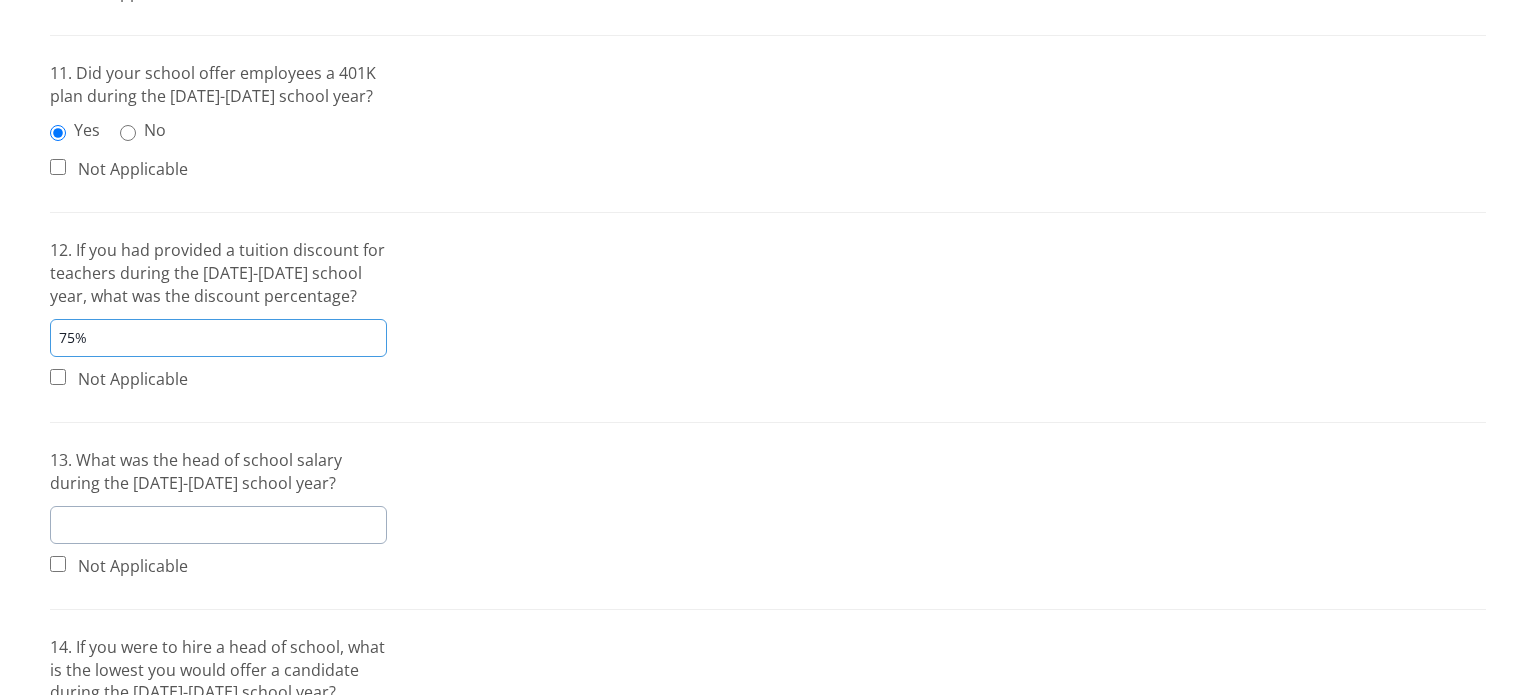 scroll, scrollTop: 1064, scrollLeft: 0, axis: vertical 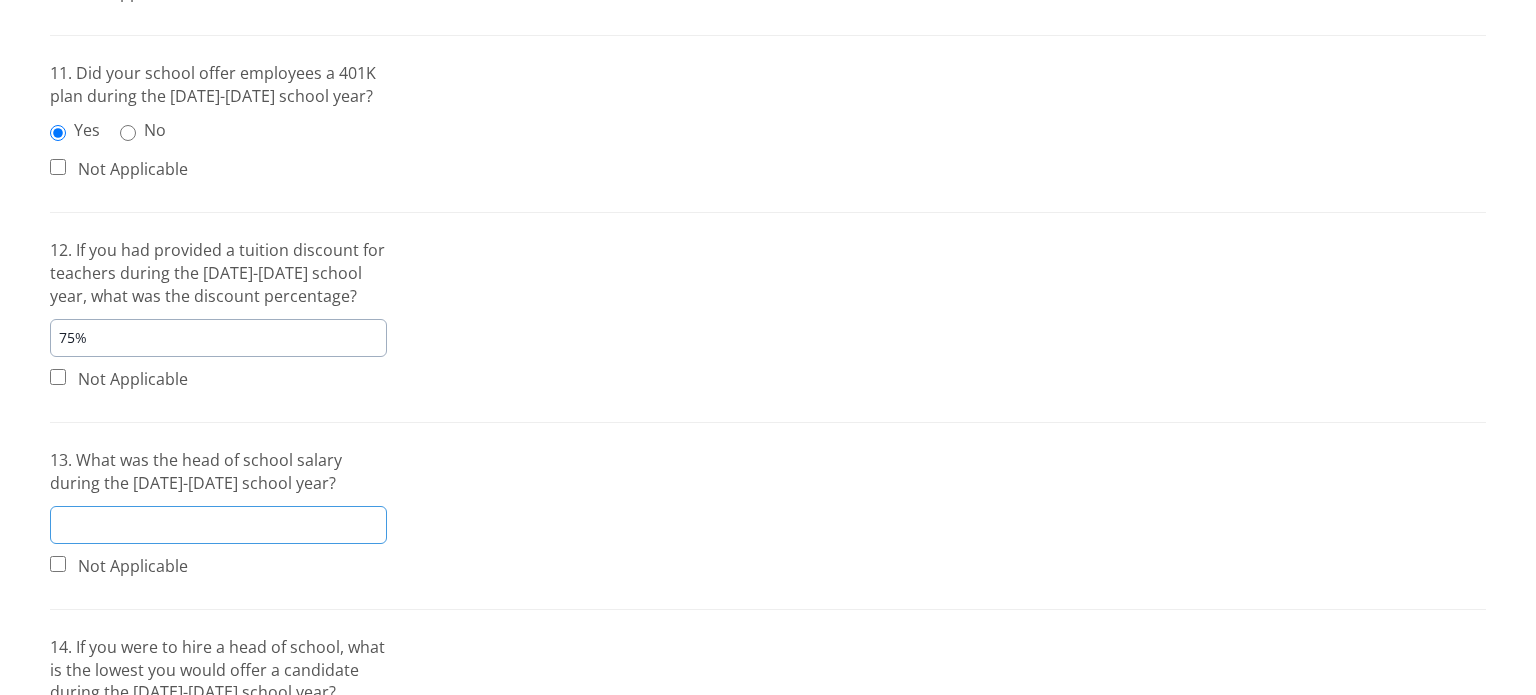 click at bounding box center (218, 525) 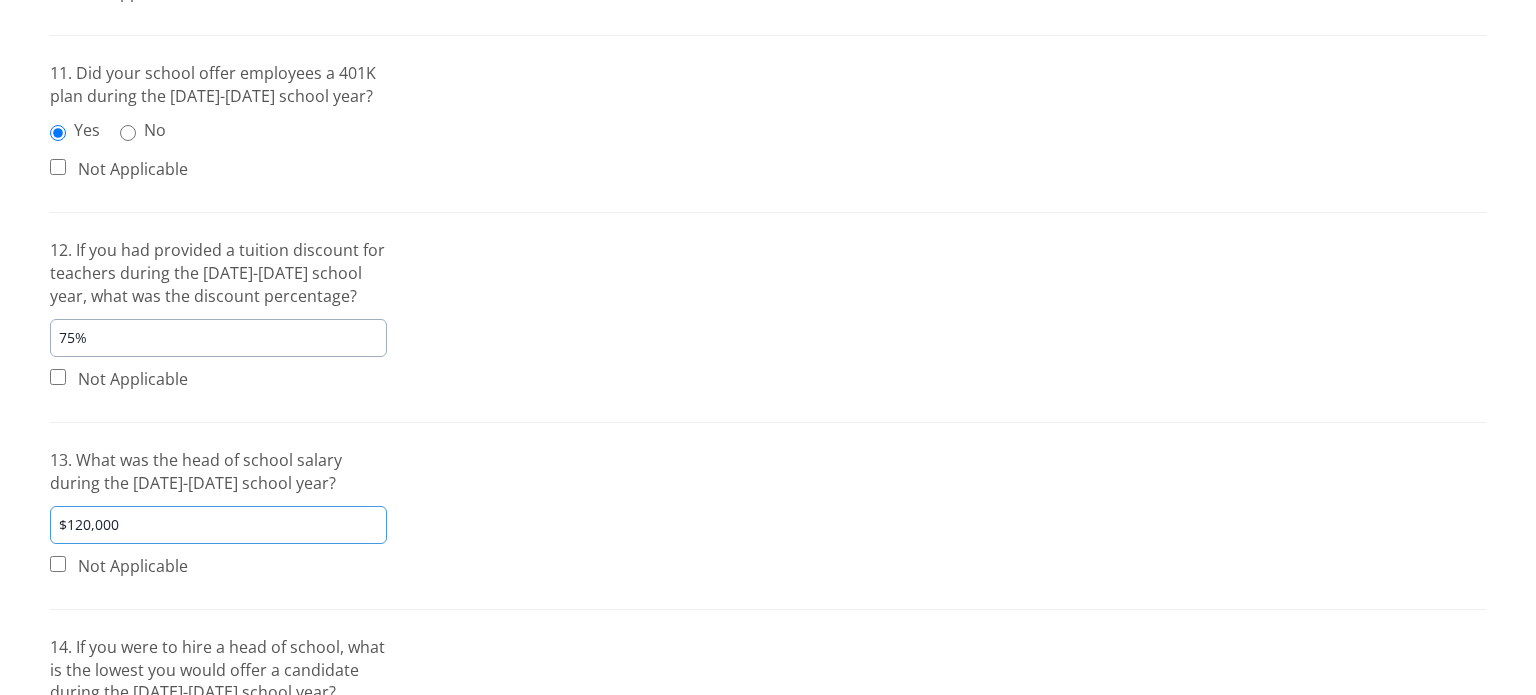 type on "$120,000" 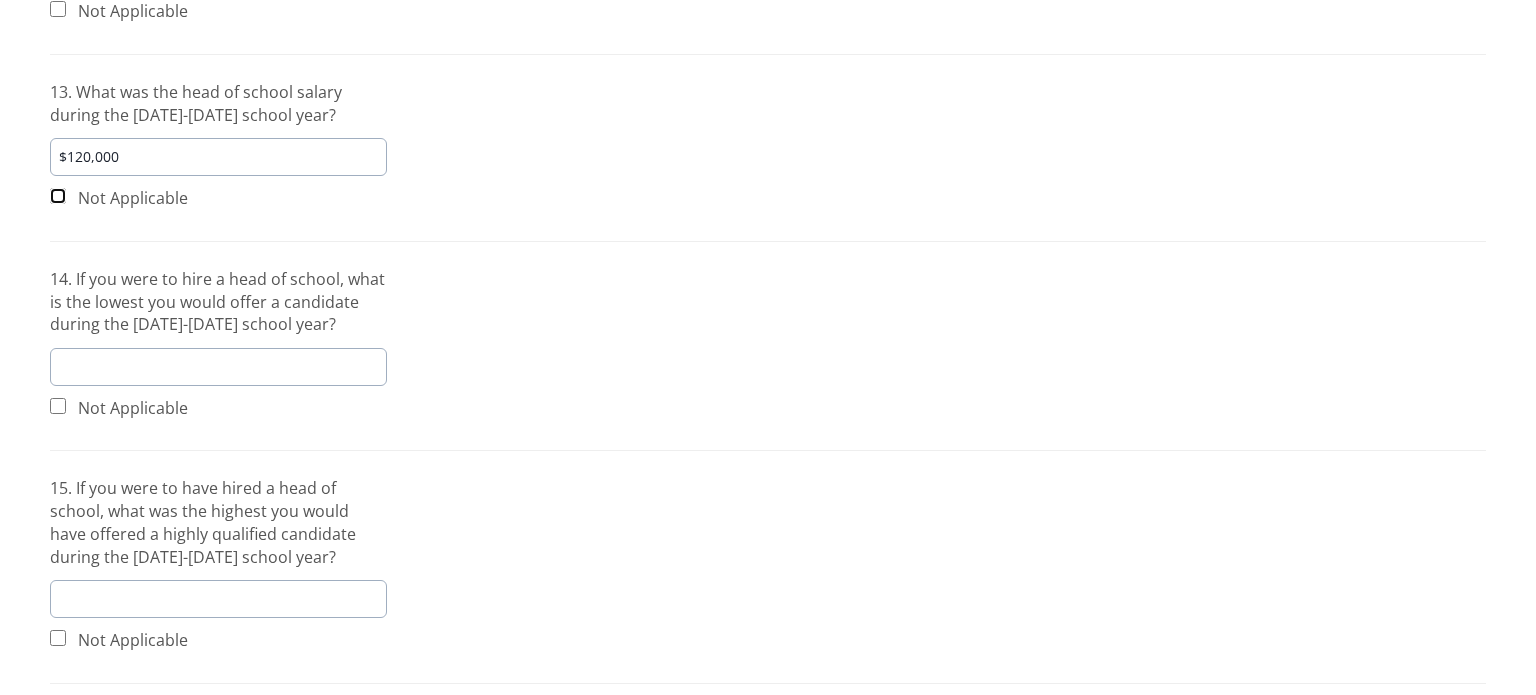 scroll, scrollTop: 1436, scrollLeft: 0, axis: vertical 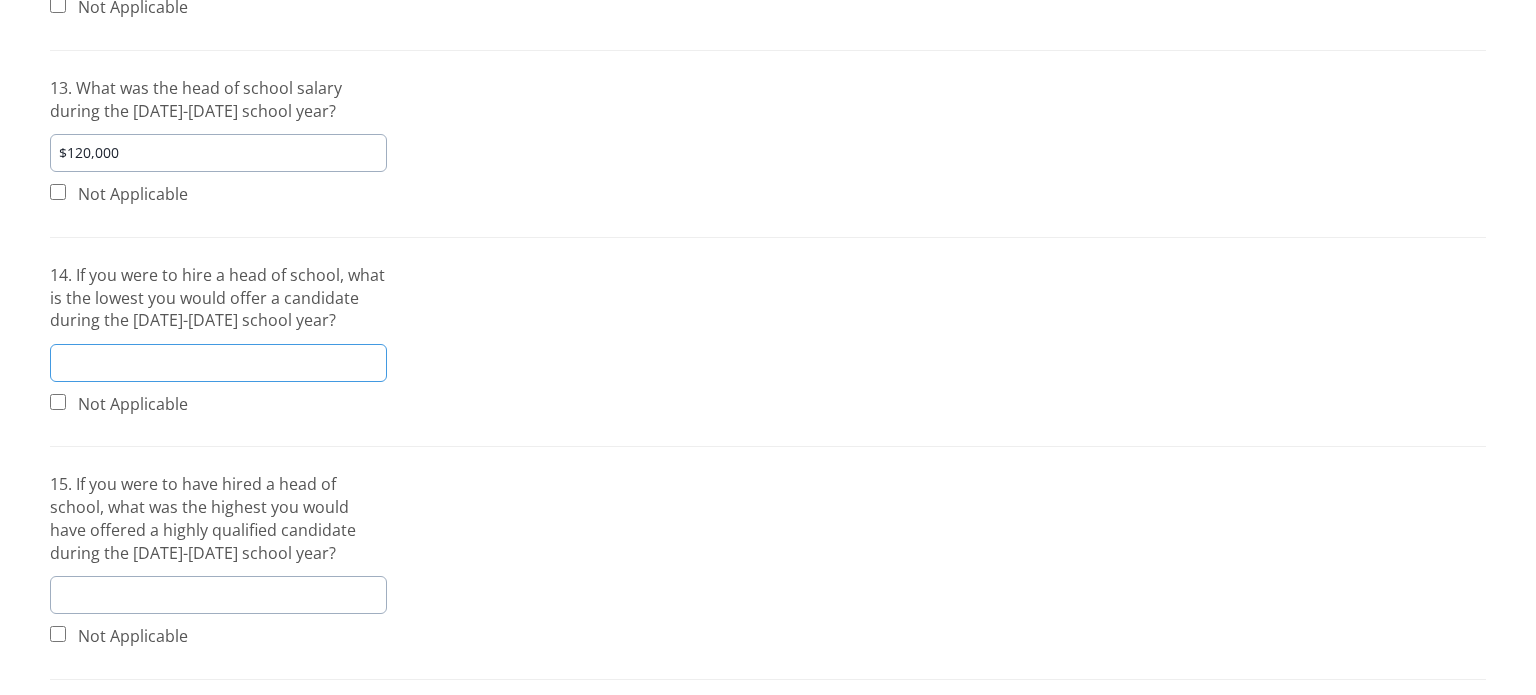 click at bounding box center [218, 363] 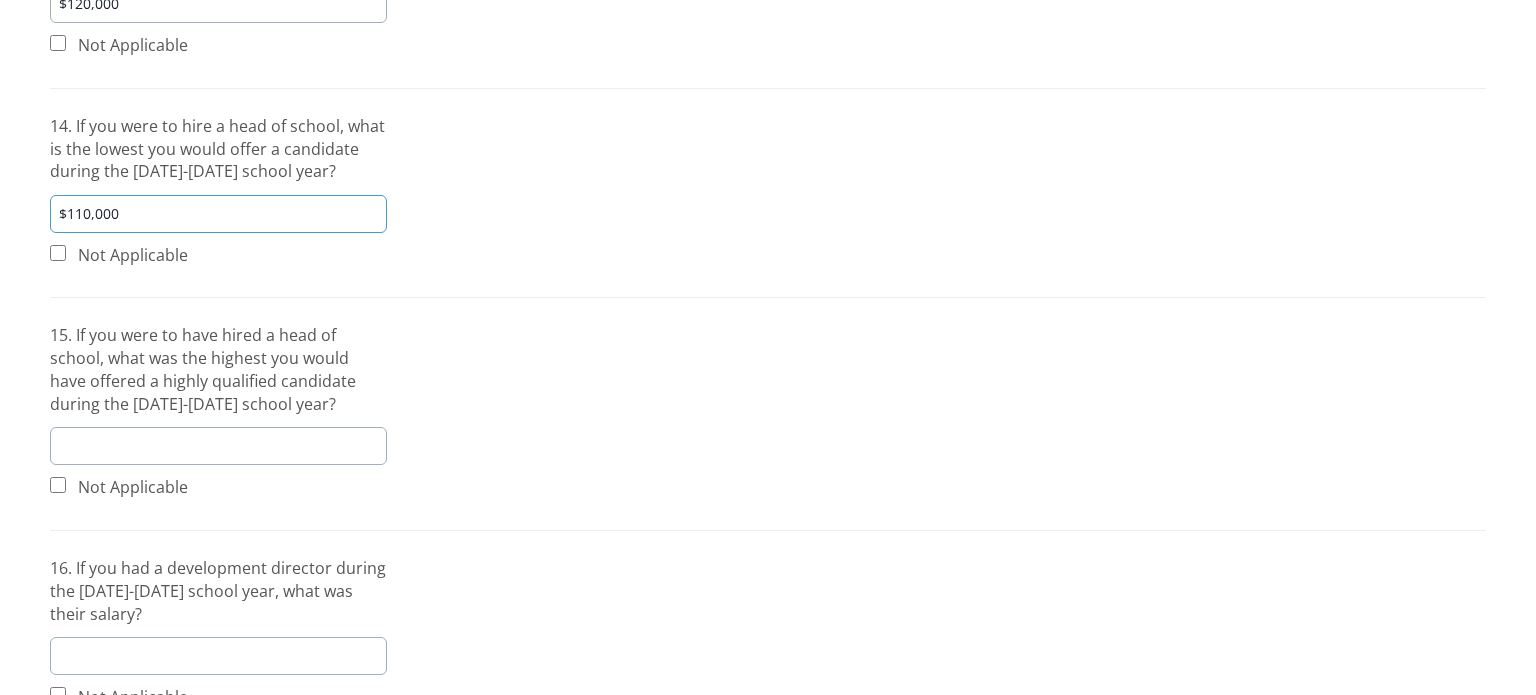 scroll, scrollTop: 1584, scrollLeft: 0, axis: vertical 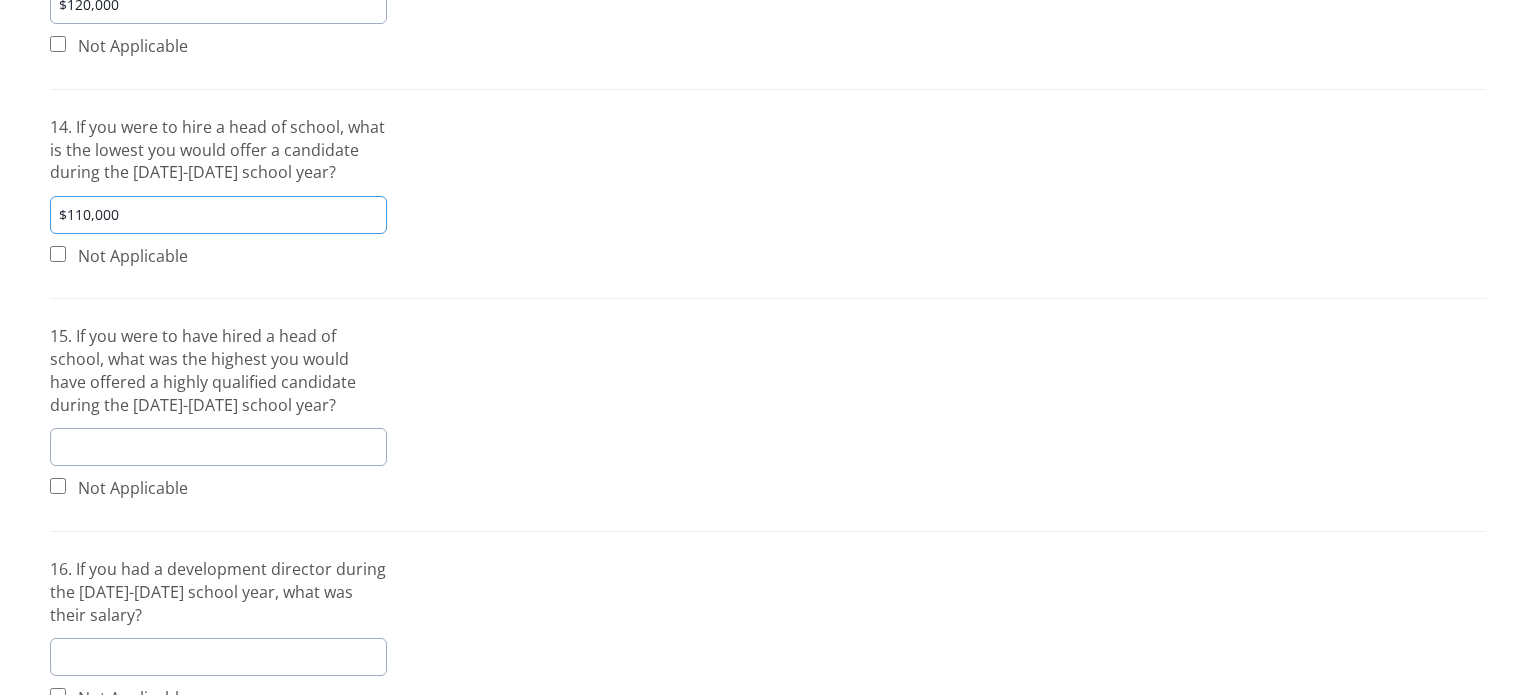 type on "$110,000" 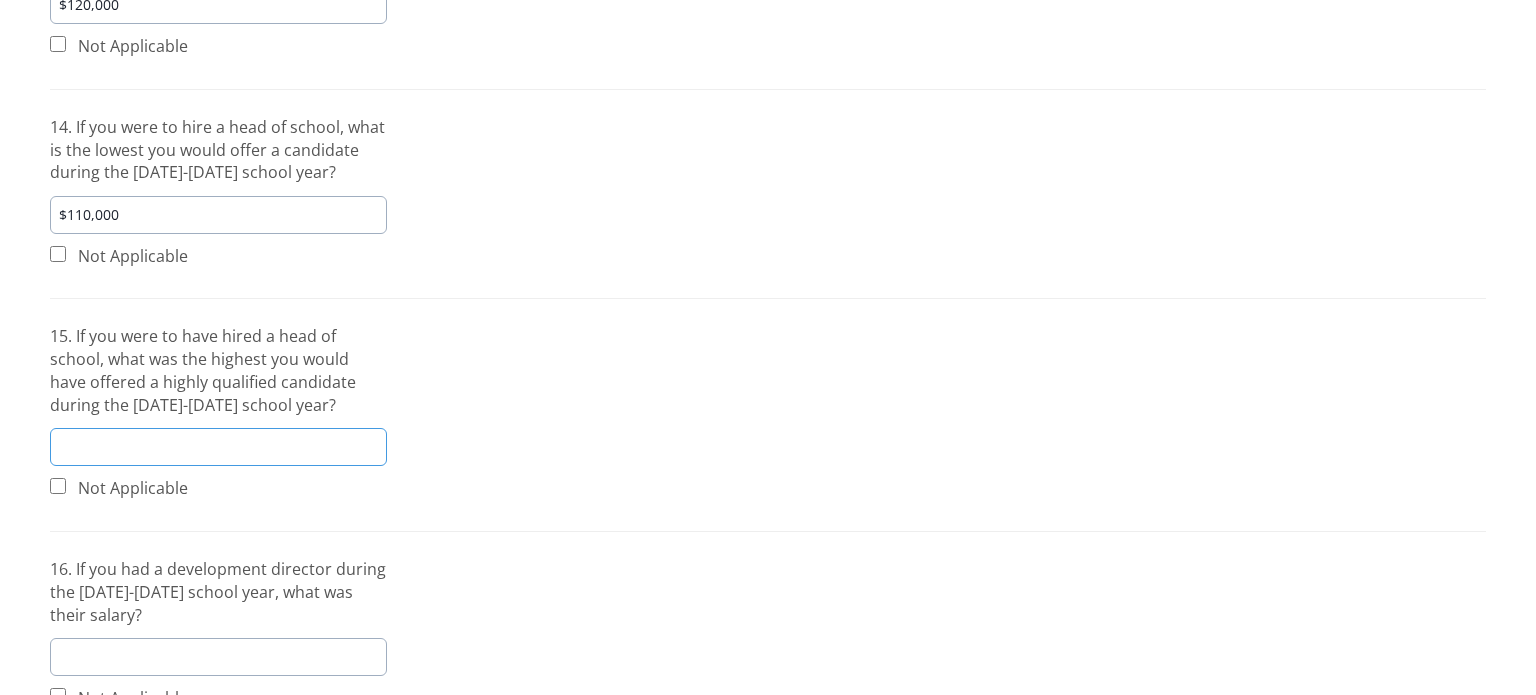 click at bounding box center [218, 447] 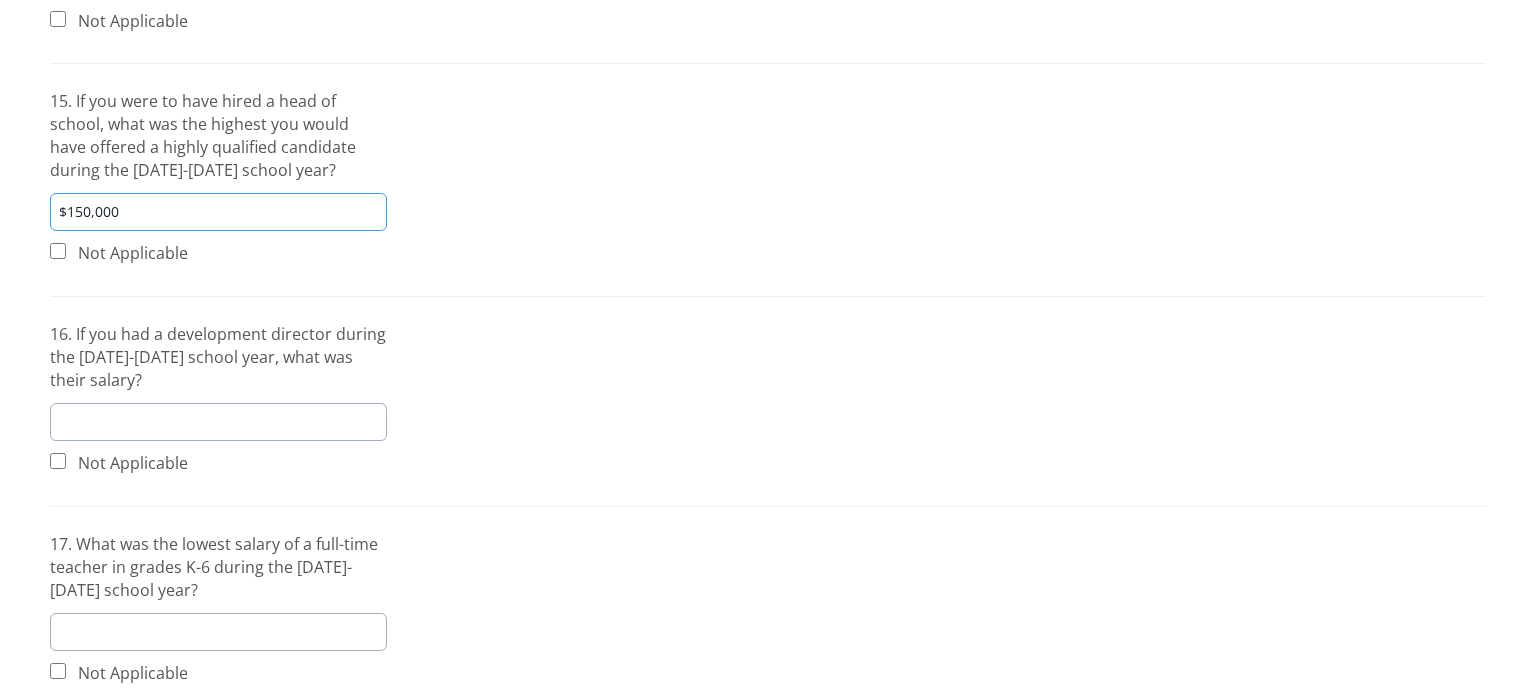 scroll, scrollTop: 1820, scrollLeft: 0, axis: vertical 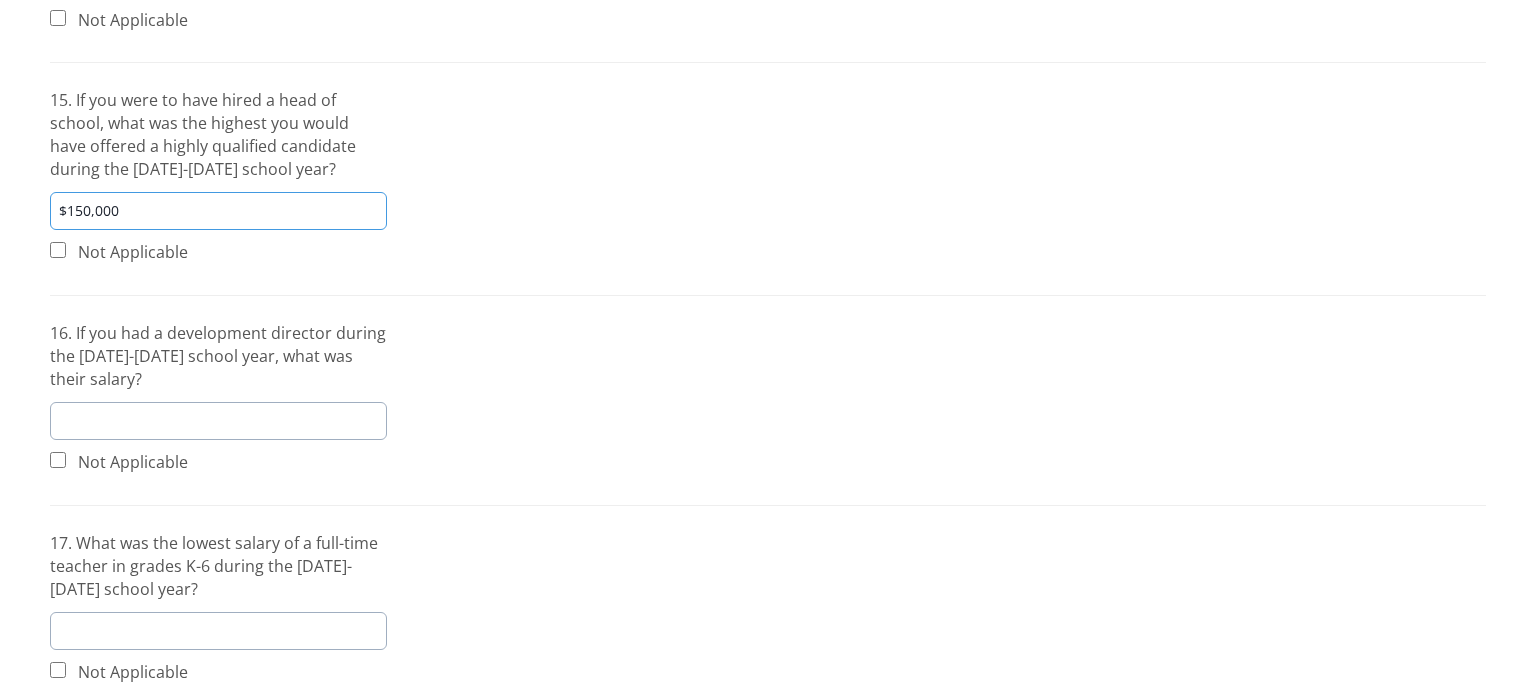 type on "$150,000" 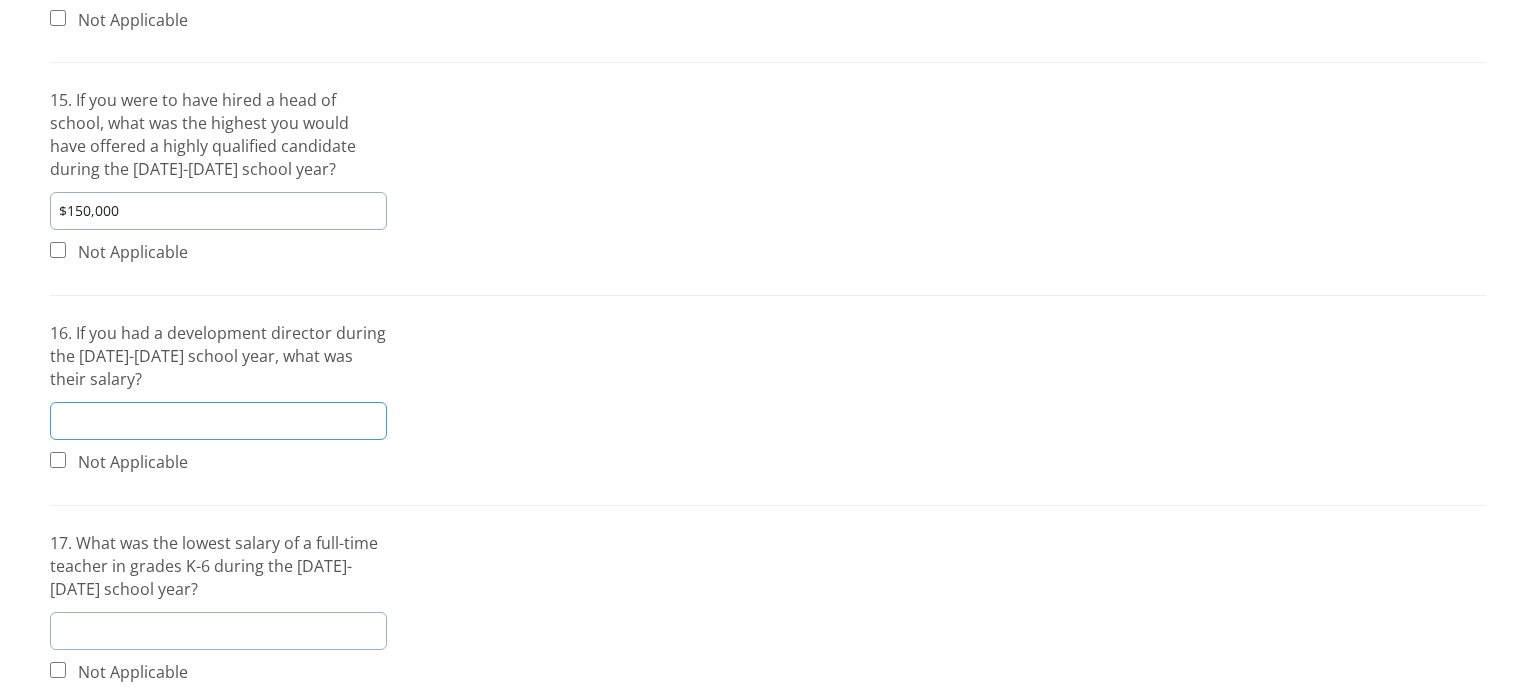 click at bounding box center [218, 421] 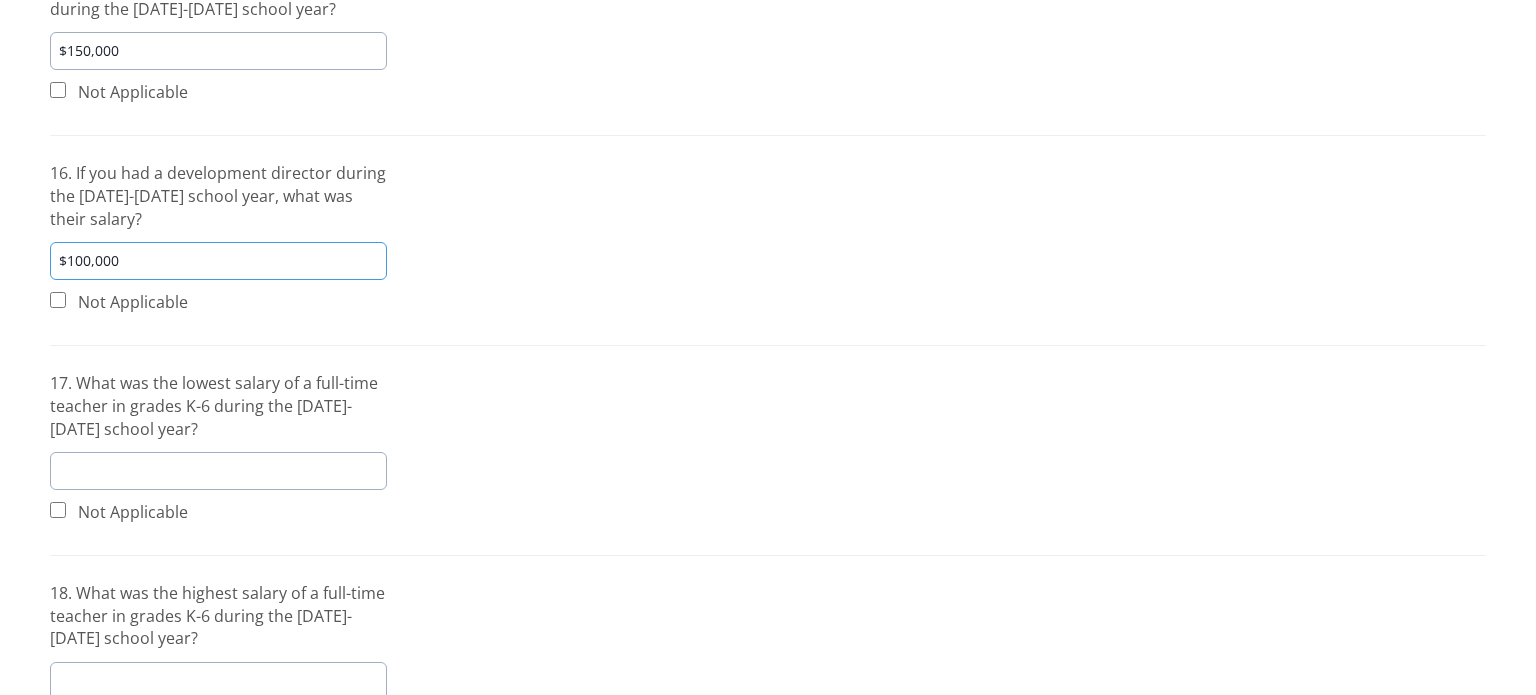 scroll, scrollTop: 2012, scrollLeft: 0, axis: vertical 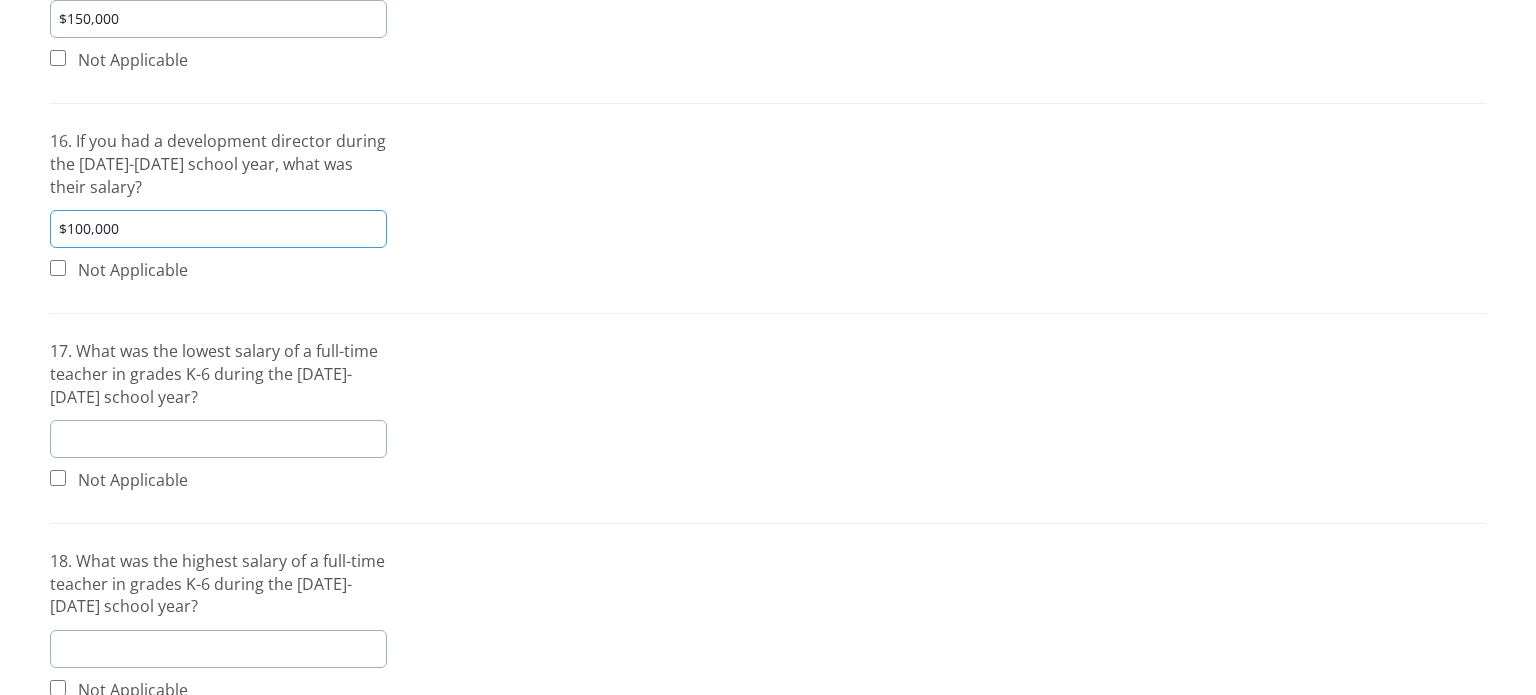 type on "$100,000" 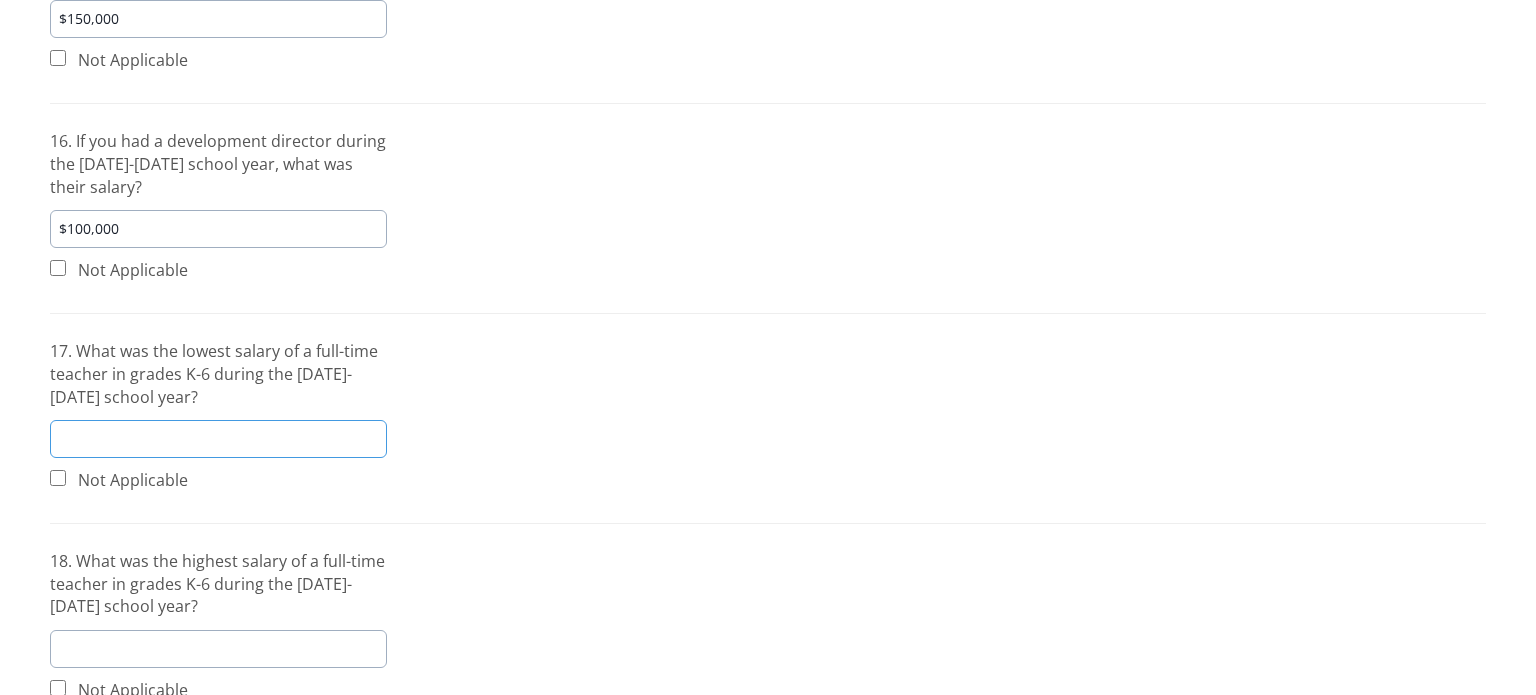 click at bounding box center (218, 439) 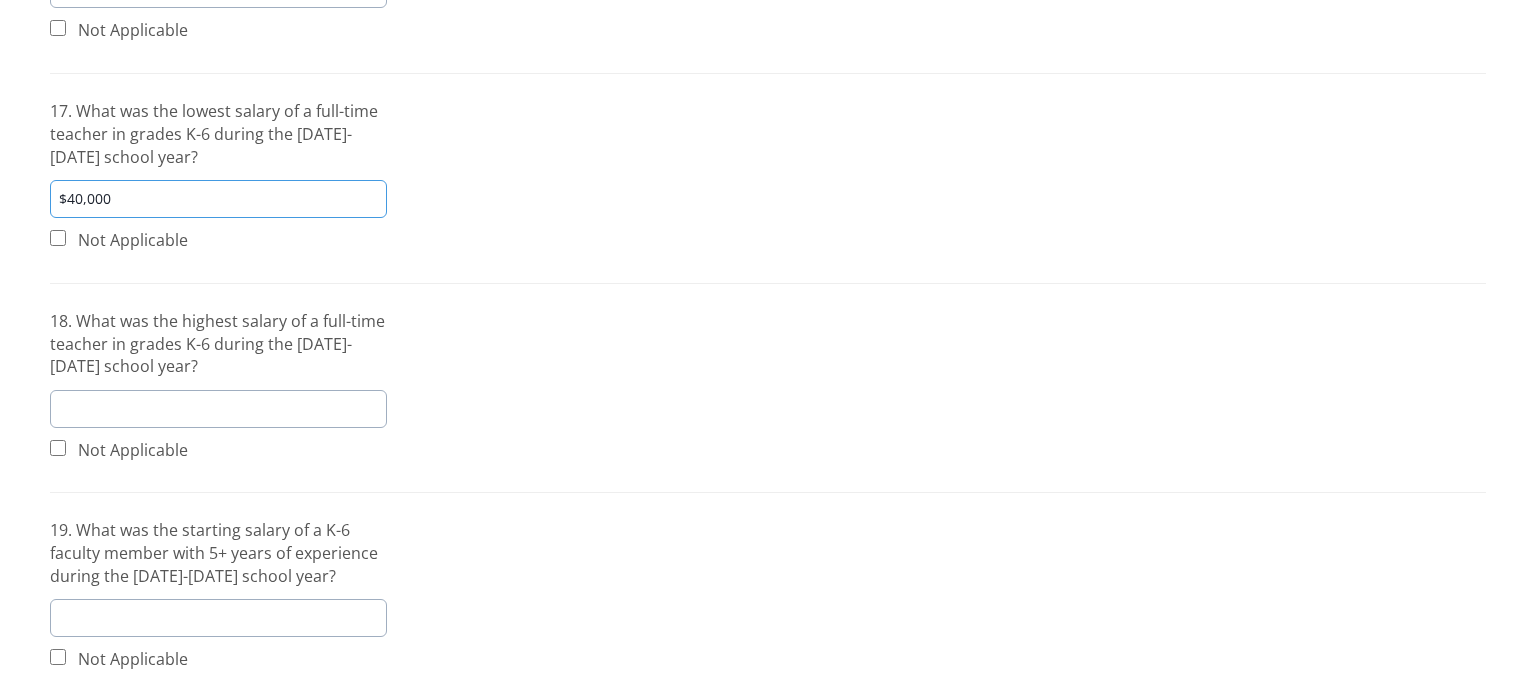 scroll, scrollTop: 2252, scrollLeft: 0, axis: vertical 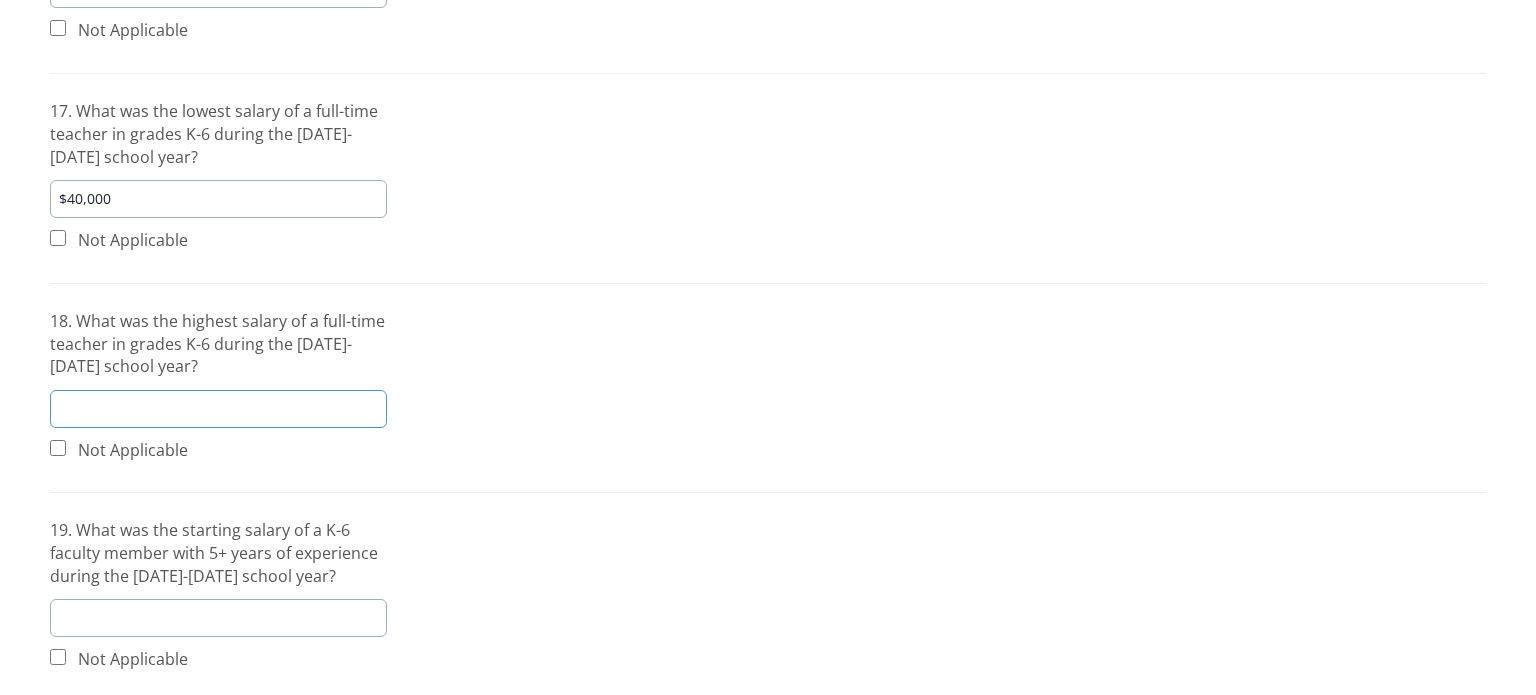 click at bounding box center [218, 409] 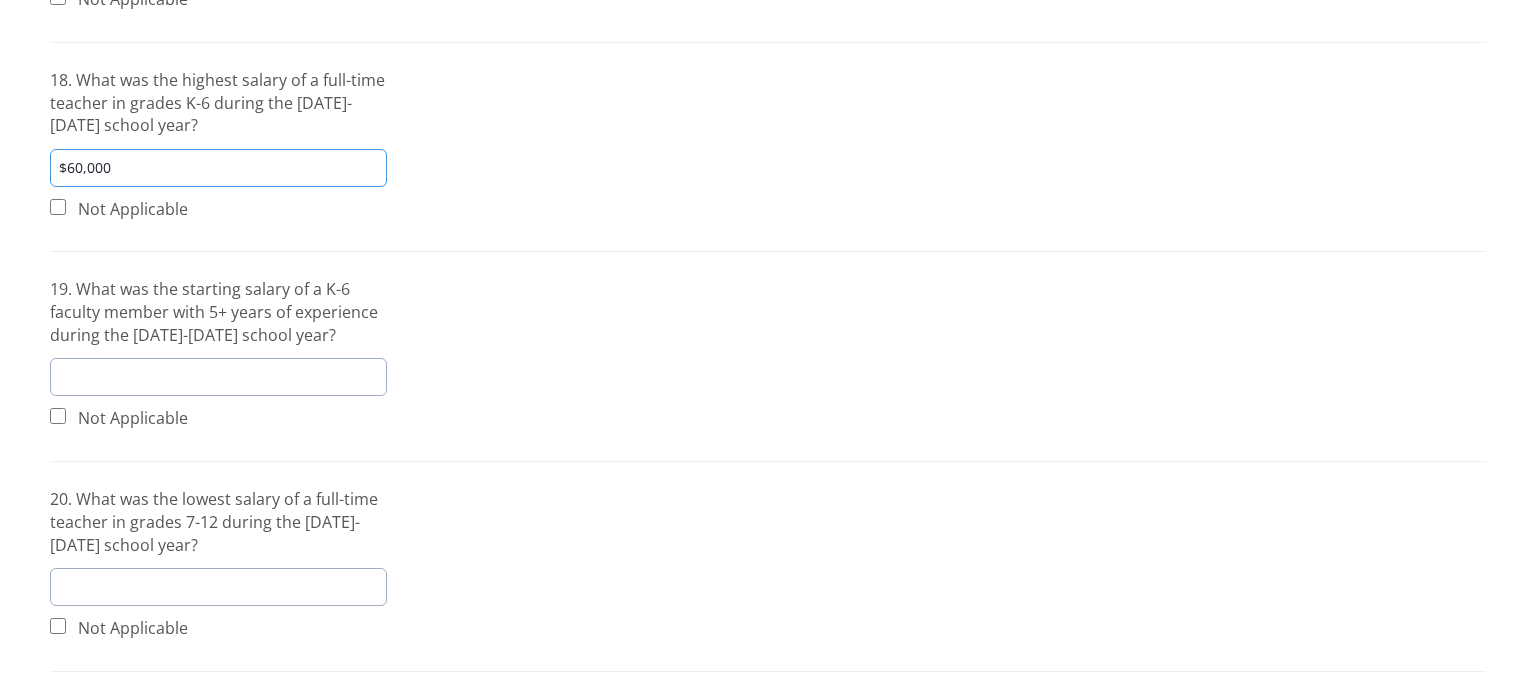 scroll, scrollTop: 2495, scrollLeft: 0, axis: vertical 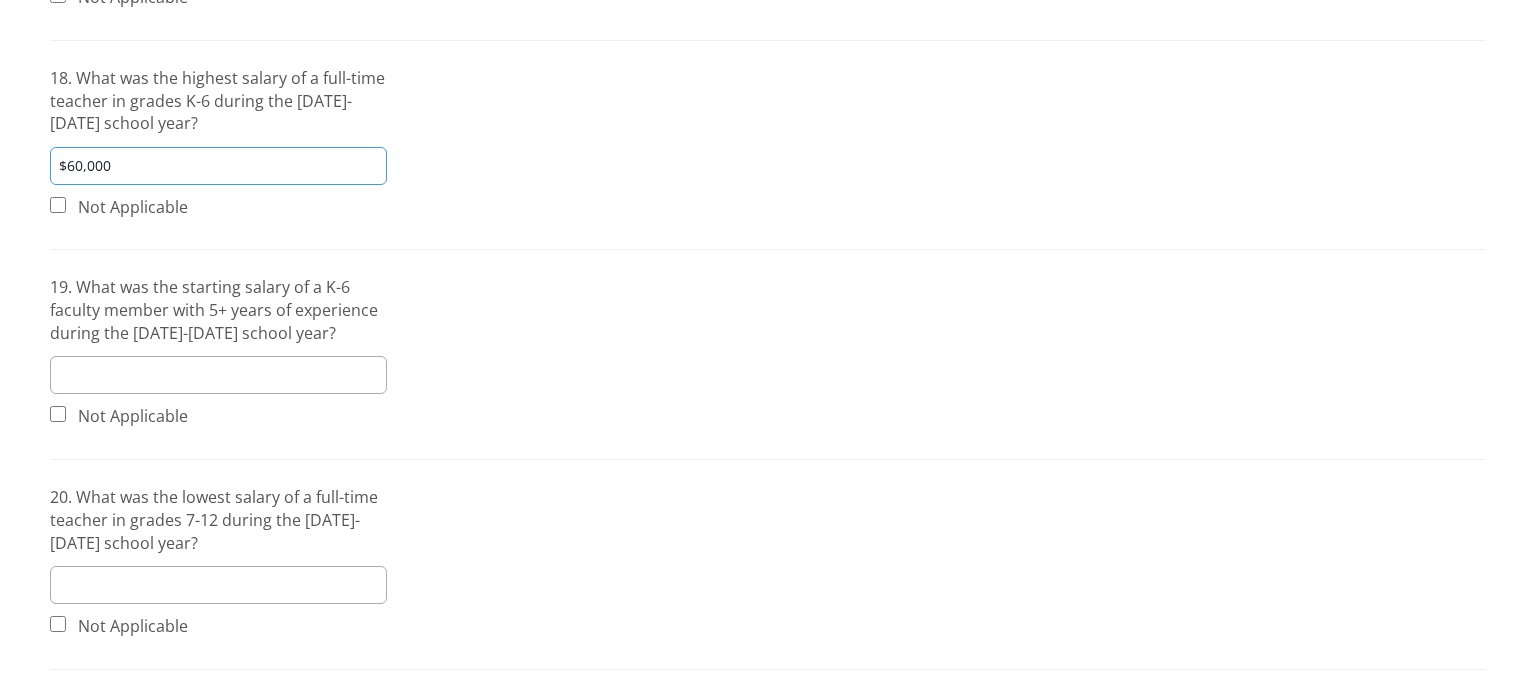 type on "$60,000" 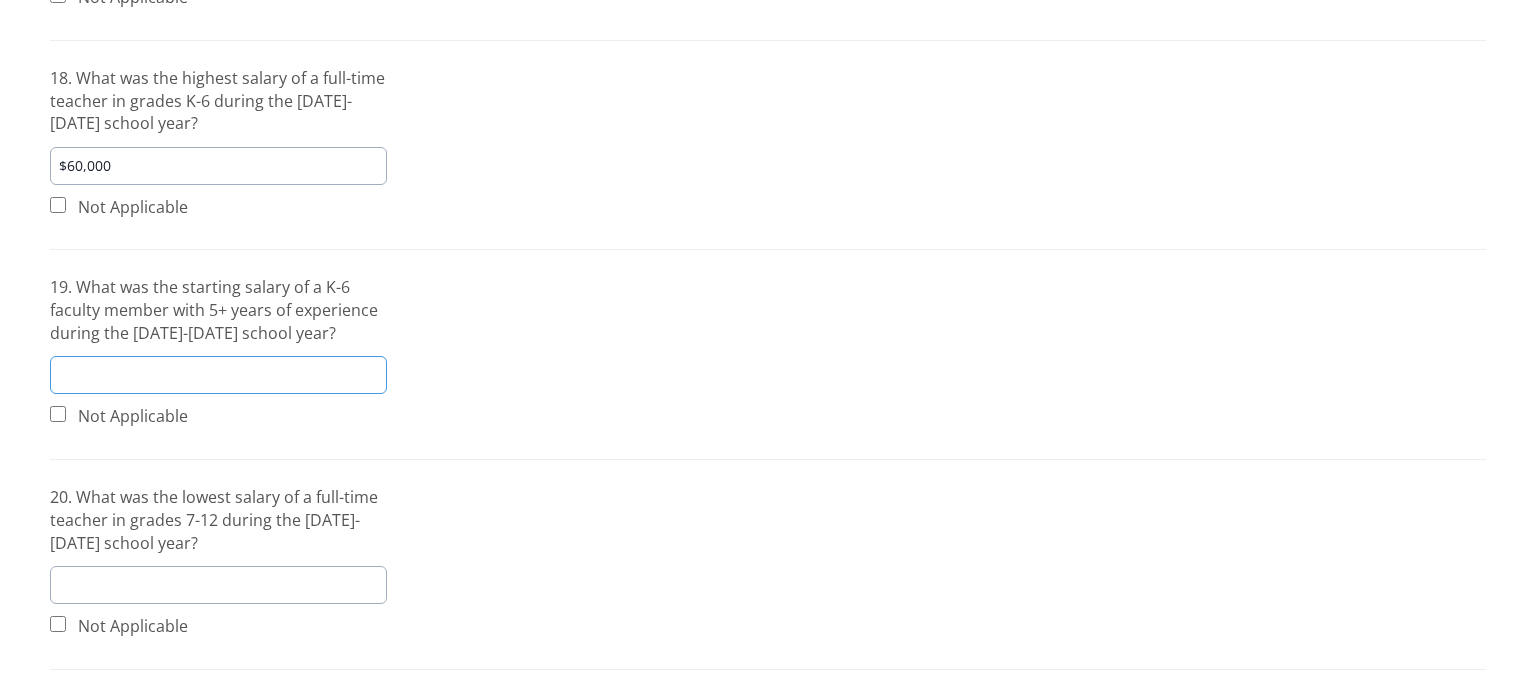 click at bounding box center (218, 375) 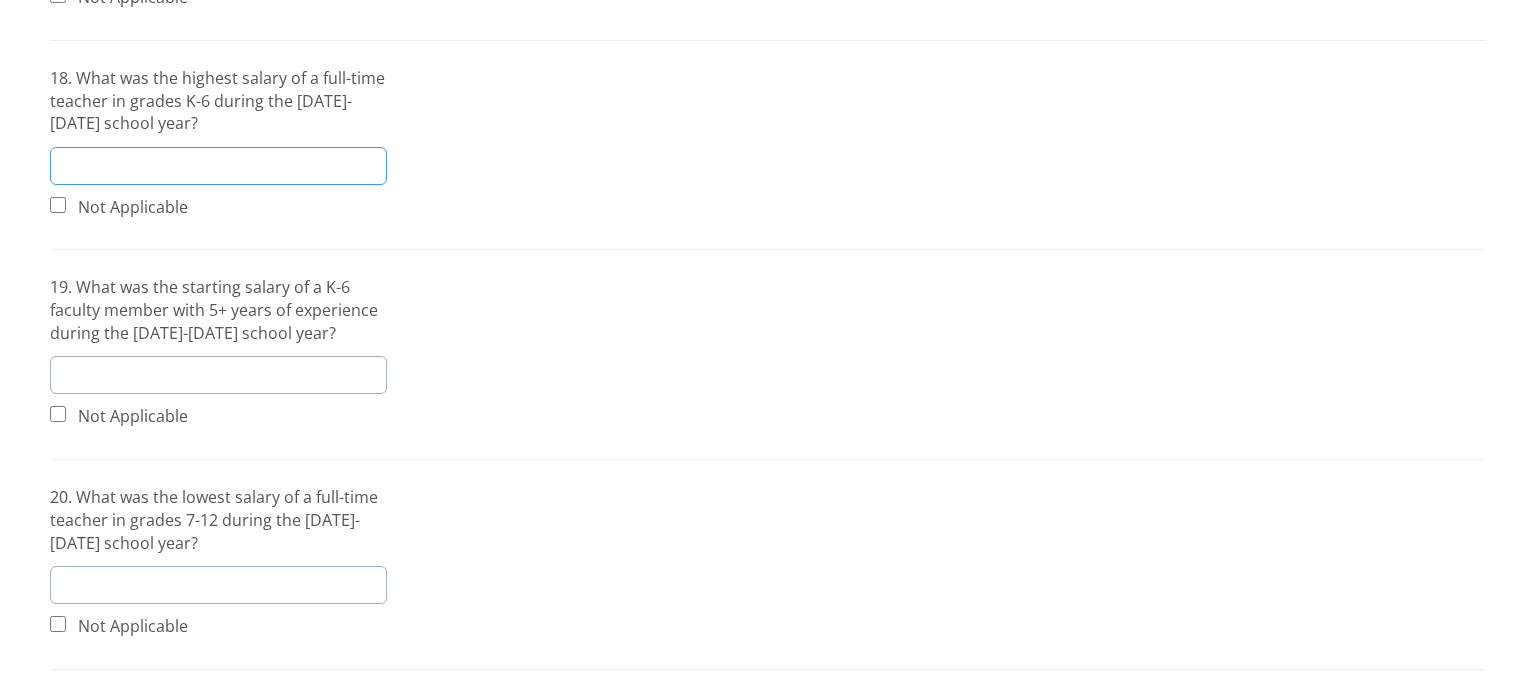 type 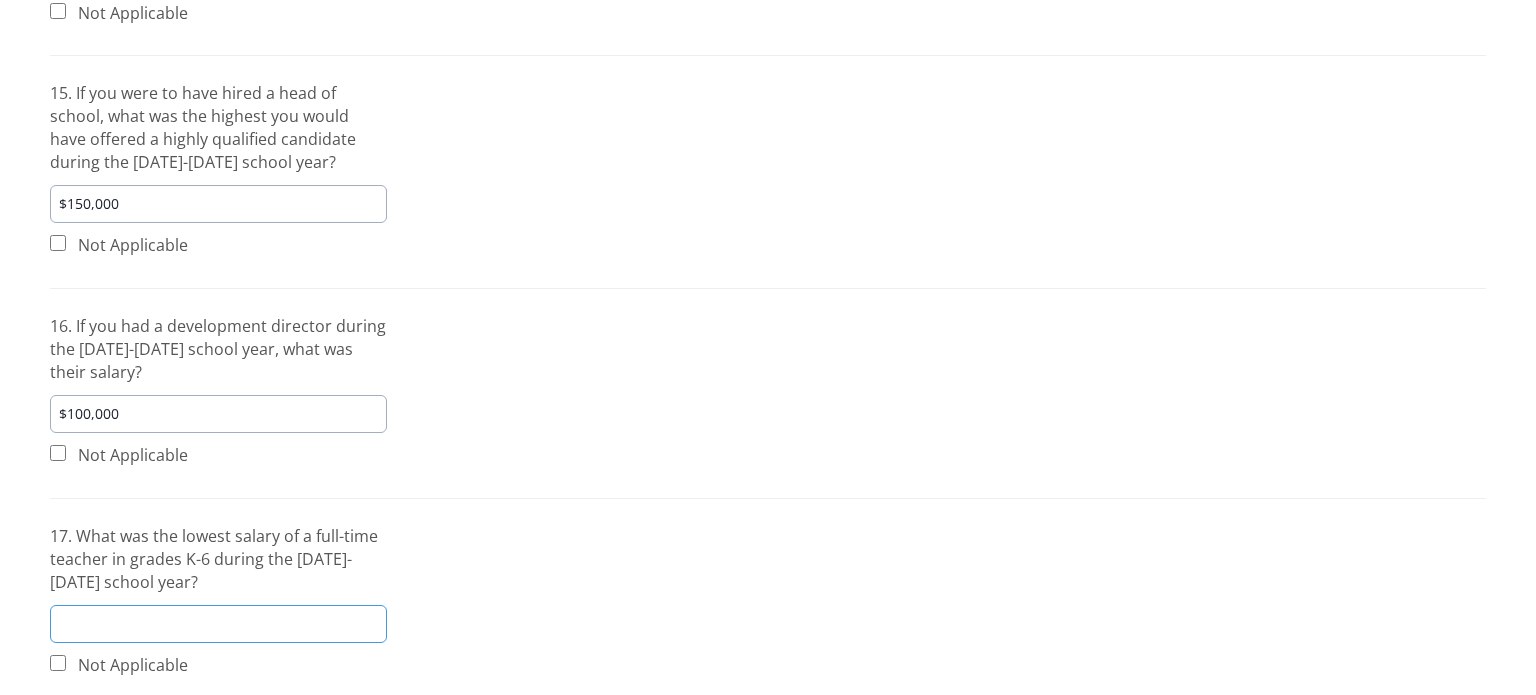 scroll, scrollTop: 1826, scrollLeft: 0, axis: vertical 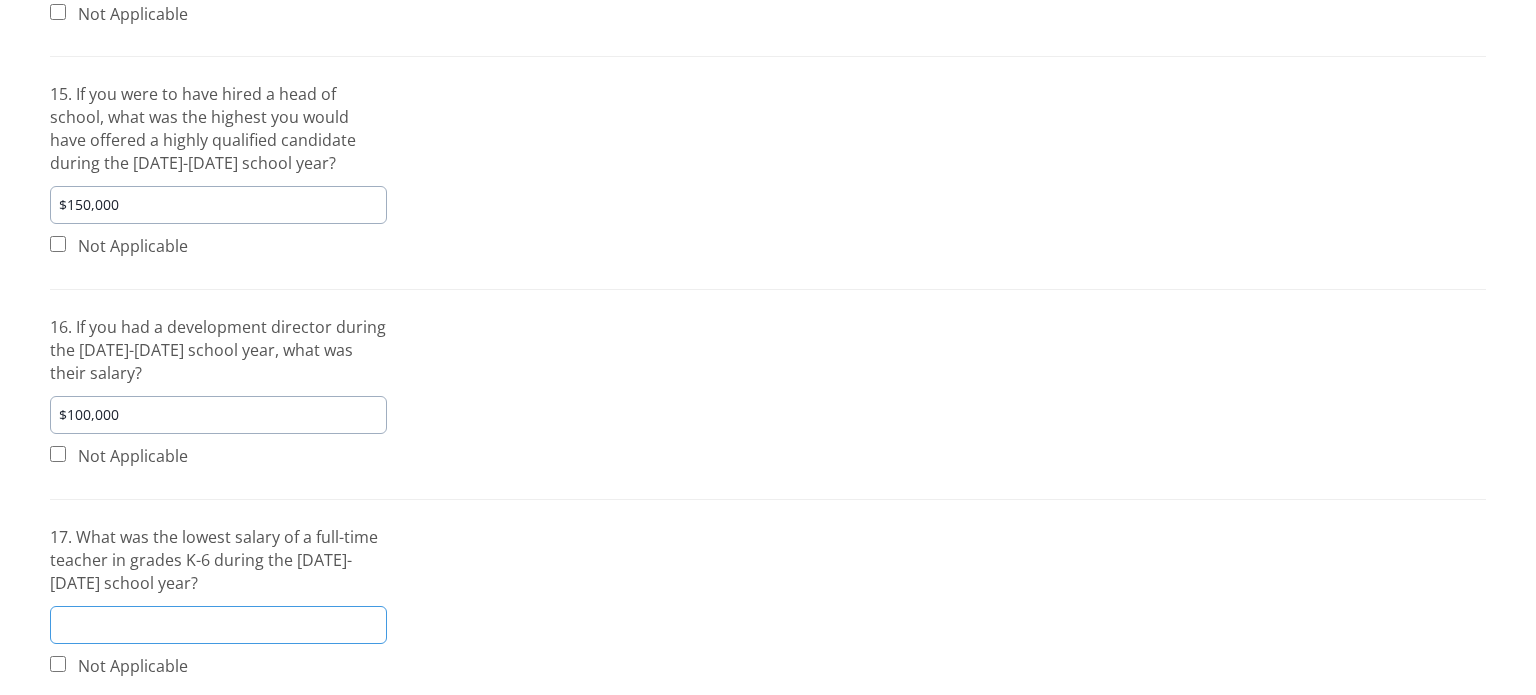 type 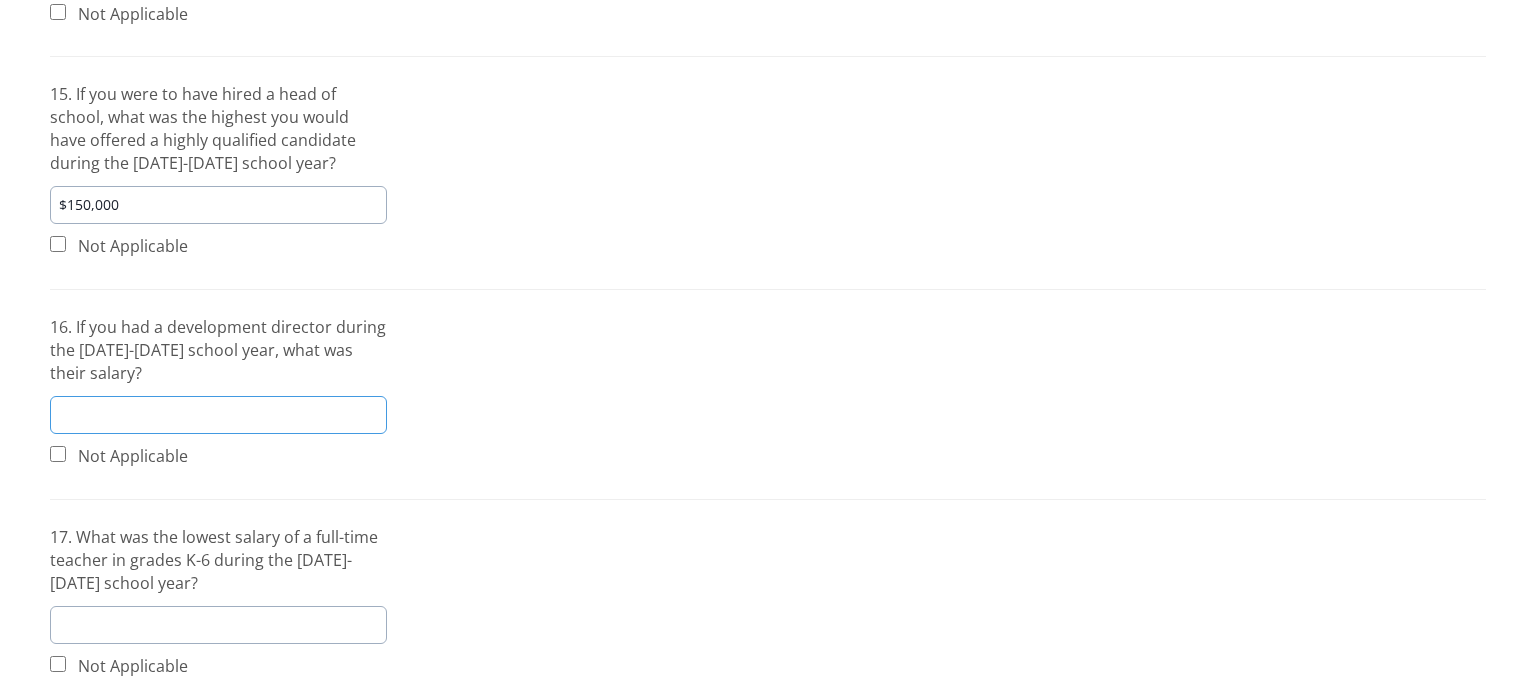 type 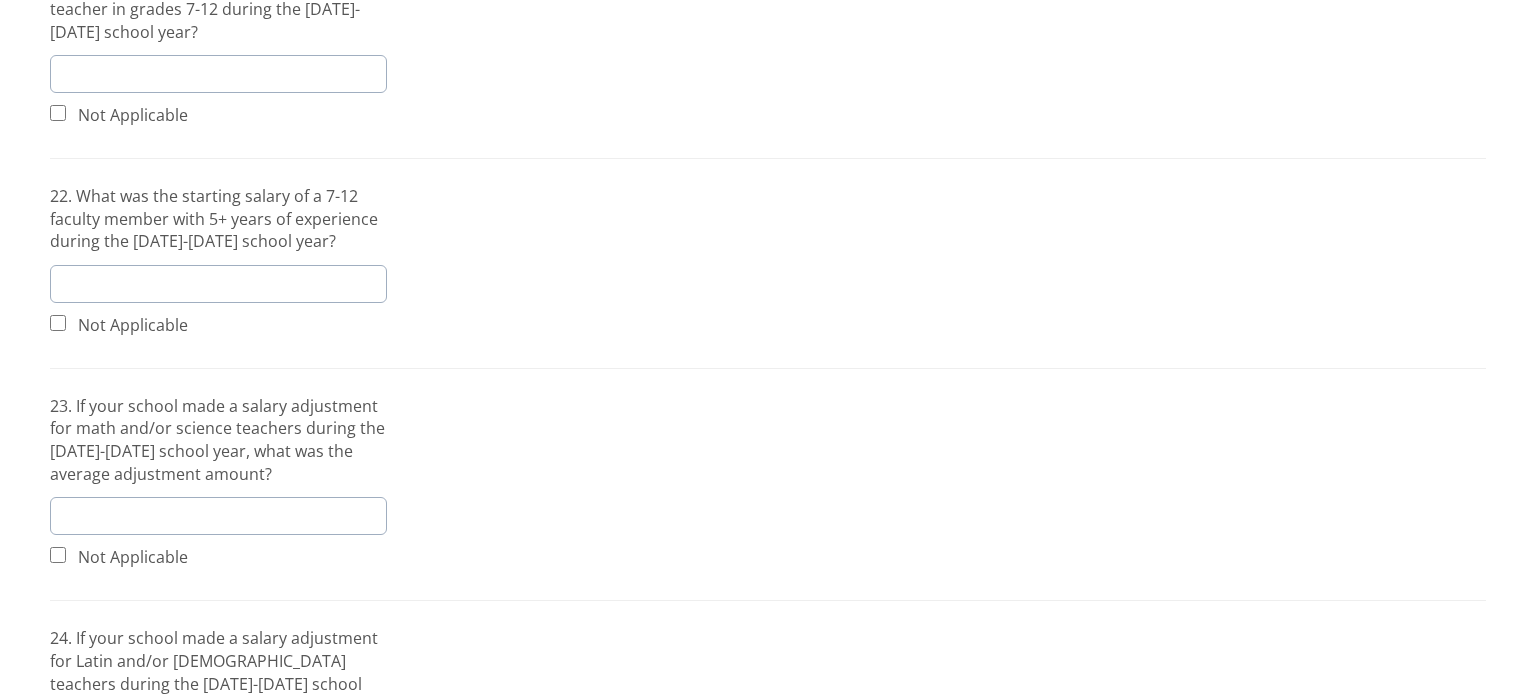 scroll, scrollTop: 3216, scrollLeft: 0, axis: vertical 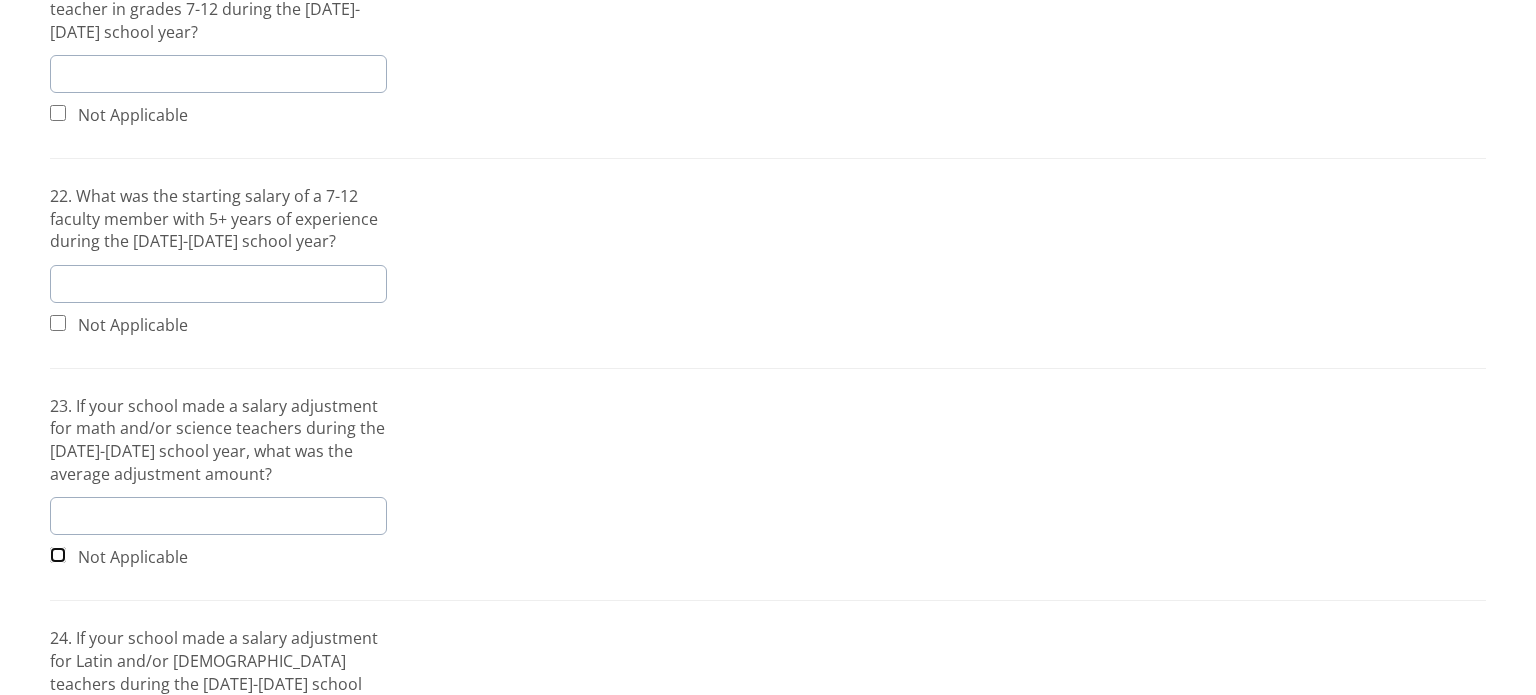 click at bounding box center [58, 555] 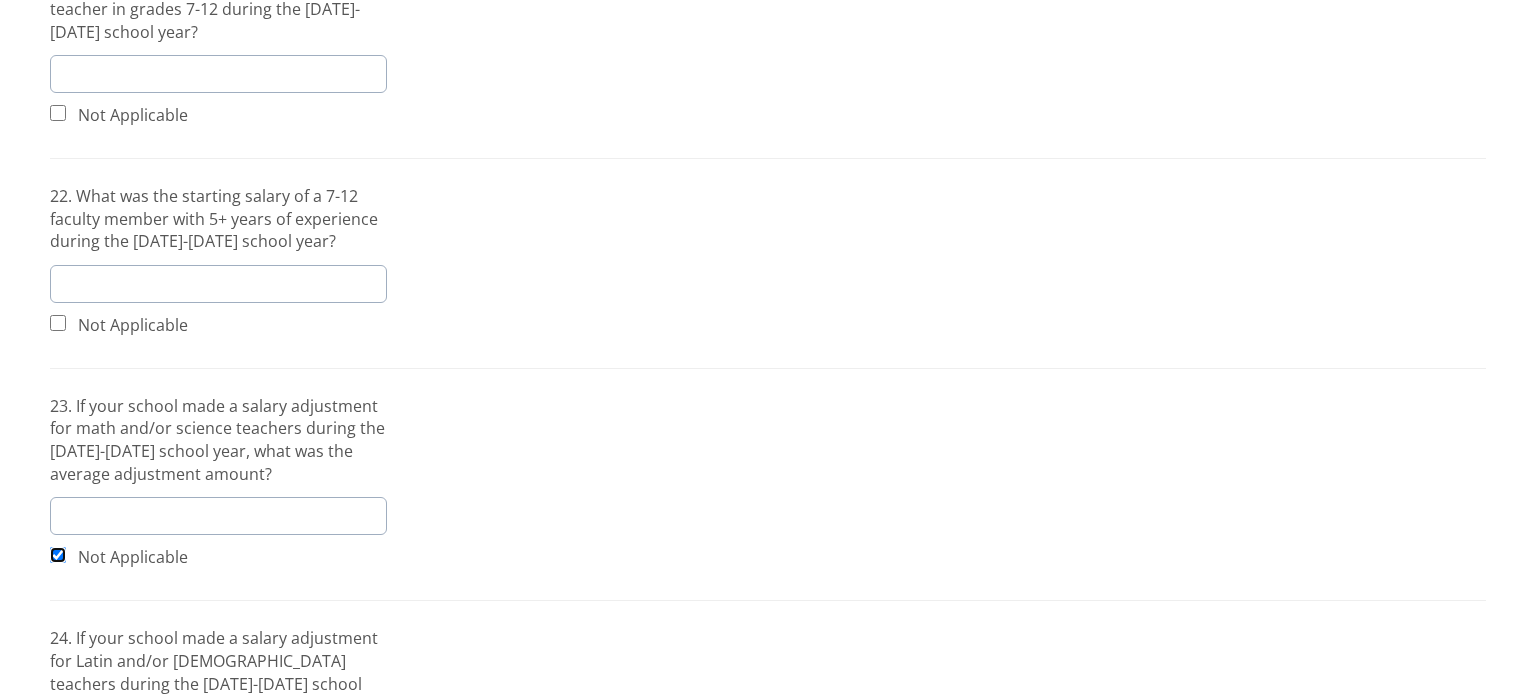 checkbox on "true" 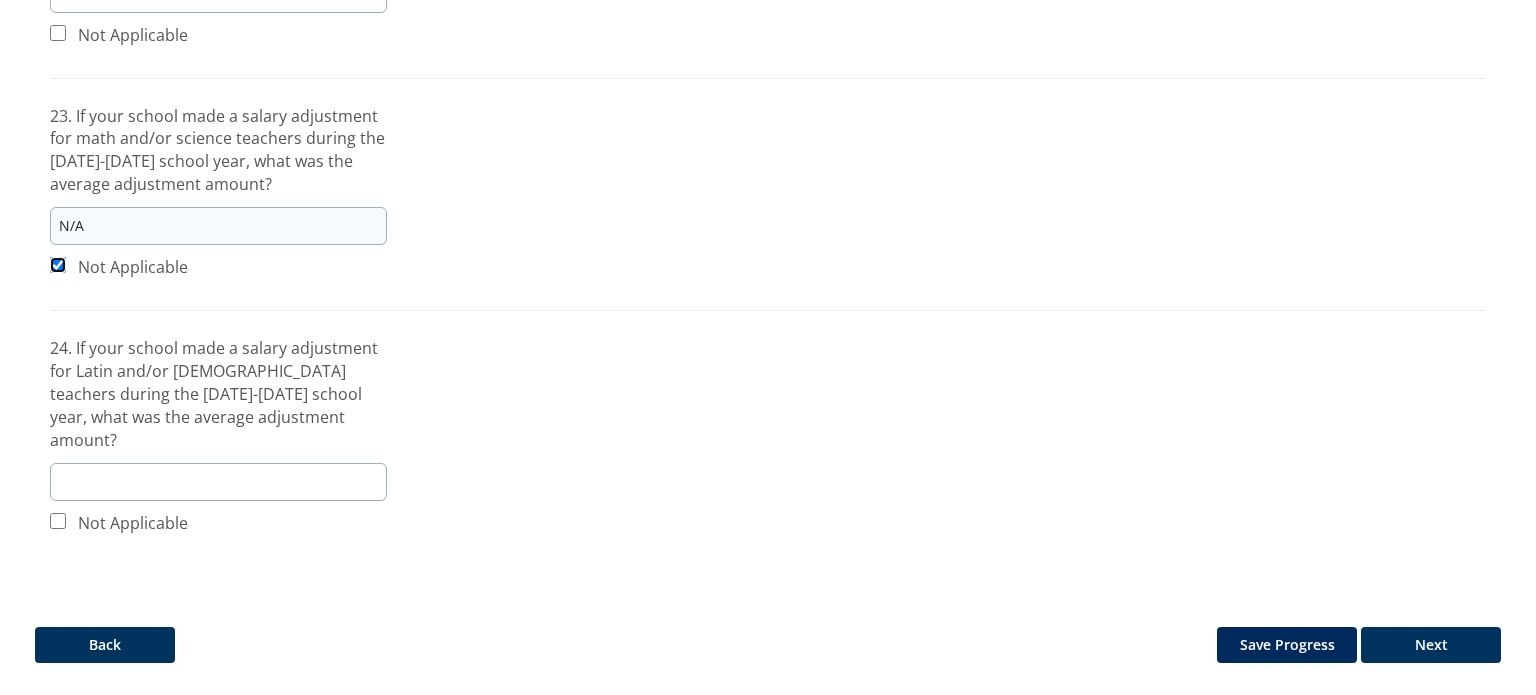 scroll, scrollTop: 3507, scrollLeft: 0, axis: vertical 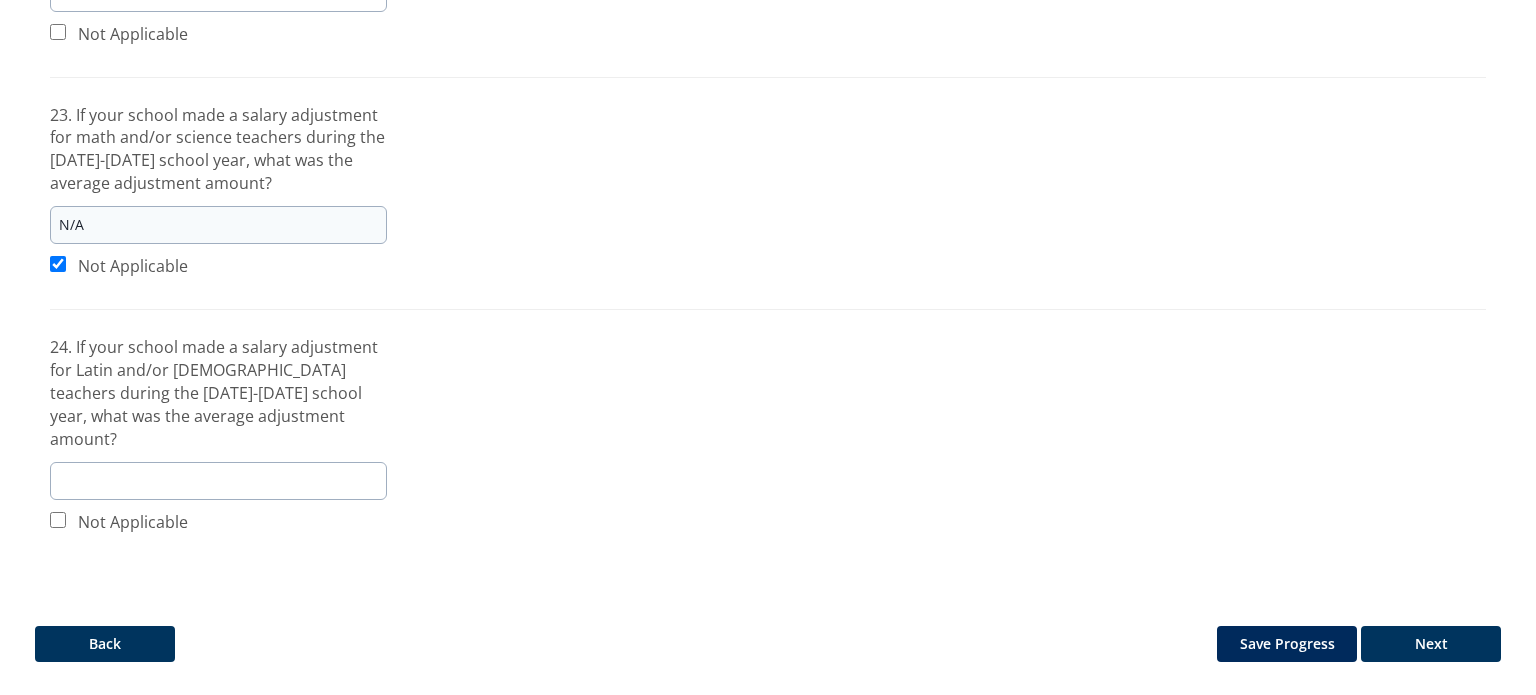 click on "Next" at bounding box center [1431, 644] 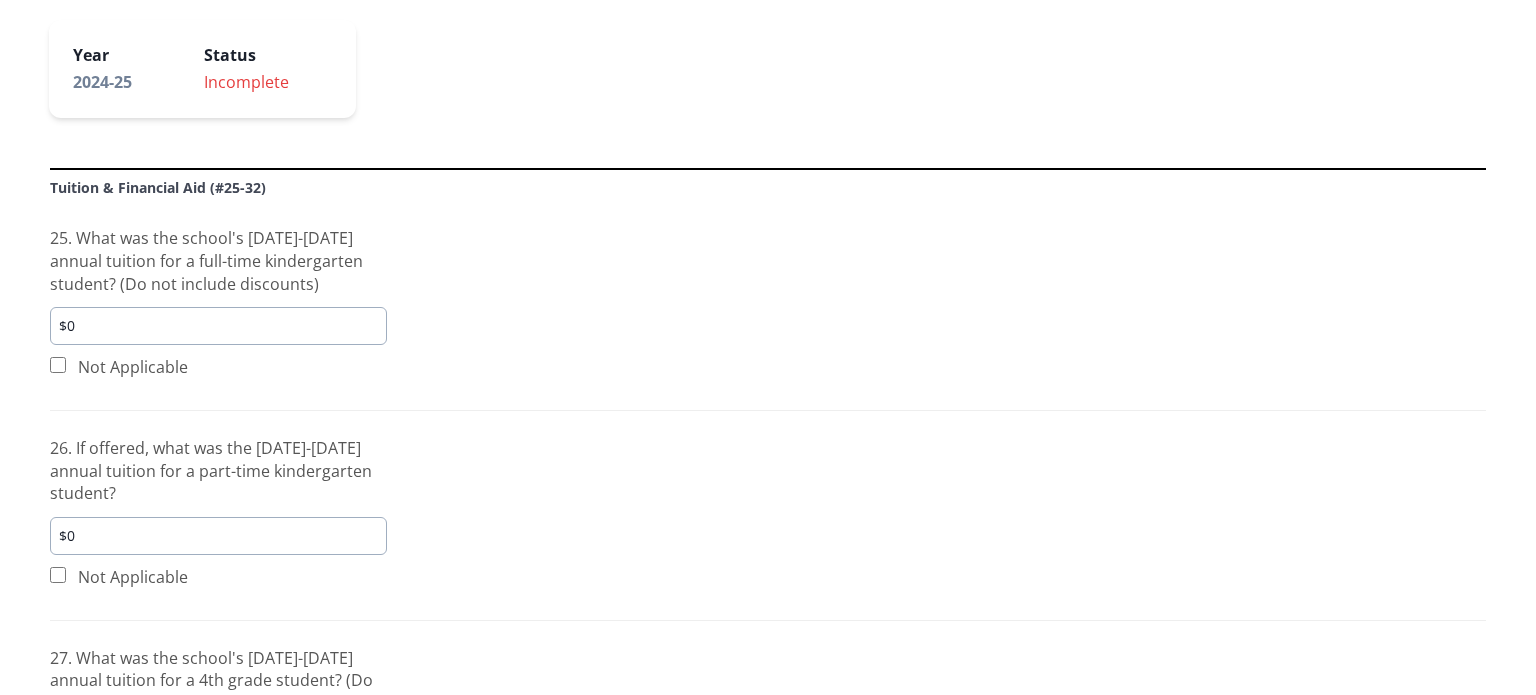 scroll, scrollTop: 253, scrollLeft: 0, axis: vertical 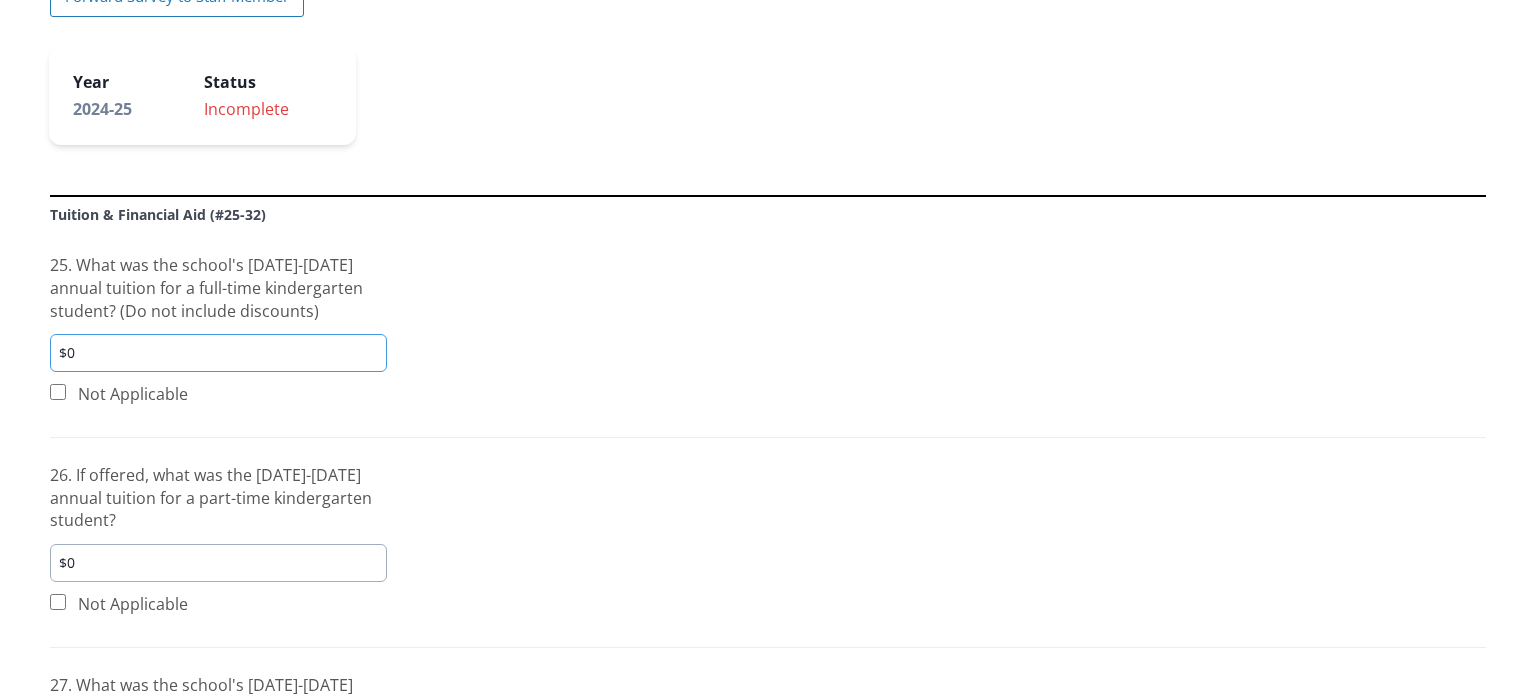 click on "$0" at bounding box center [218, 353] 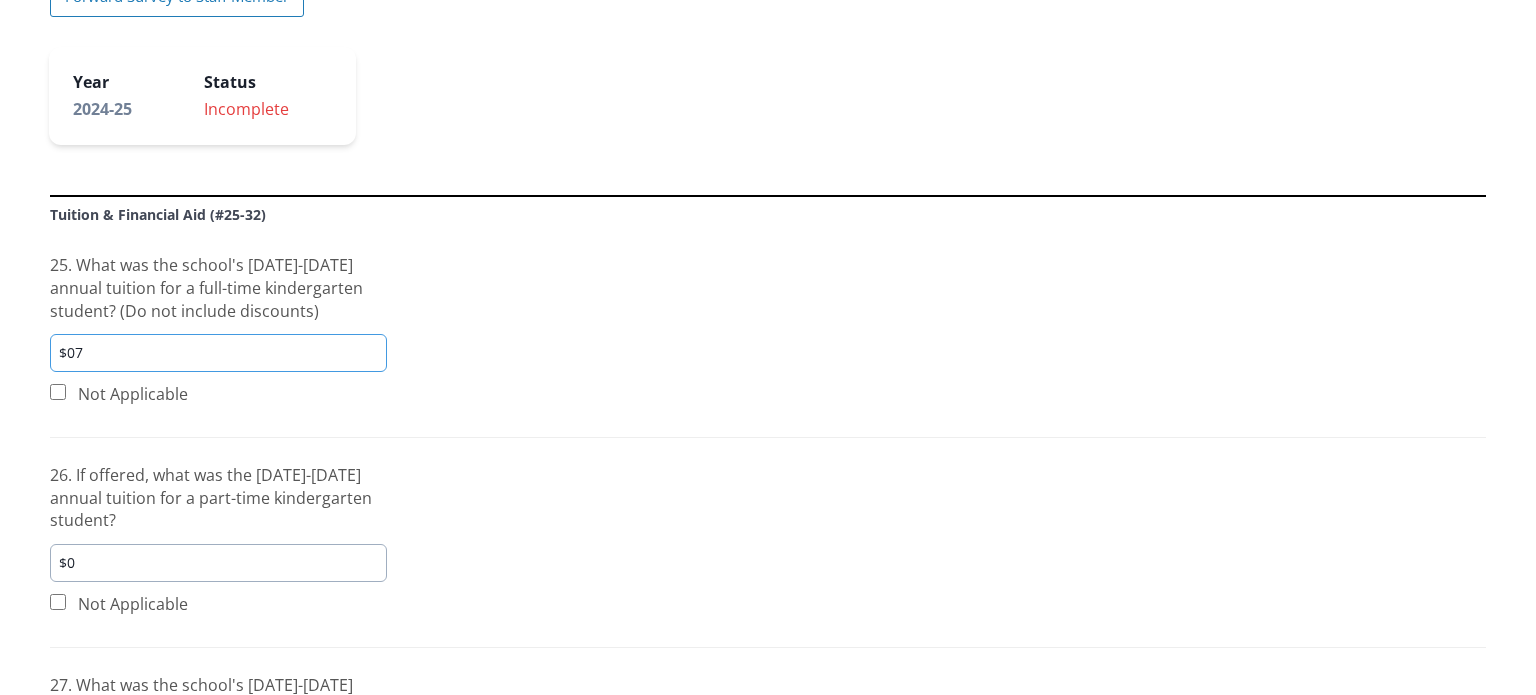 type on "$0" 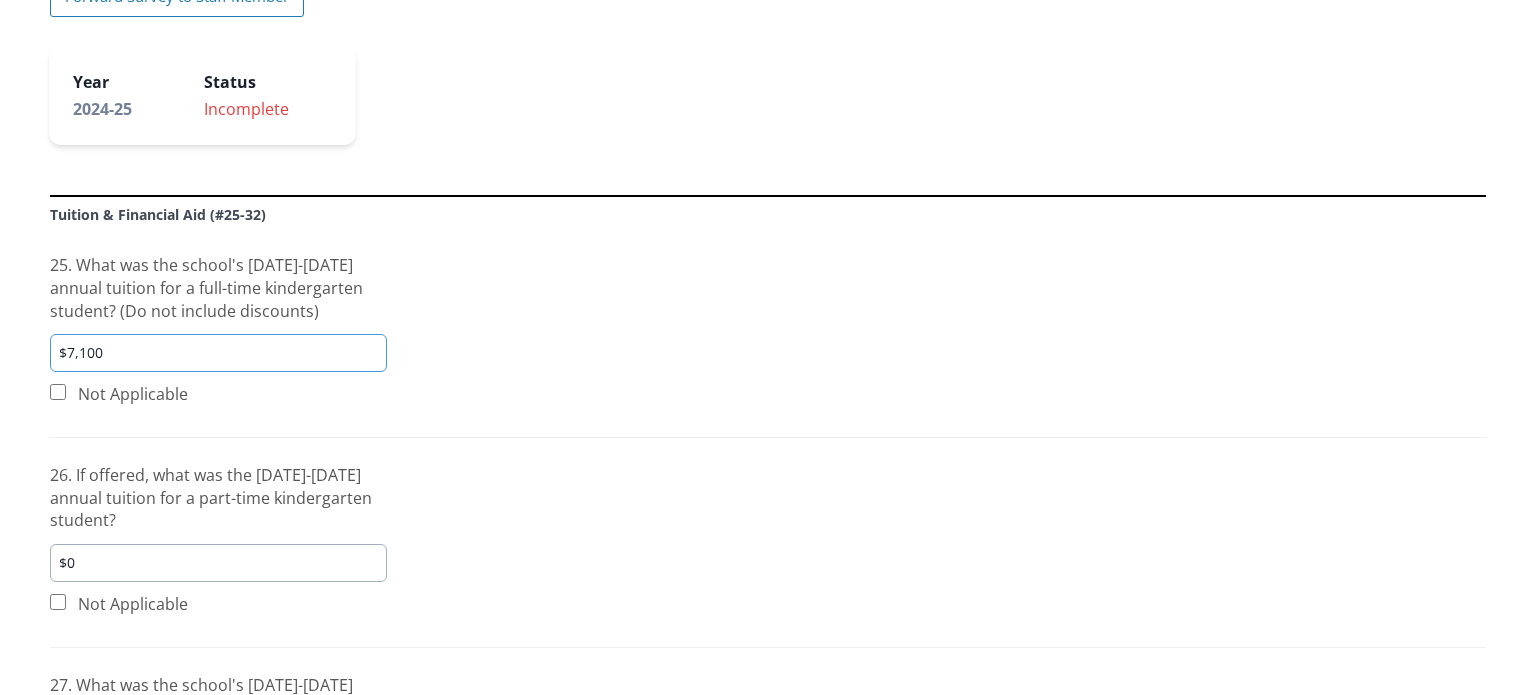 type on "$7,100" 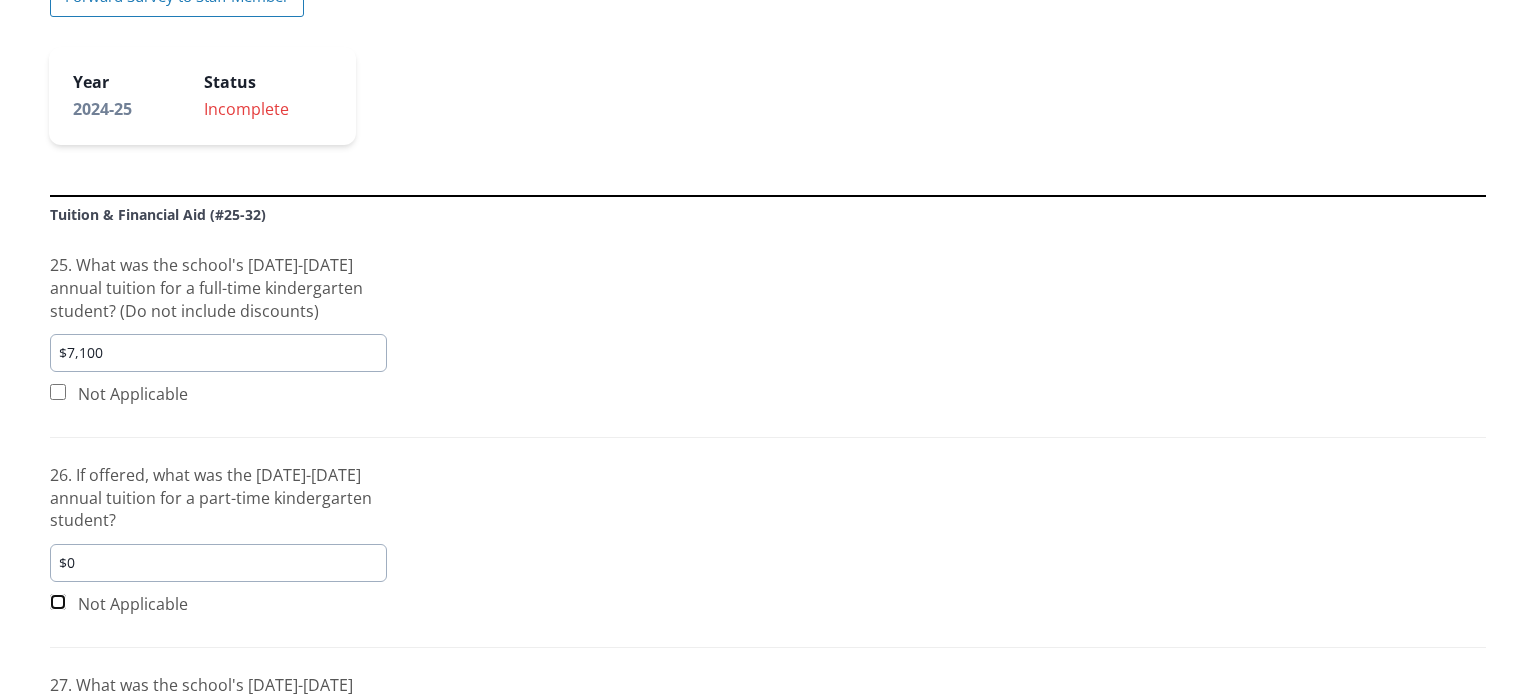 click at bounding box center [58, 602] 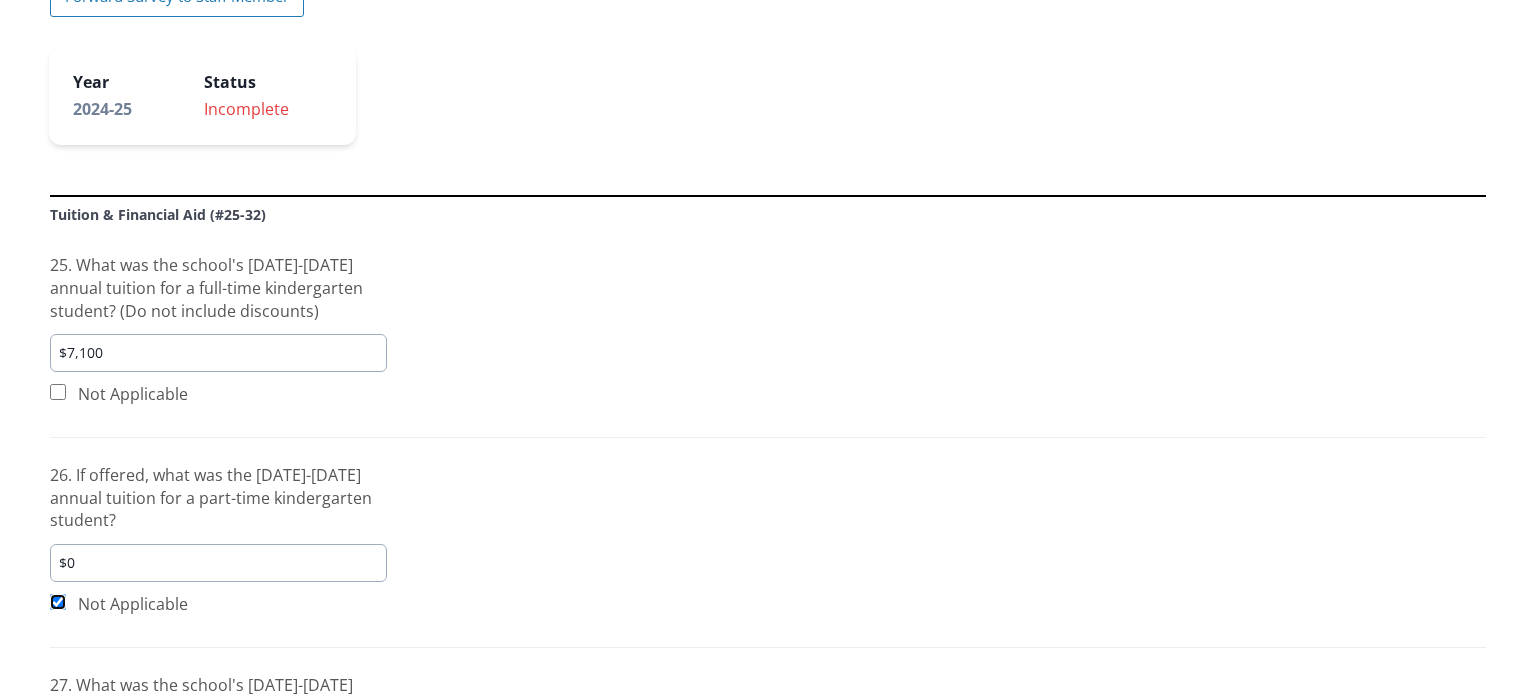 checkbox on "true" 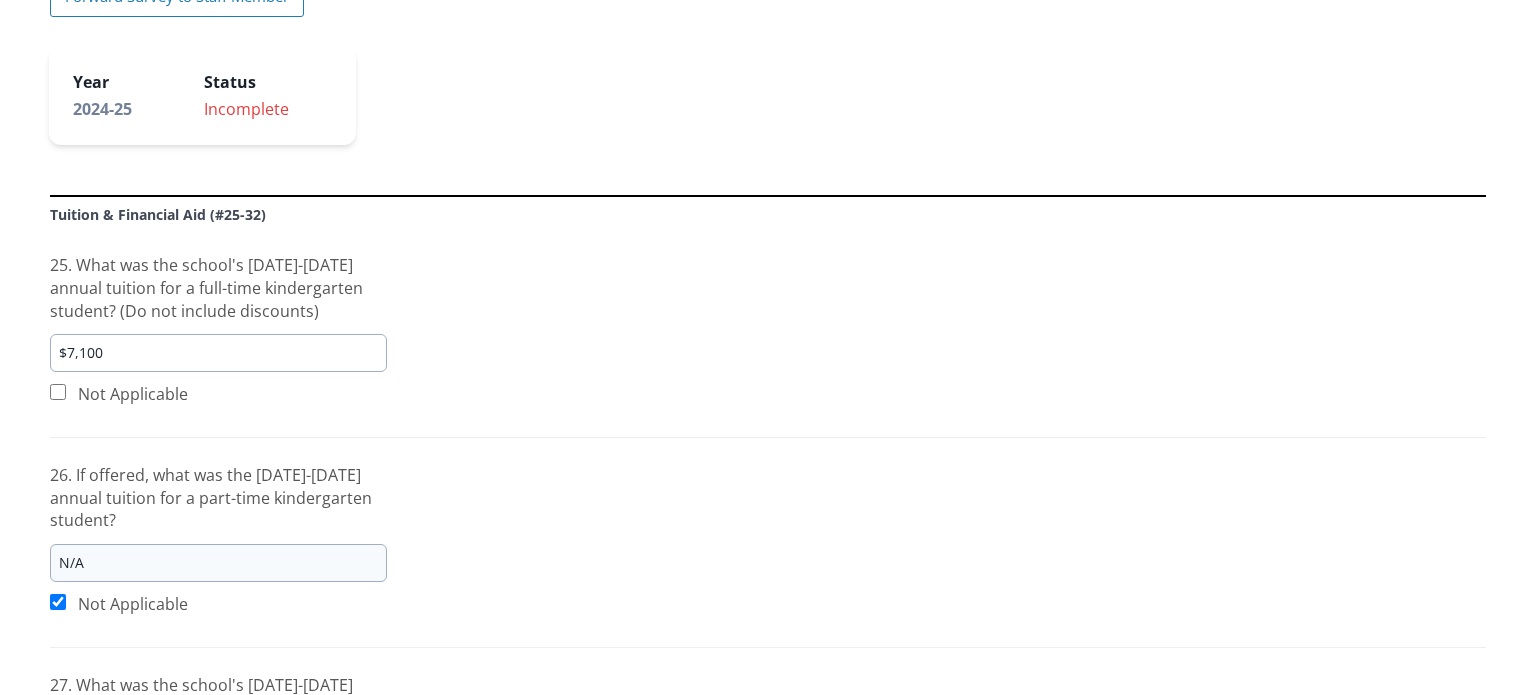 scroll, scrollTop: 684, scrollLeft: 0, axis: vertical 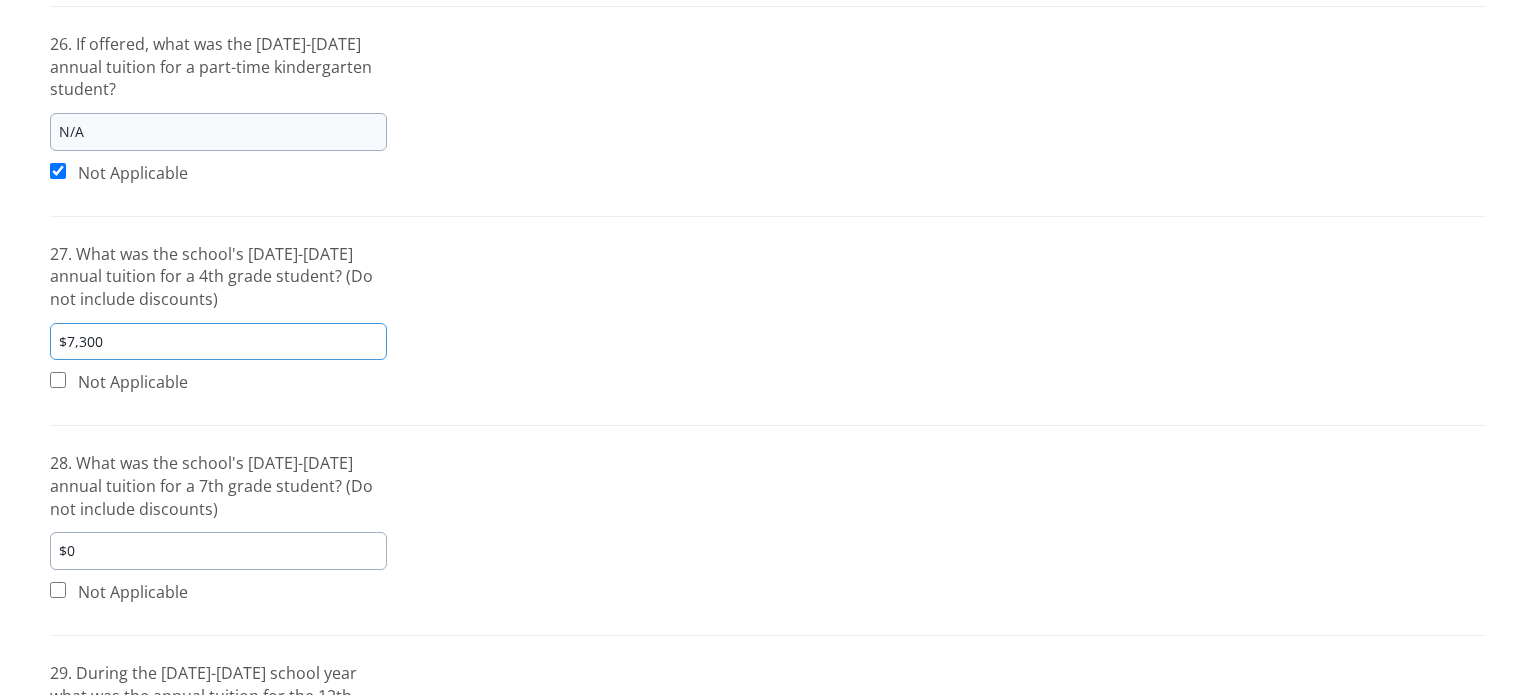 type on "$7,300" 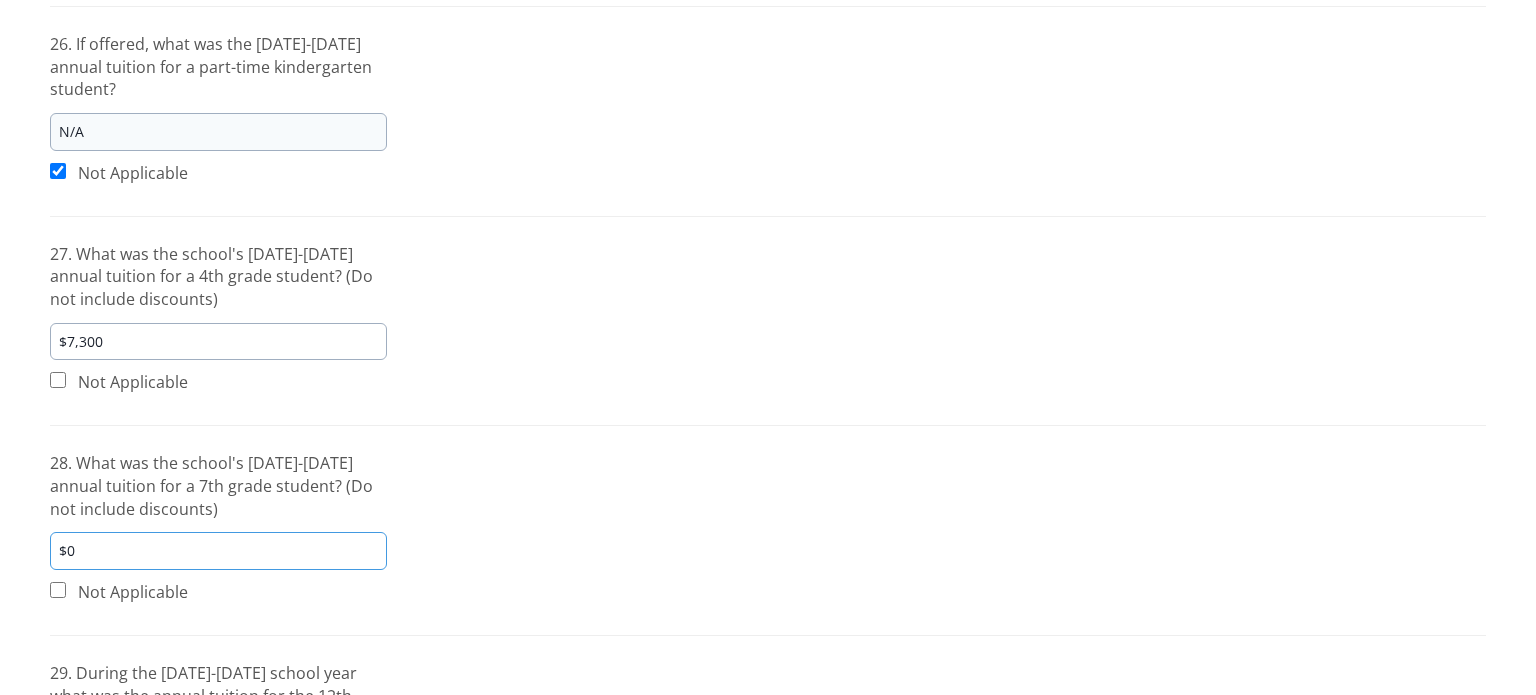 click on "$0" at bounding box center [218, 551] 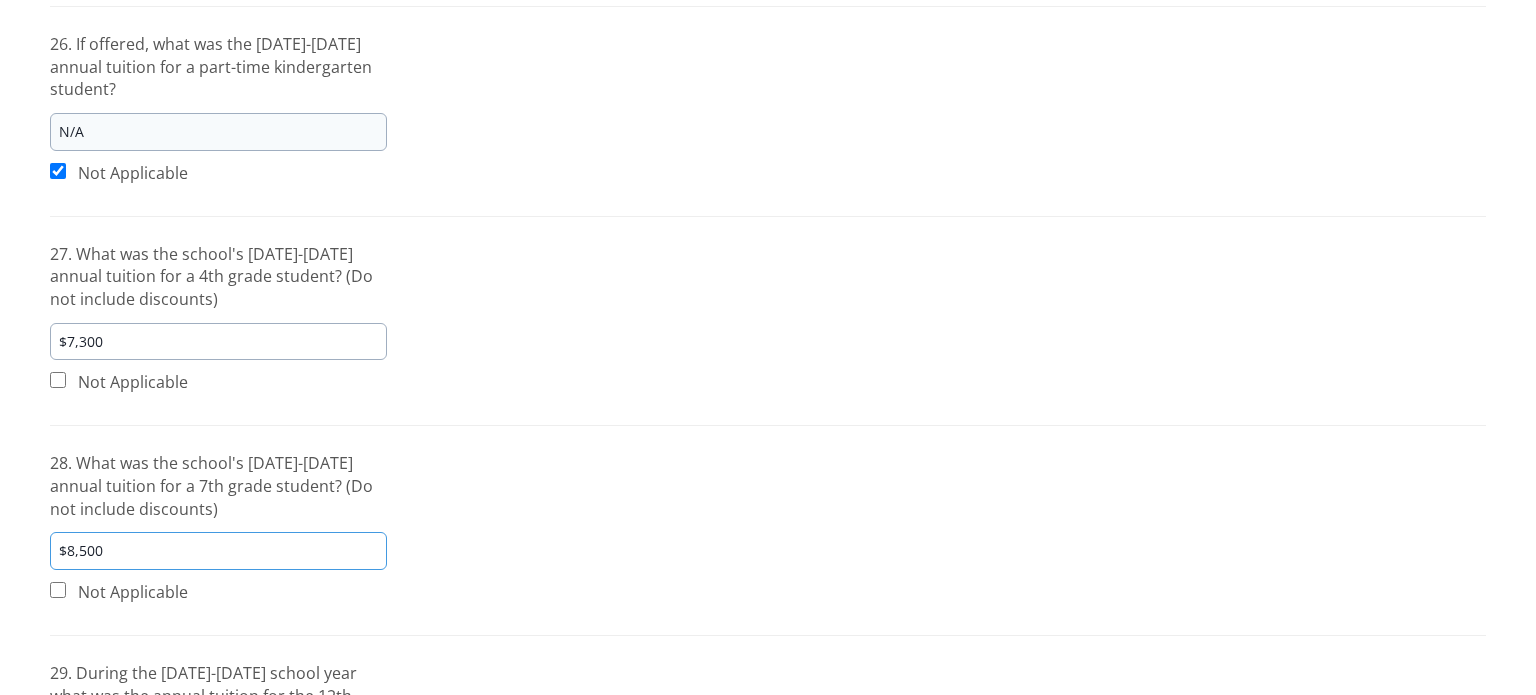 type on "$8,500" 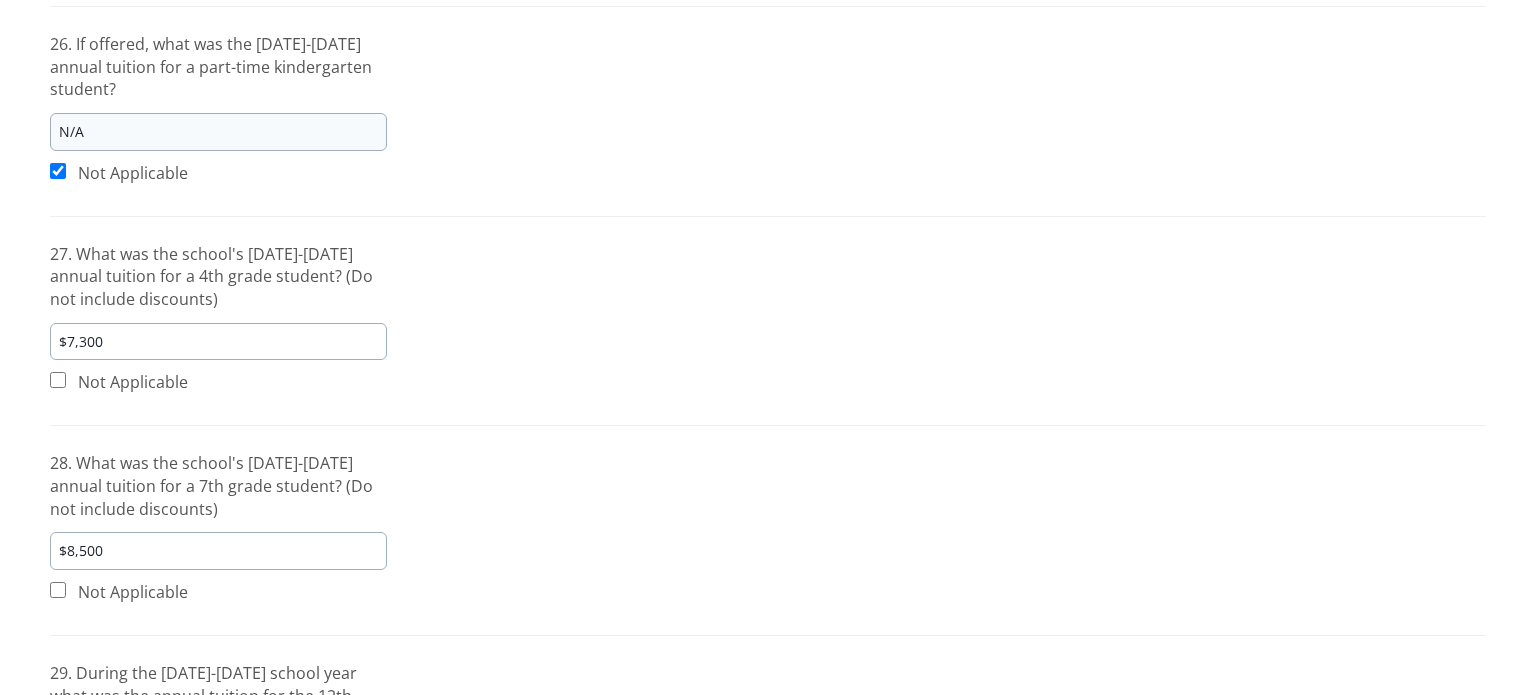scroll, scrollTop: 1103, scrollLeft: 0, axis: vertical 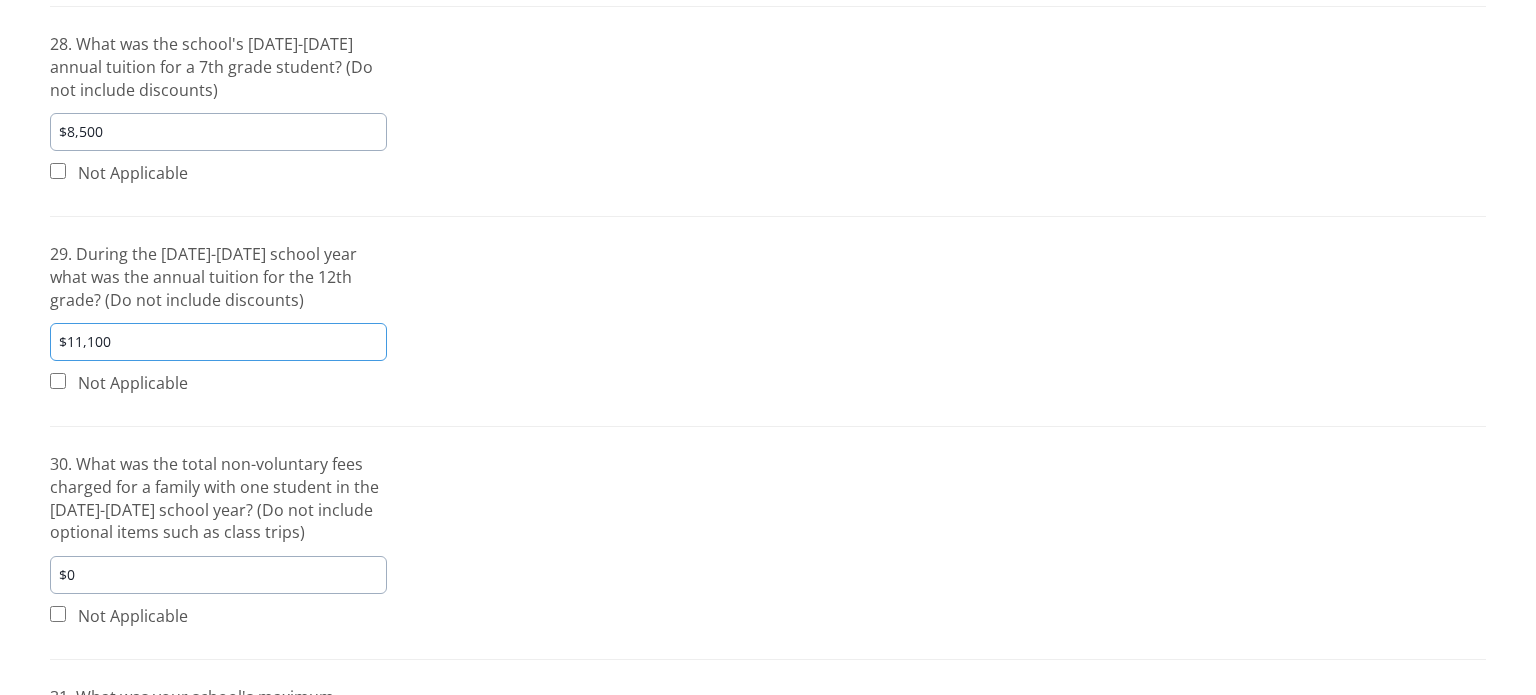 type on "$11,100" 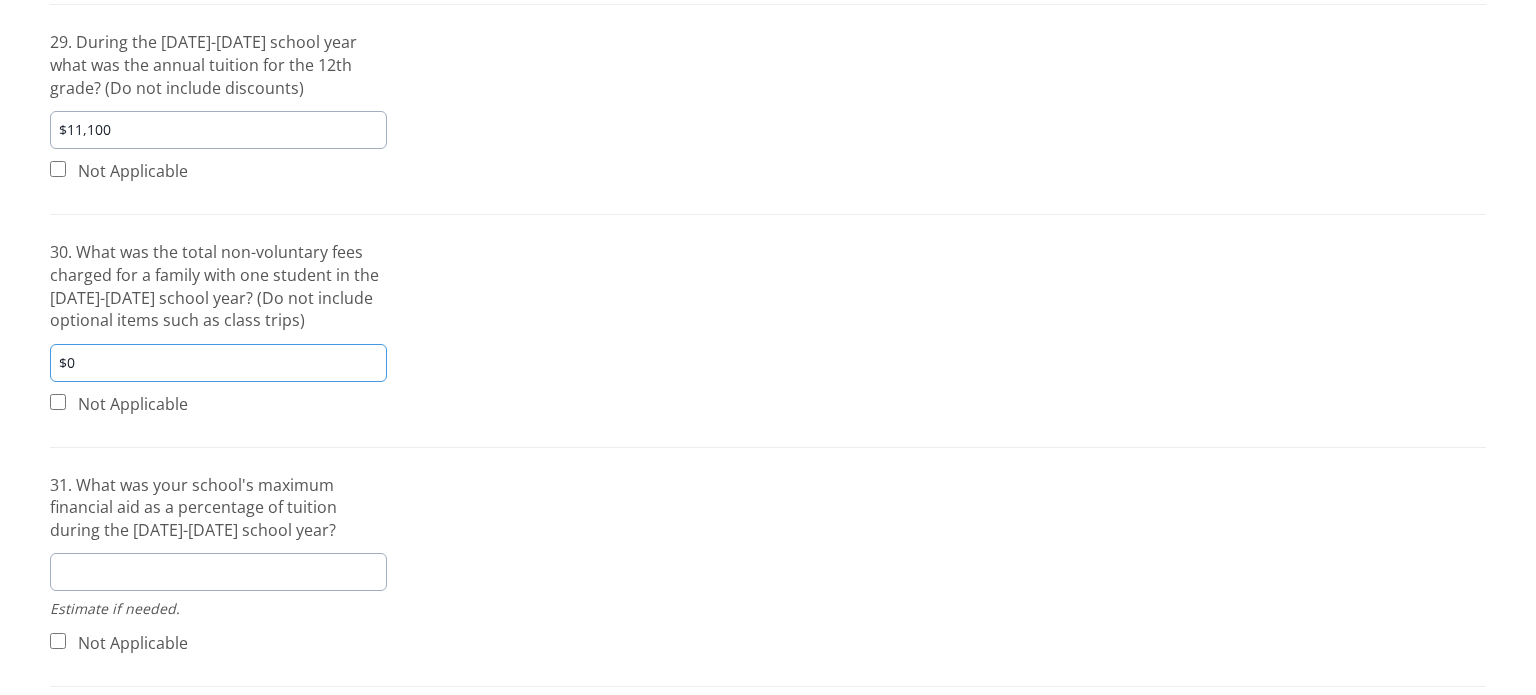 scroll, scrollTop: 1324, scrollLeft: 0, axis: vertical 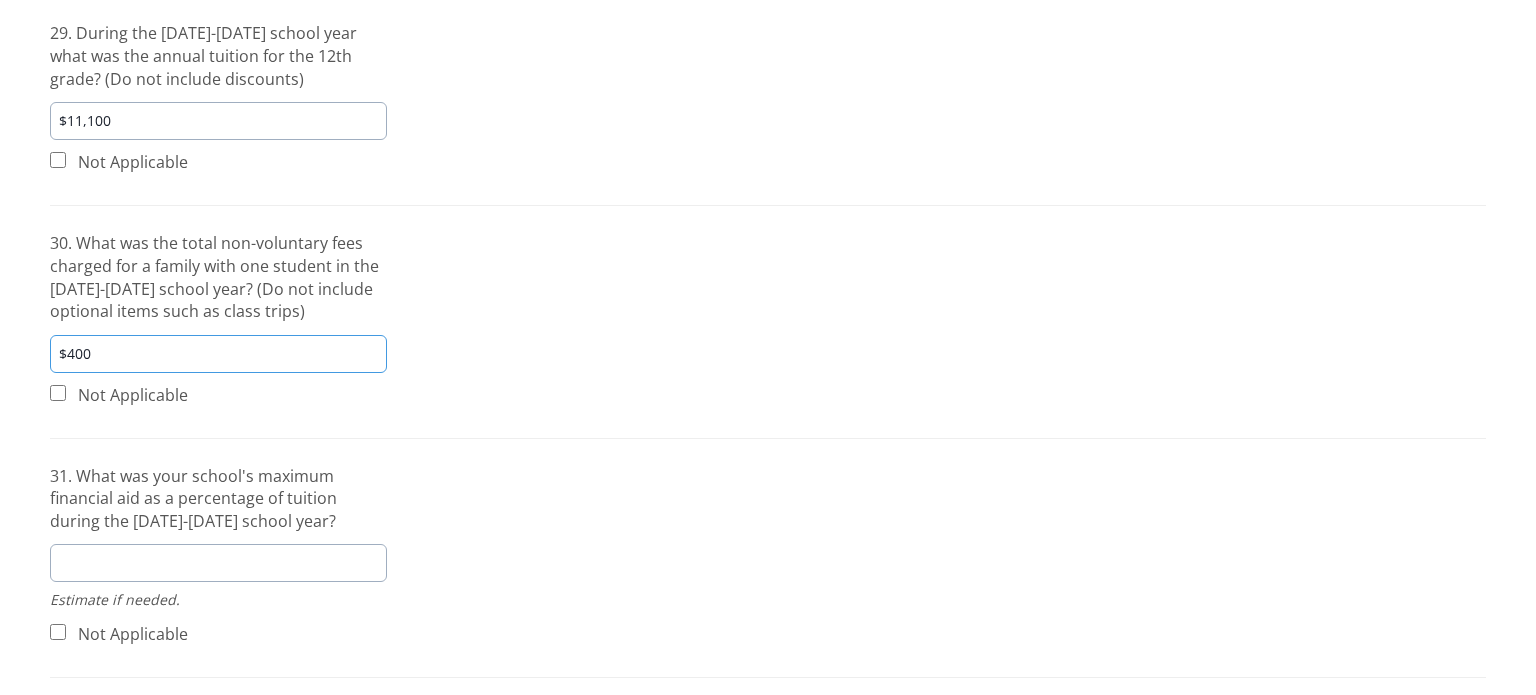 type on "$400" 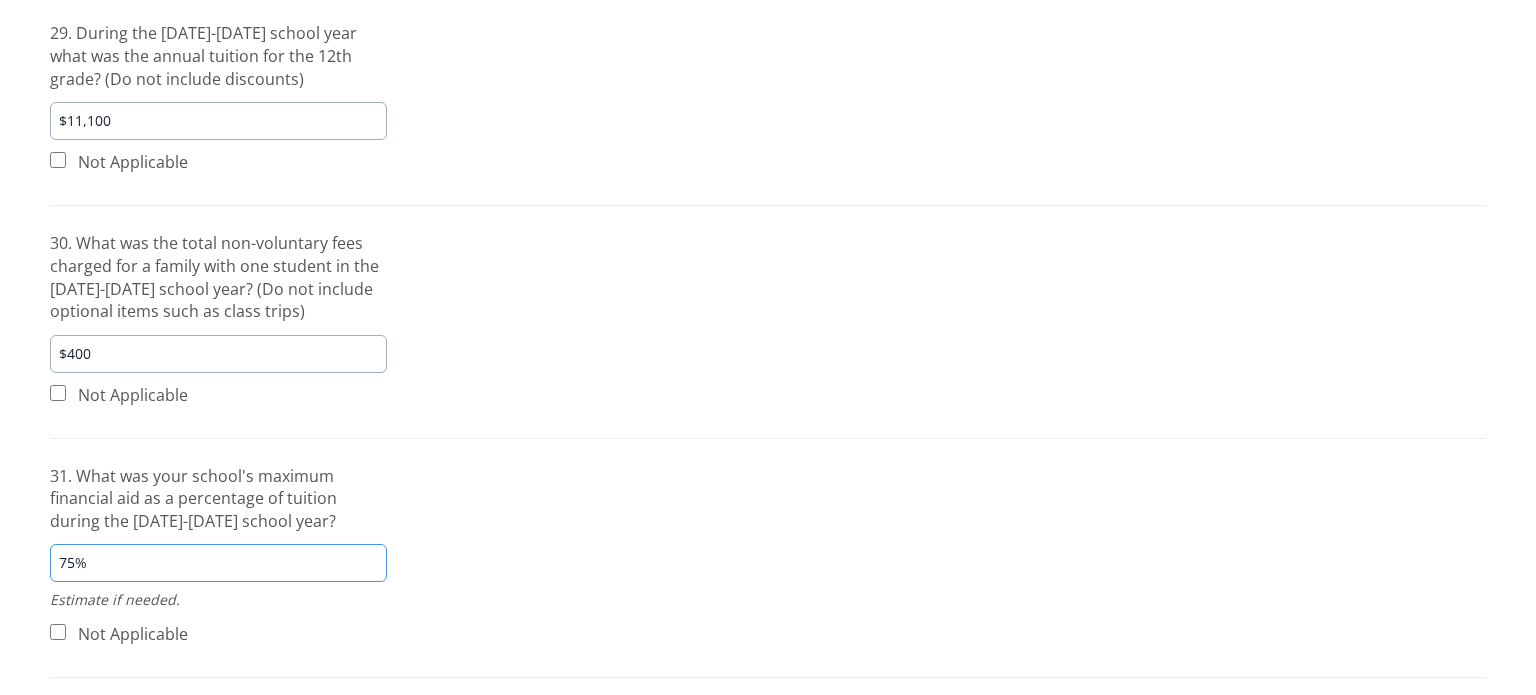 type on "75%" 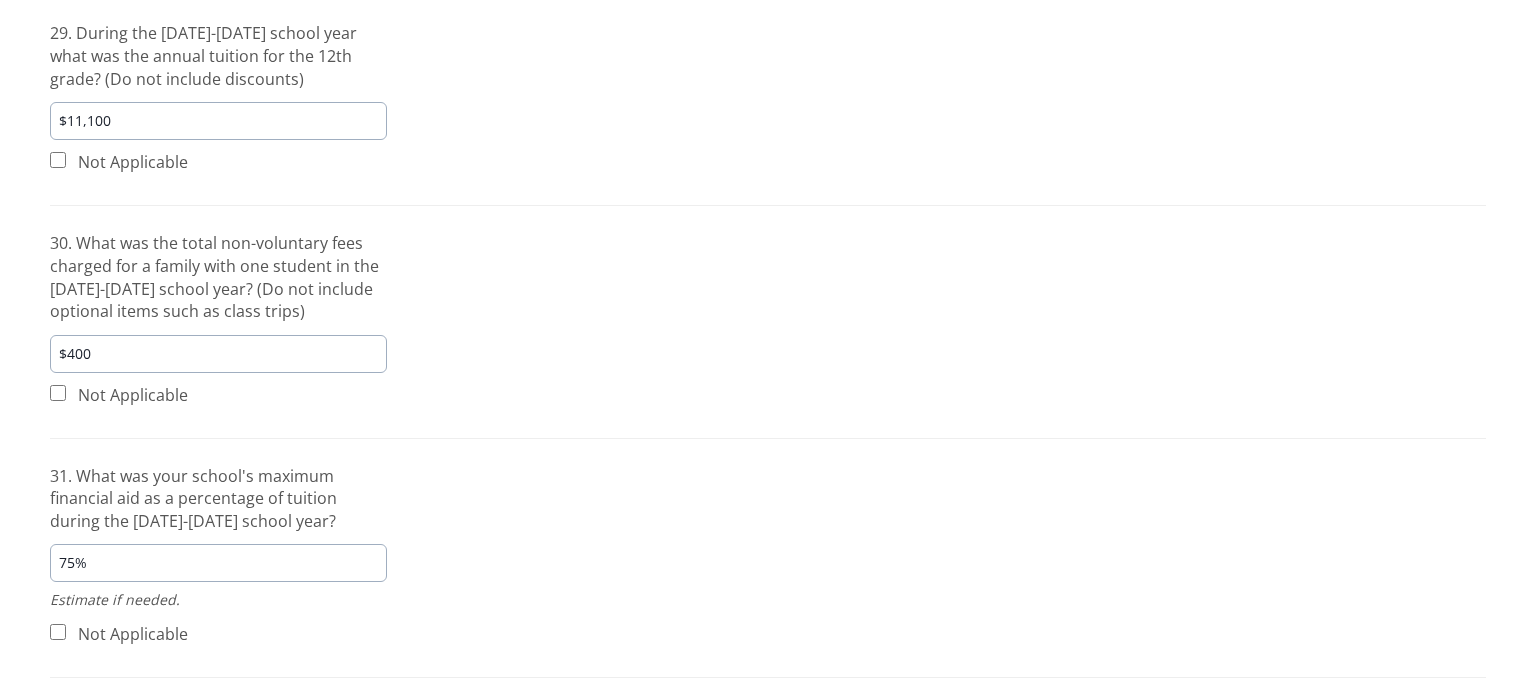 scroll, scrollTop: 1709, scrollLeft: 0, axis: vertical 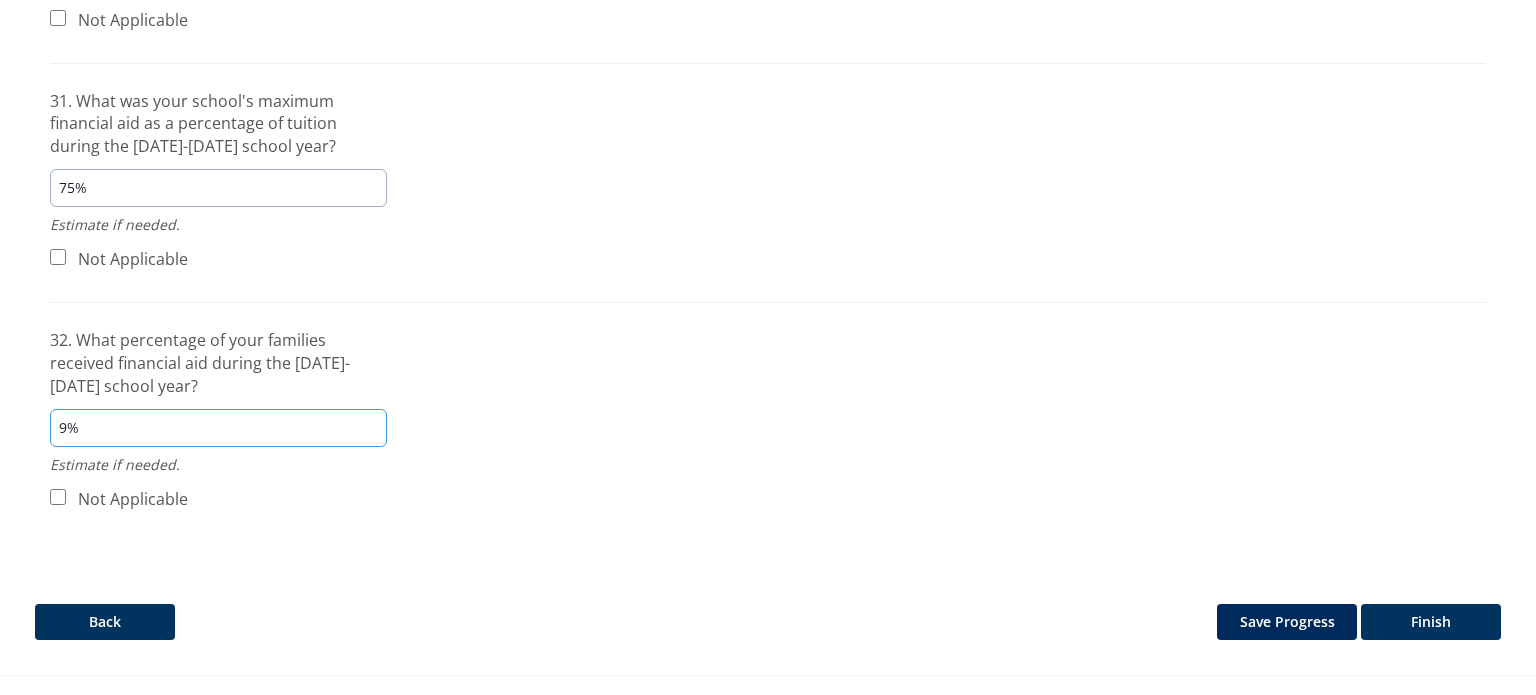 type on "9%" 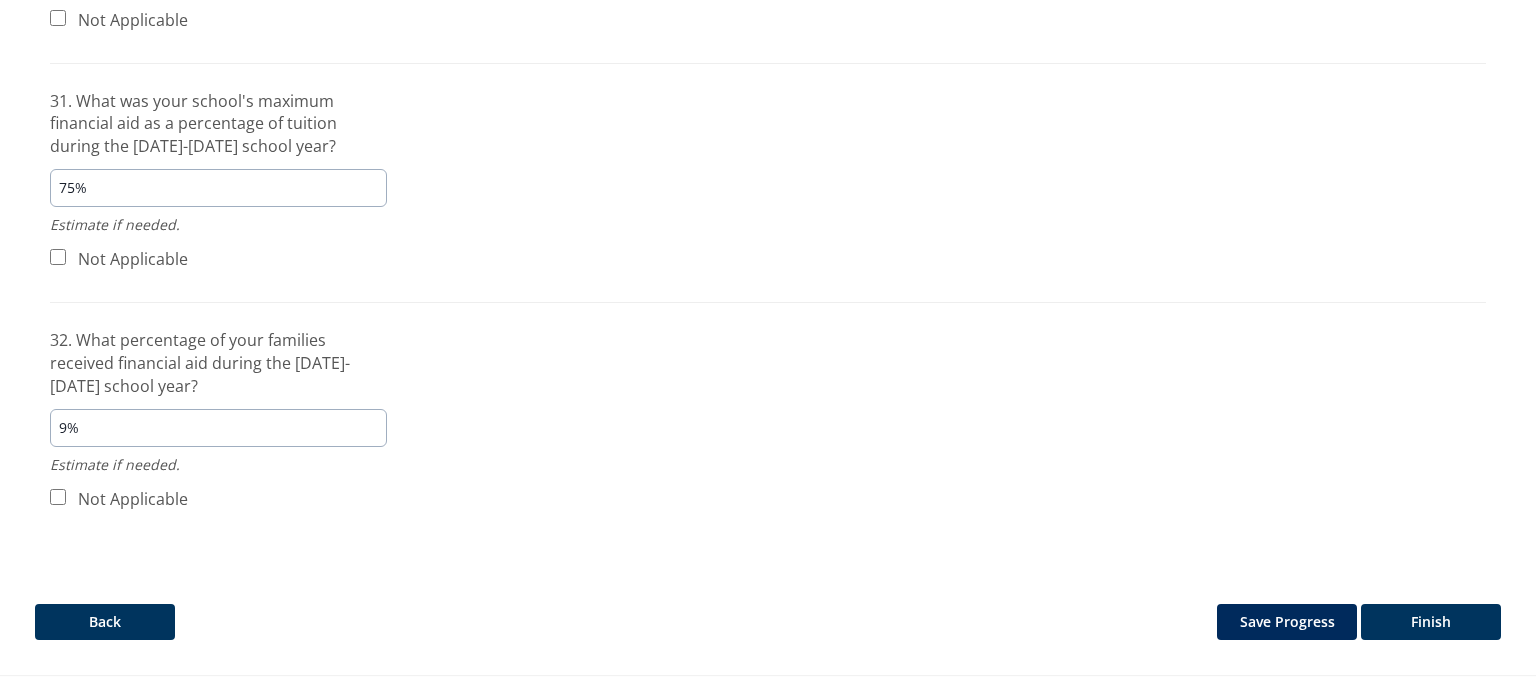 click on "Save Progress" at bounding box center [1287, 622] 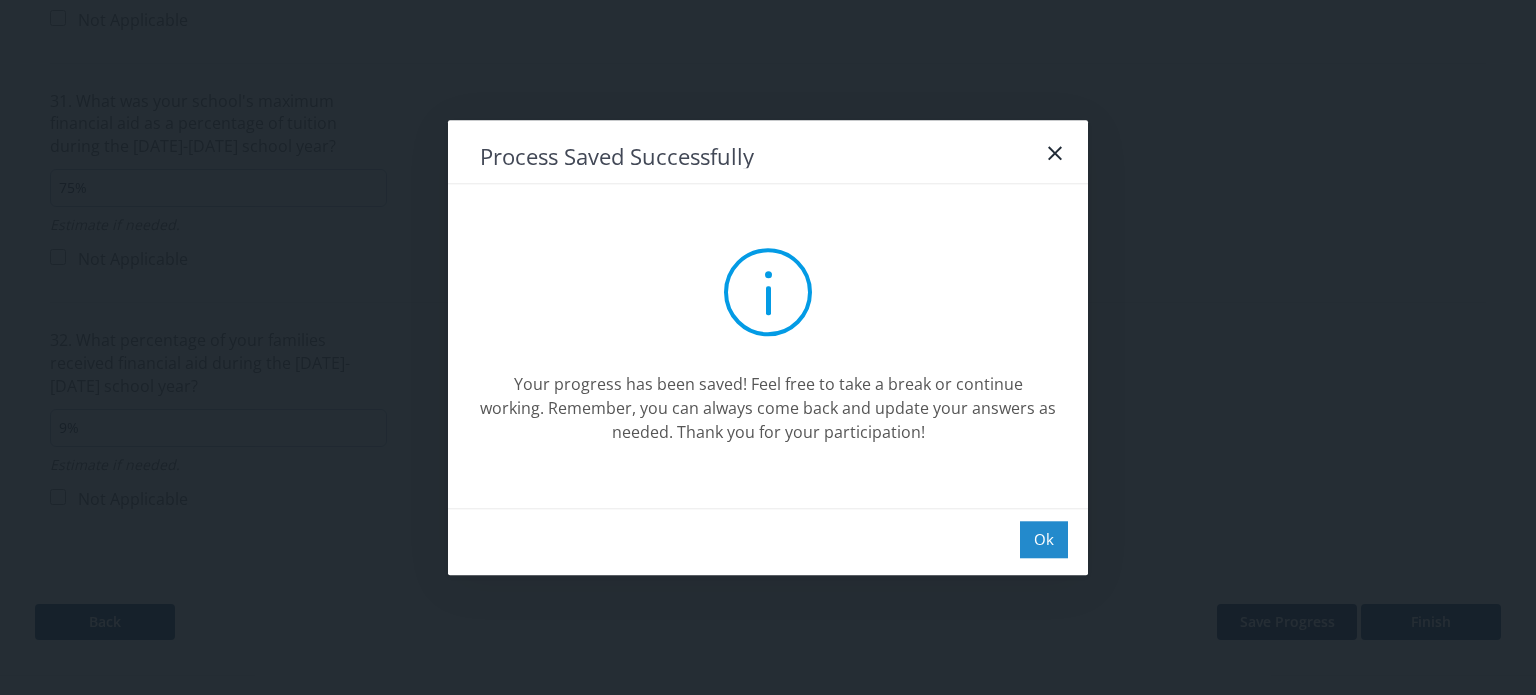 click on "Ok" at bounding box center [1044, 539] 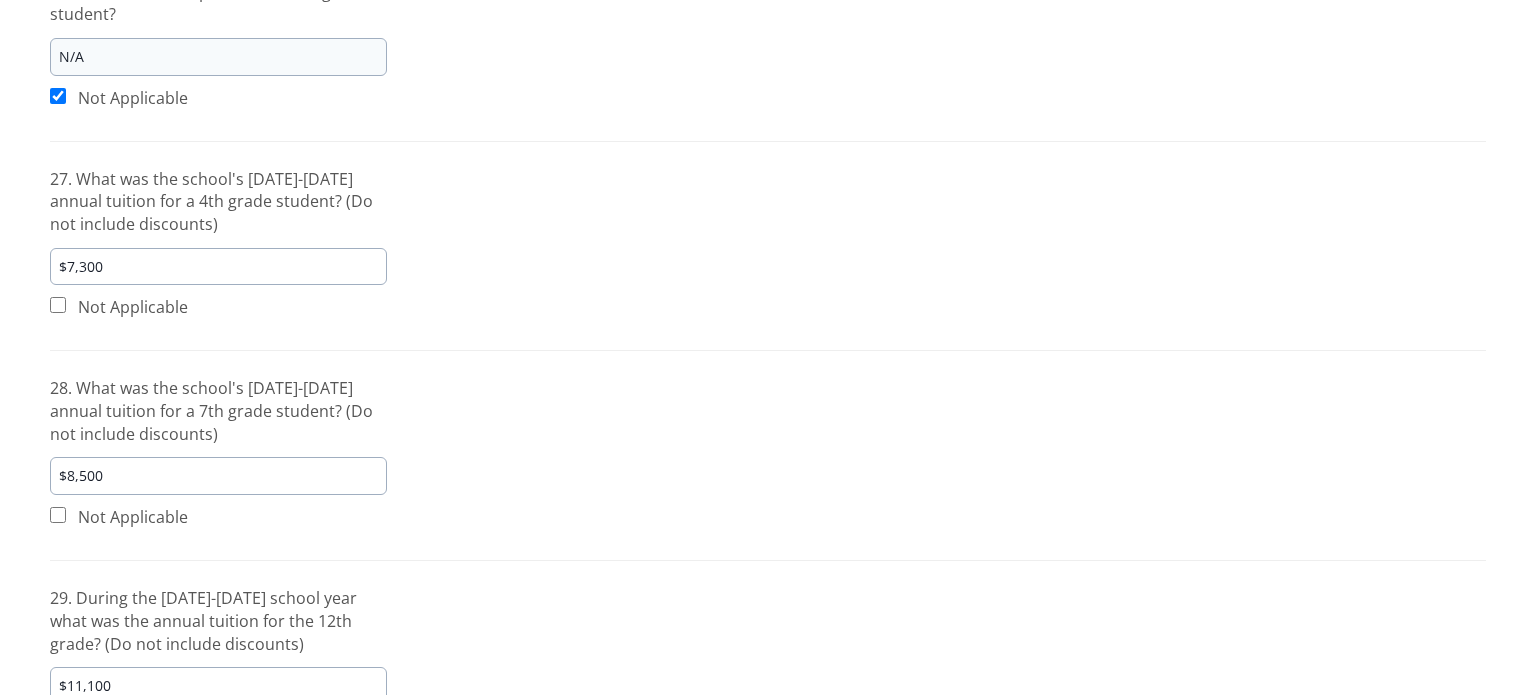 scroll, scrollTop: 0, scrollLeft: 0, axis: both 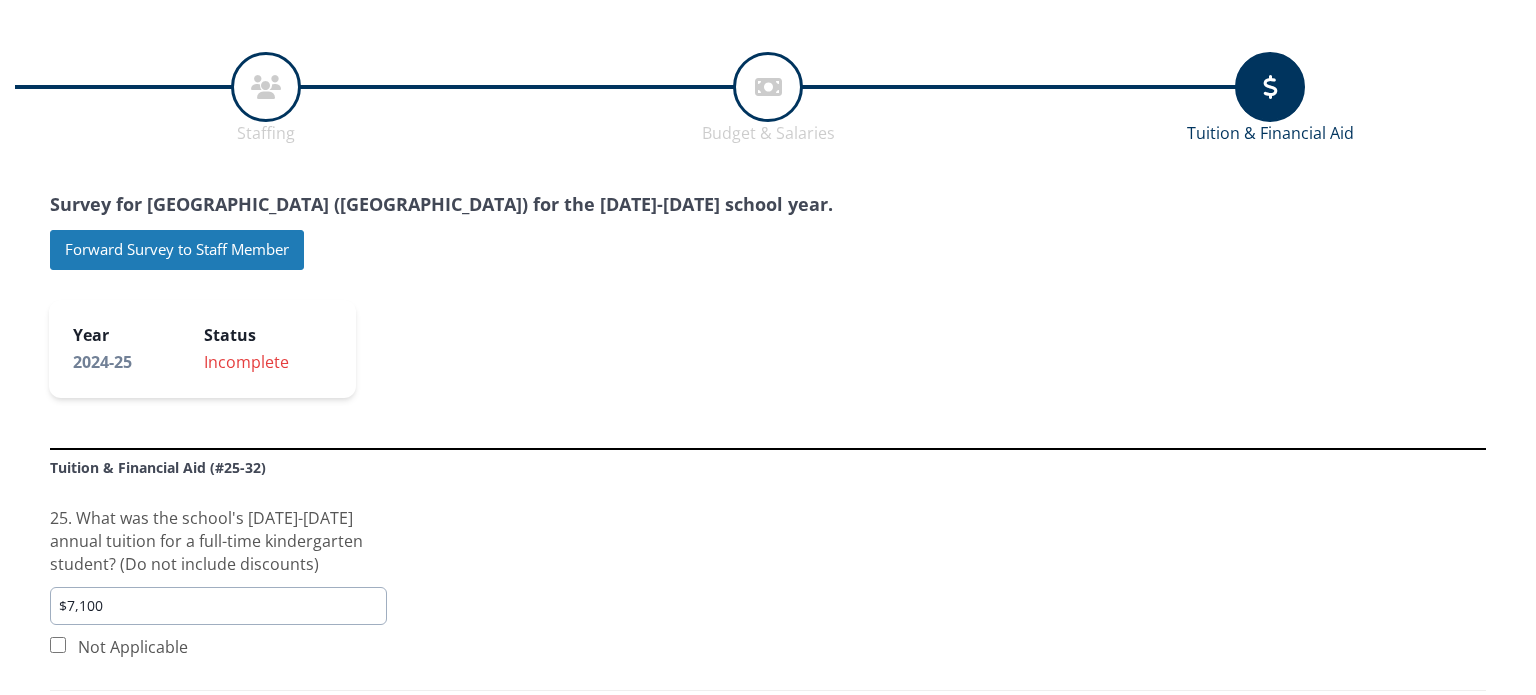 click on "Forward Survey to Staff Member" at bounding box center [177, 249] 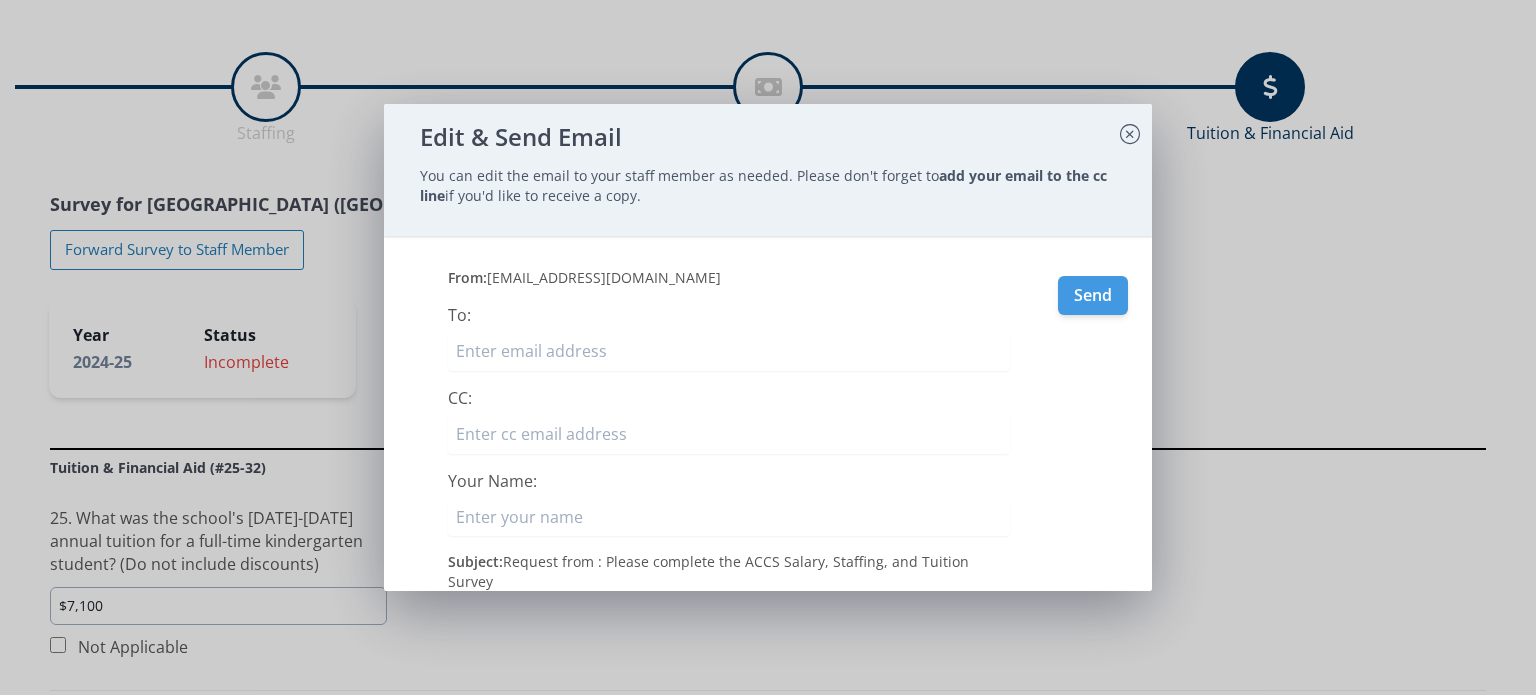 click on "To:" at bounding box center (729, 351) 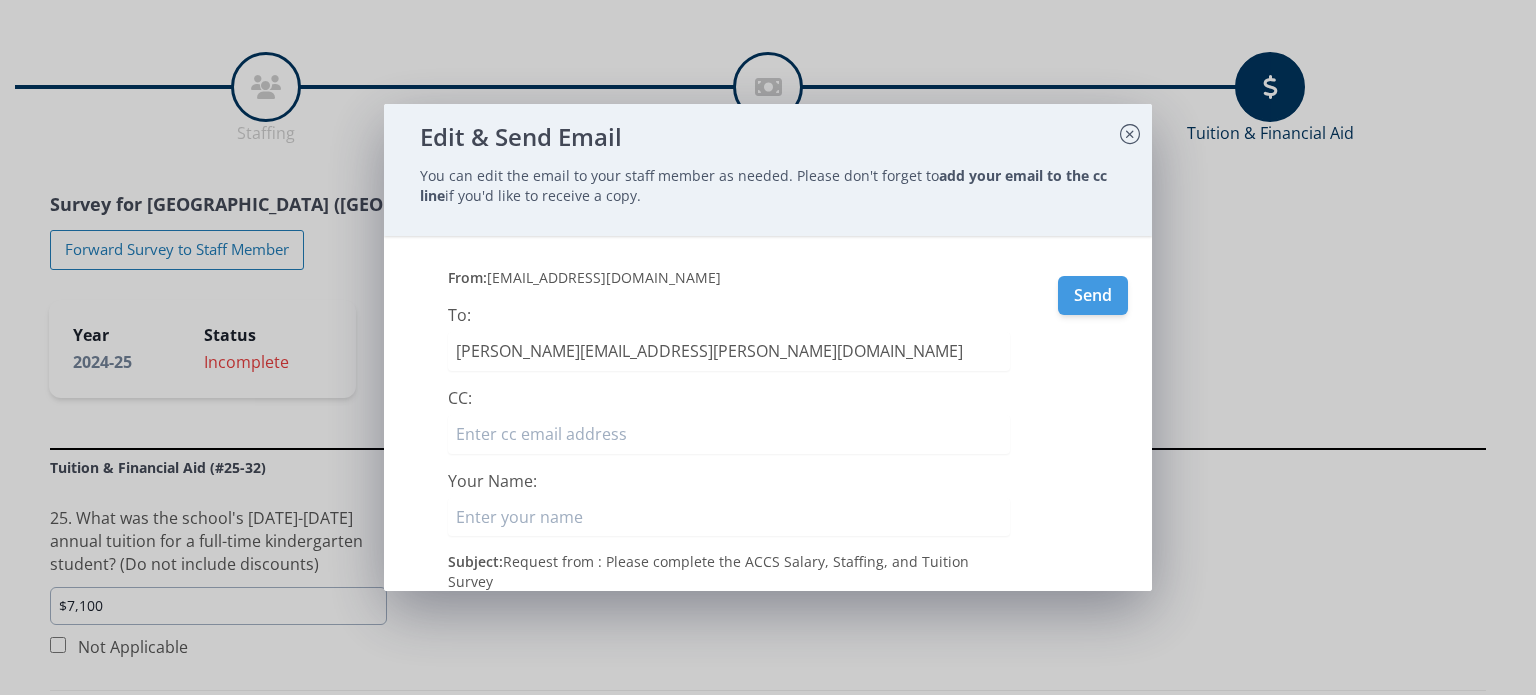 type on "[PERSON_NAME][EMAIL_ADDRESS][PERSON_NAME][DOMAIN_NAME]" 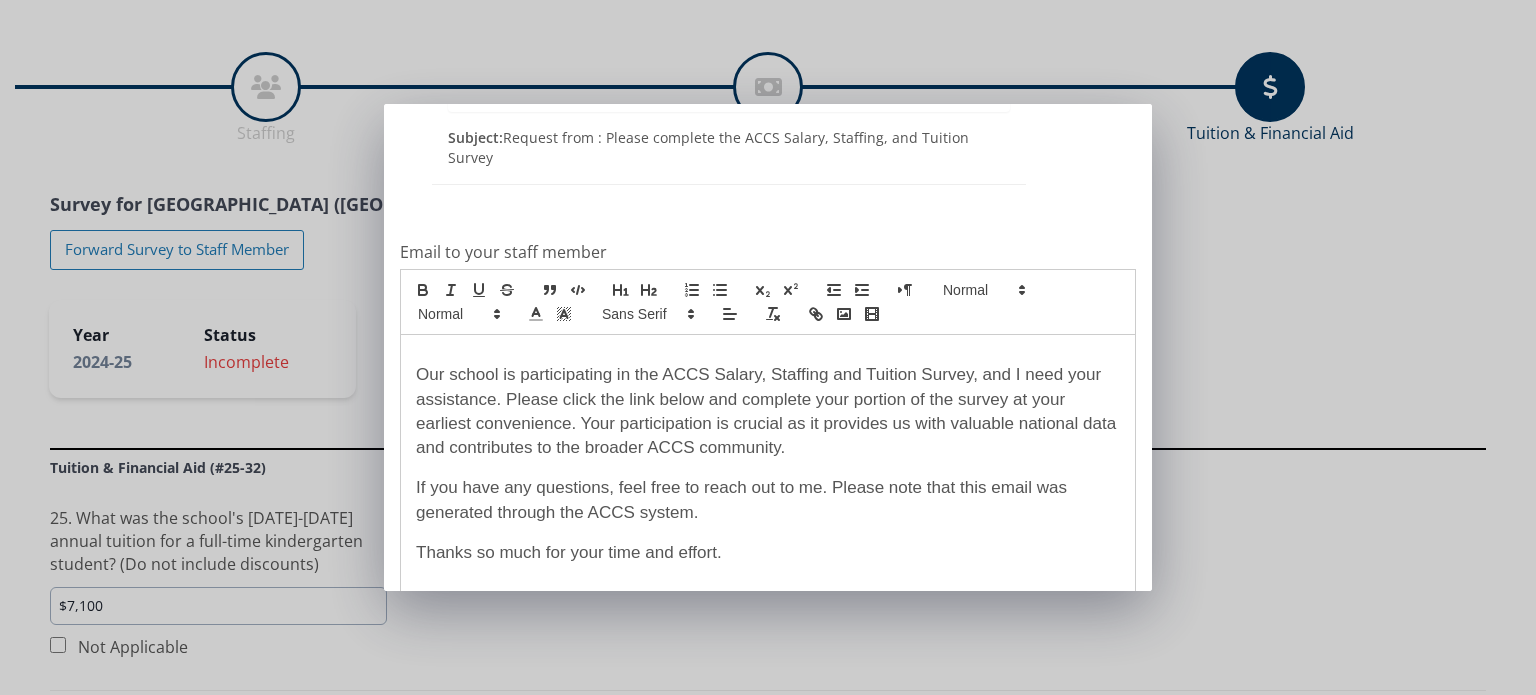 scroll, scrollTop: 426, scrollLeft: 0, axis: vertical 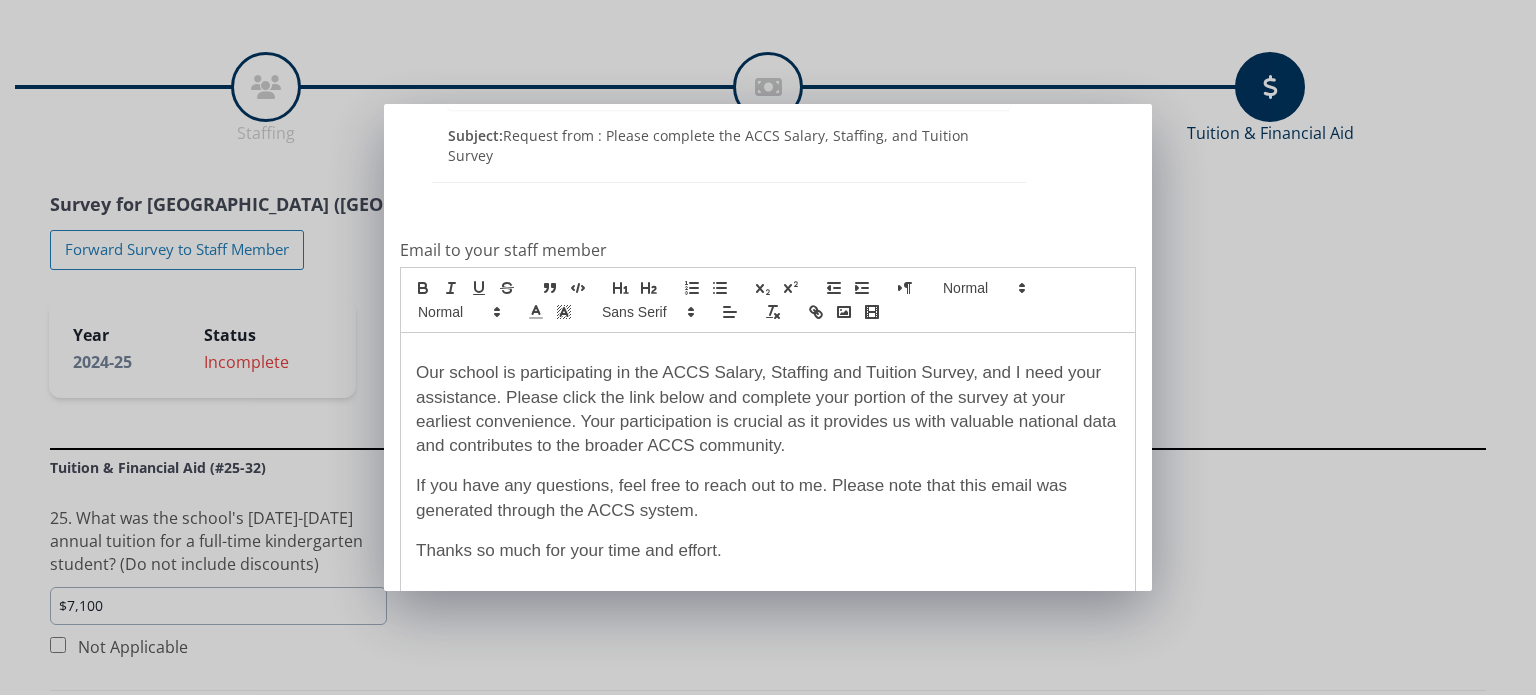 type on "[EMAIL_ADDRESS][DOMAIN_NAME]" 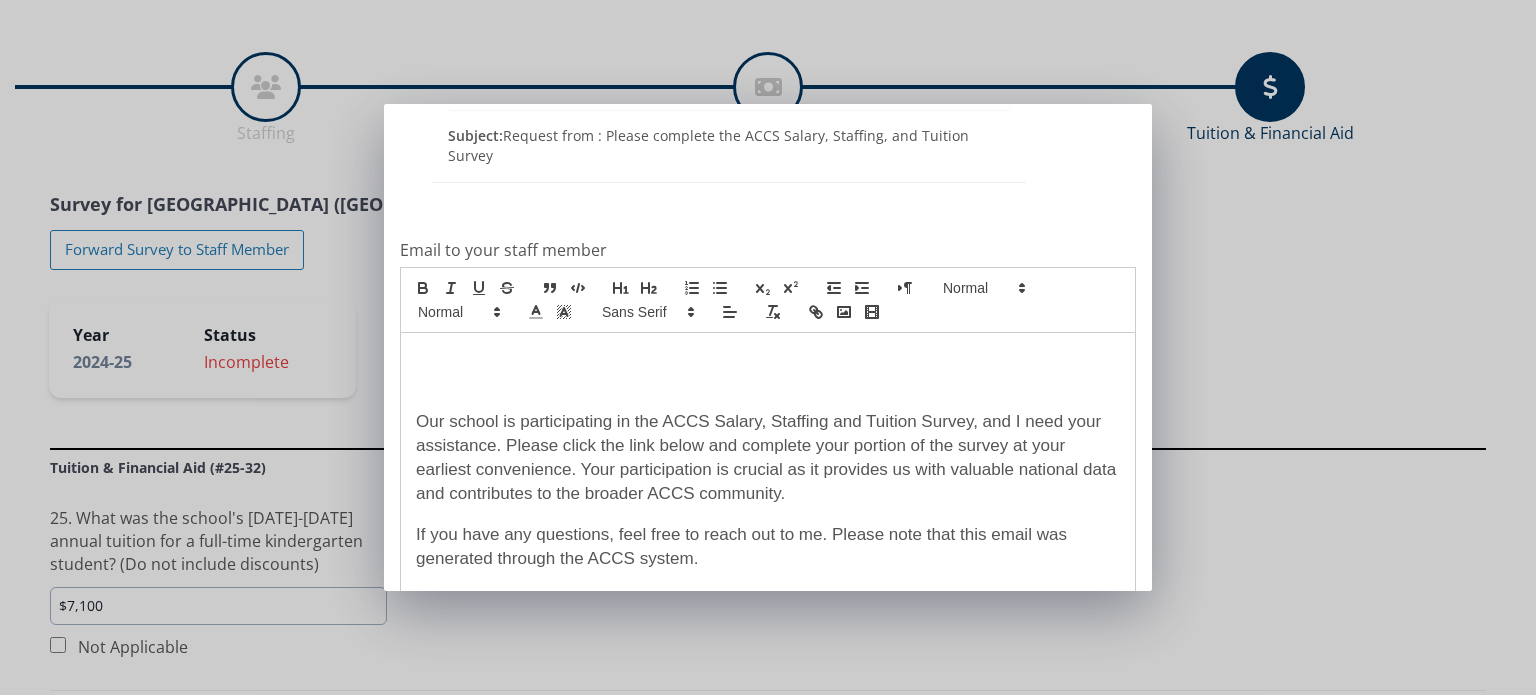 type 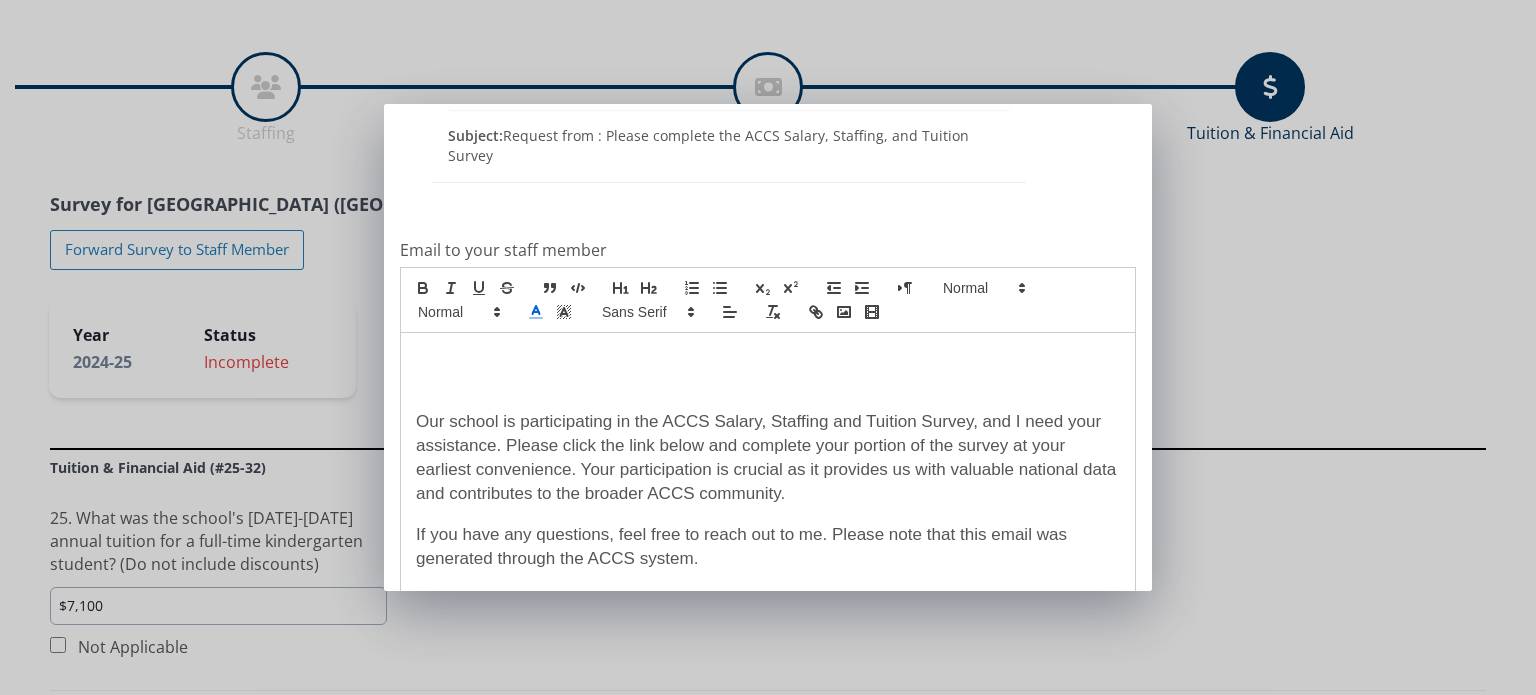click 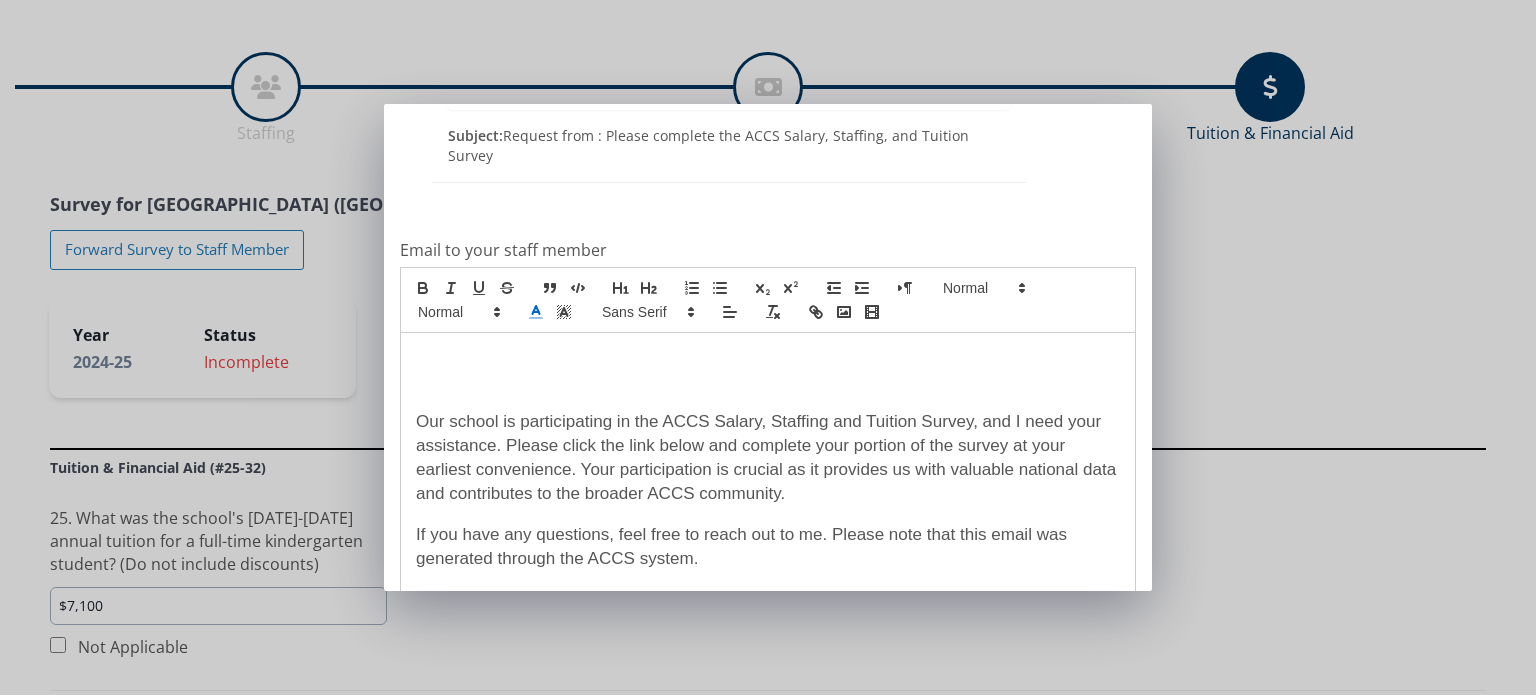 click 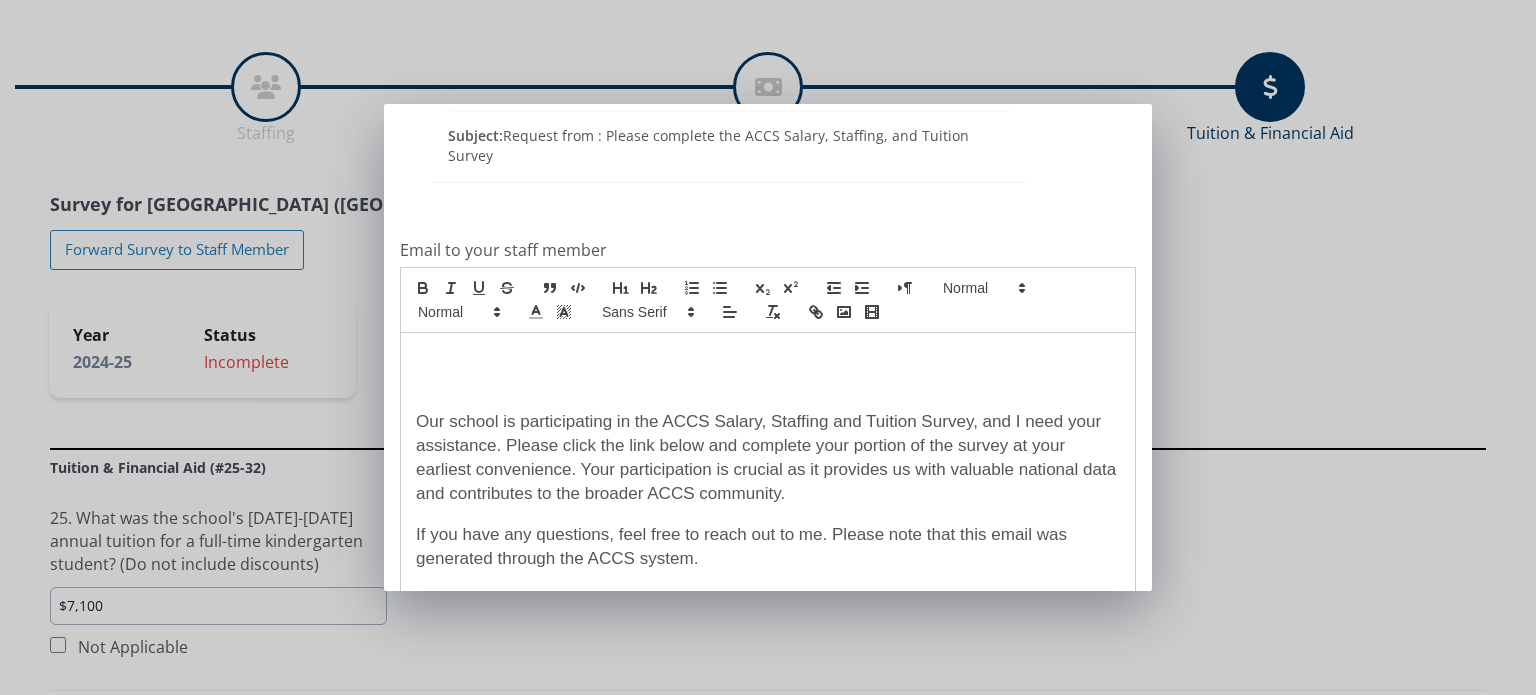 click at bounding box center (768, 369) 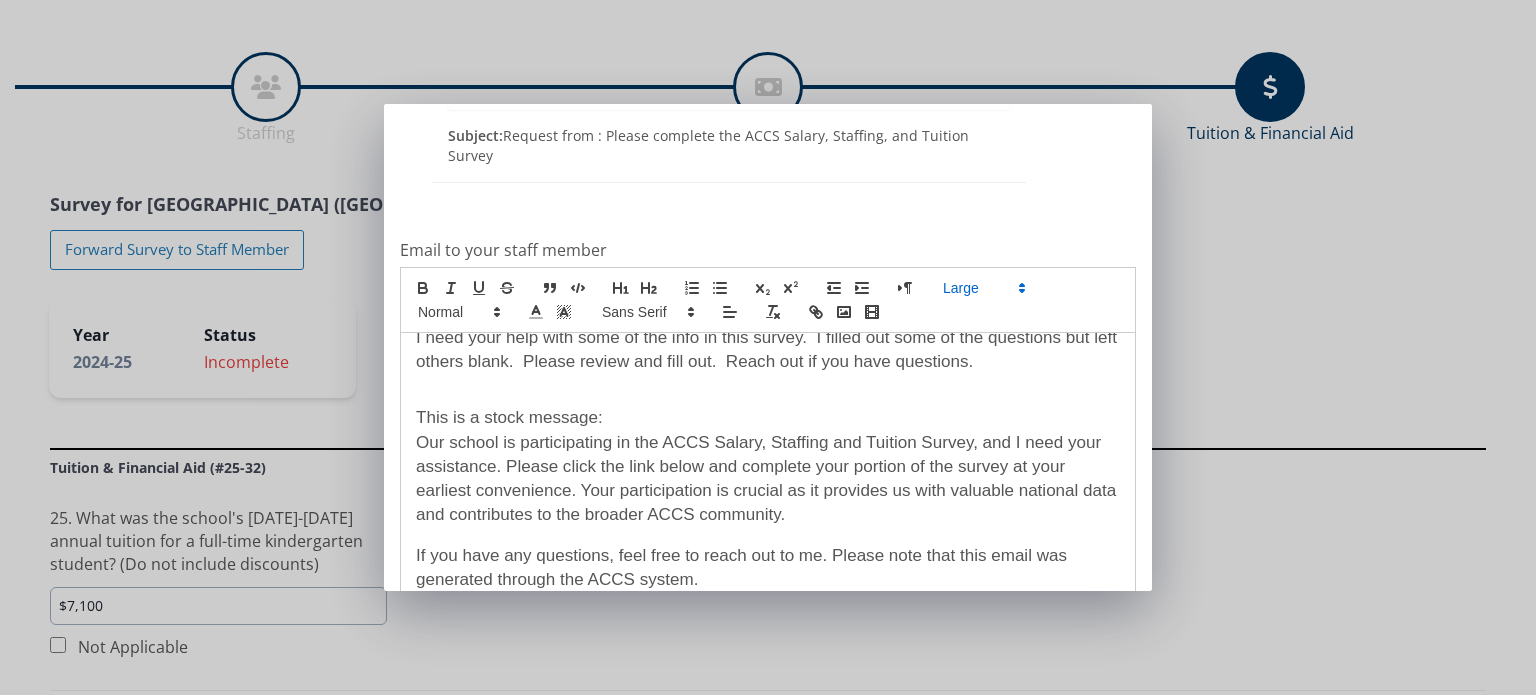 scroll, scrollTop: 0, scrollLeft: 0, axis: both 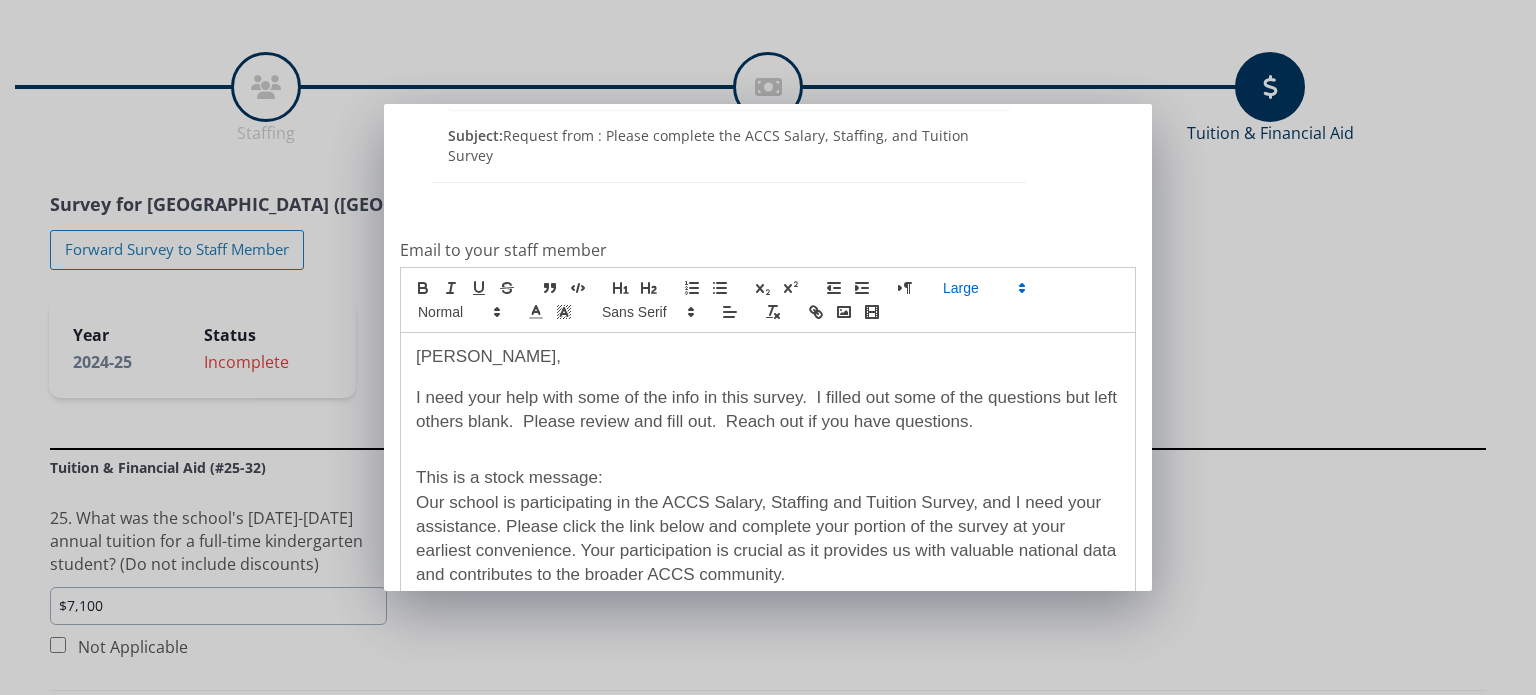 click on "I need your help with some of the info in this survey.  I filled out some of the questions but left others blank.  Please review and fill out.  Reach out if you have questions." at bounding box center (768, 410) 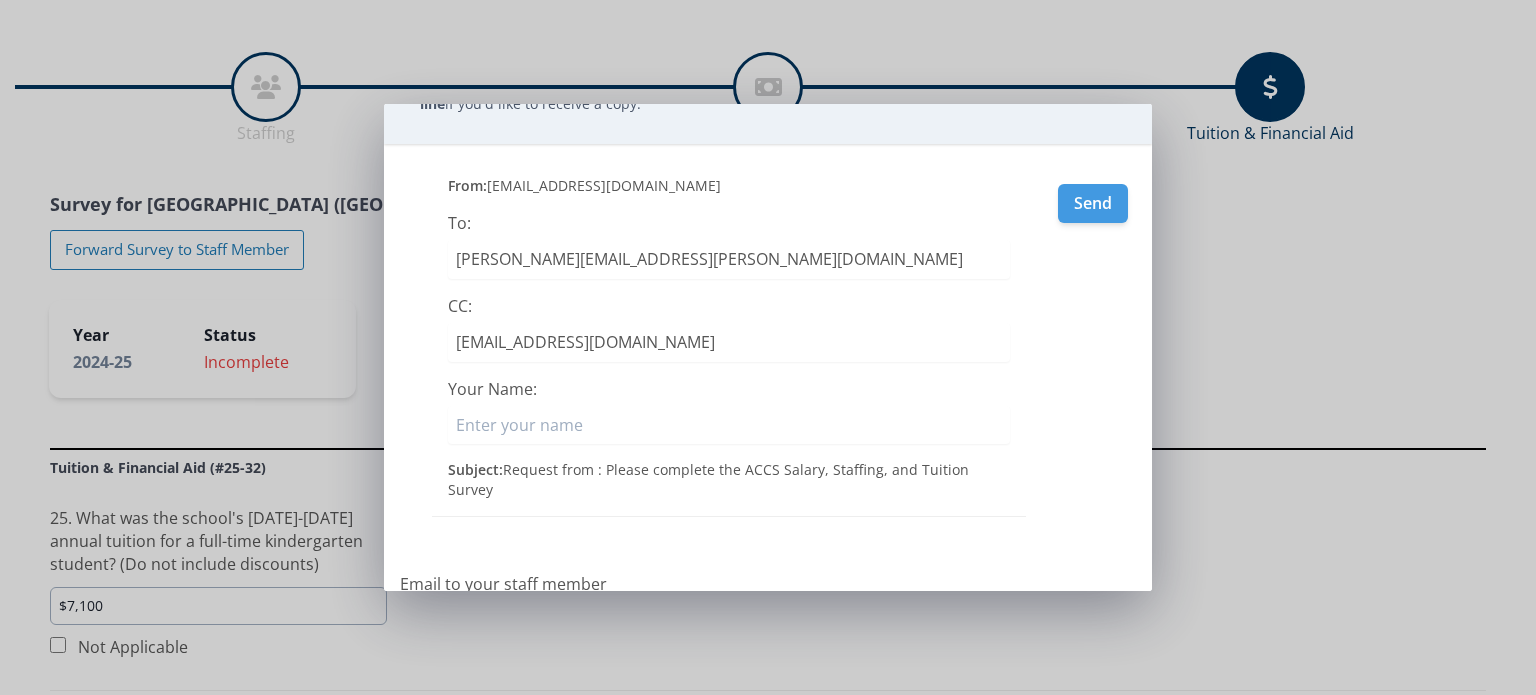 scroll, scrollTop: 74, scrollLeft: 0, axis: vertical 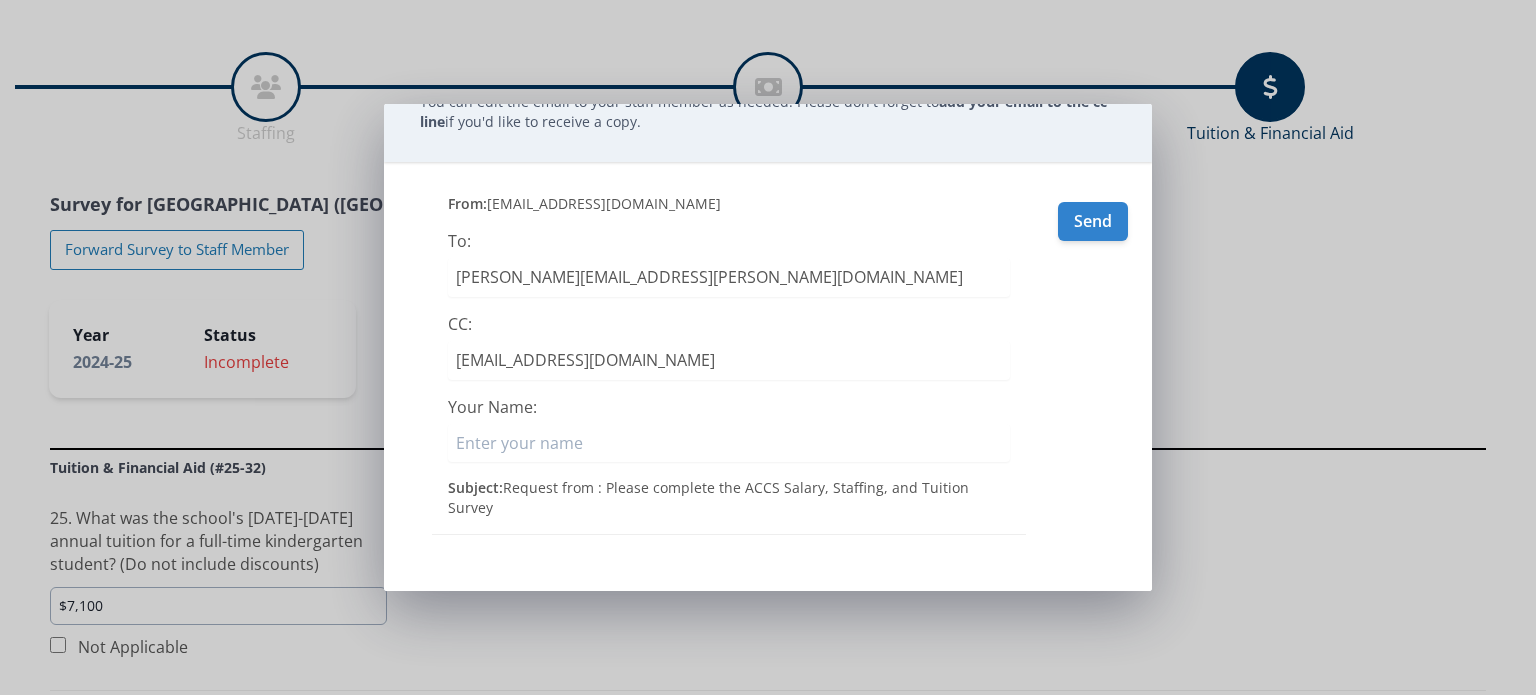 click on "Send" at bounding box center [1093, 221] 